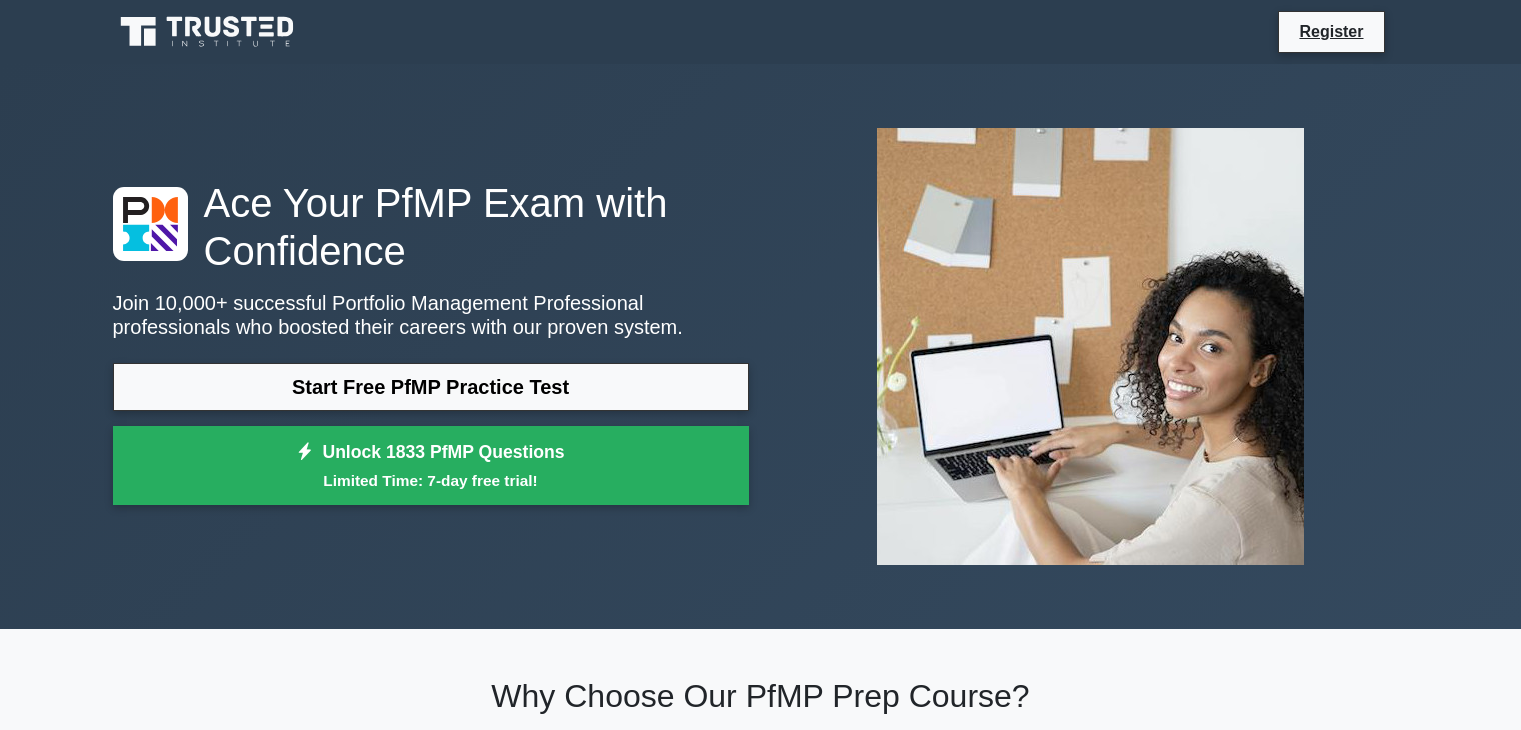 scroll, scrollTop: 0, scrollLeft: 0, axis: both 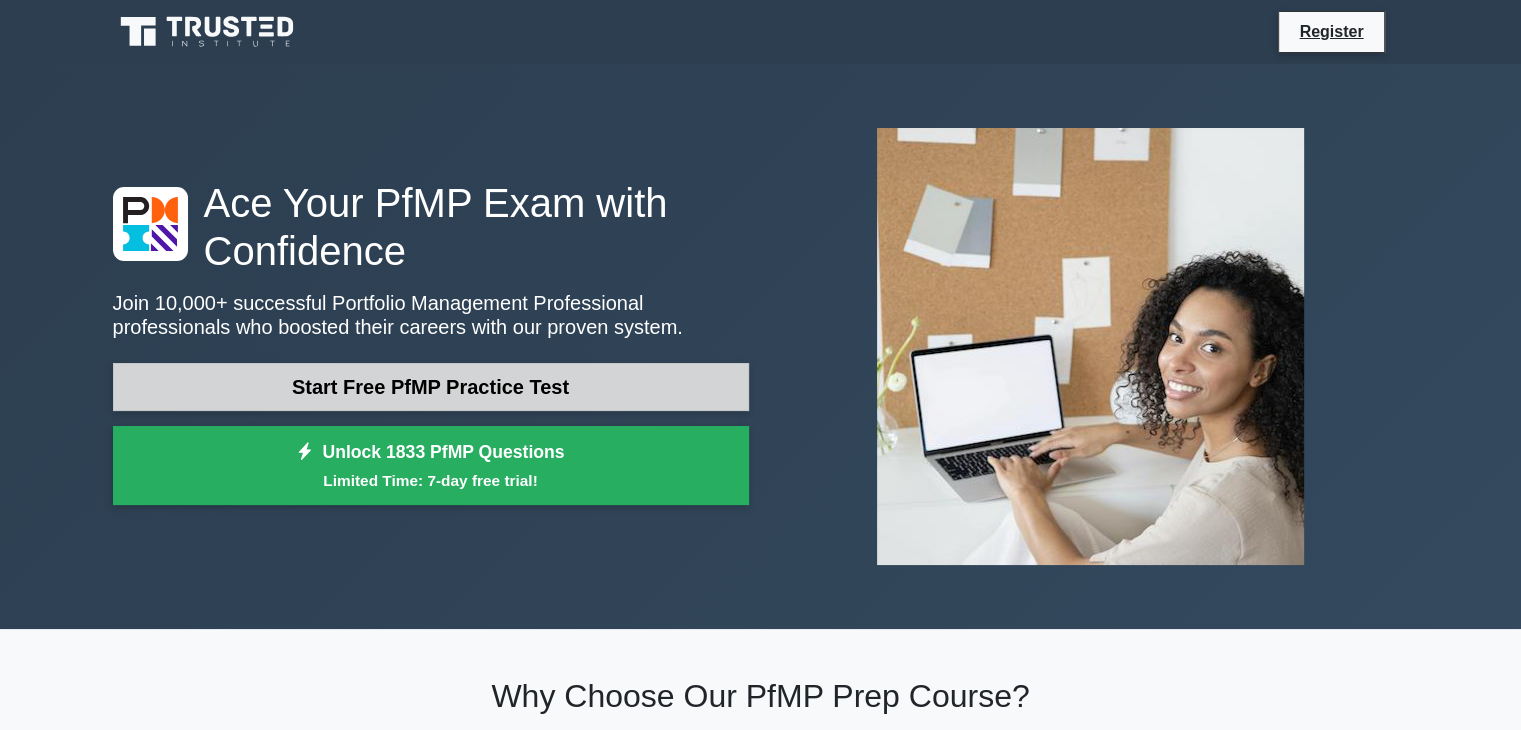 drag, startPoint x: 0, startPoint y: 0, endPoint x: 344, endPoint y: 388, distance: 518.5364 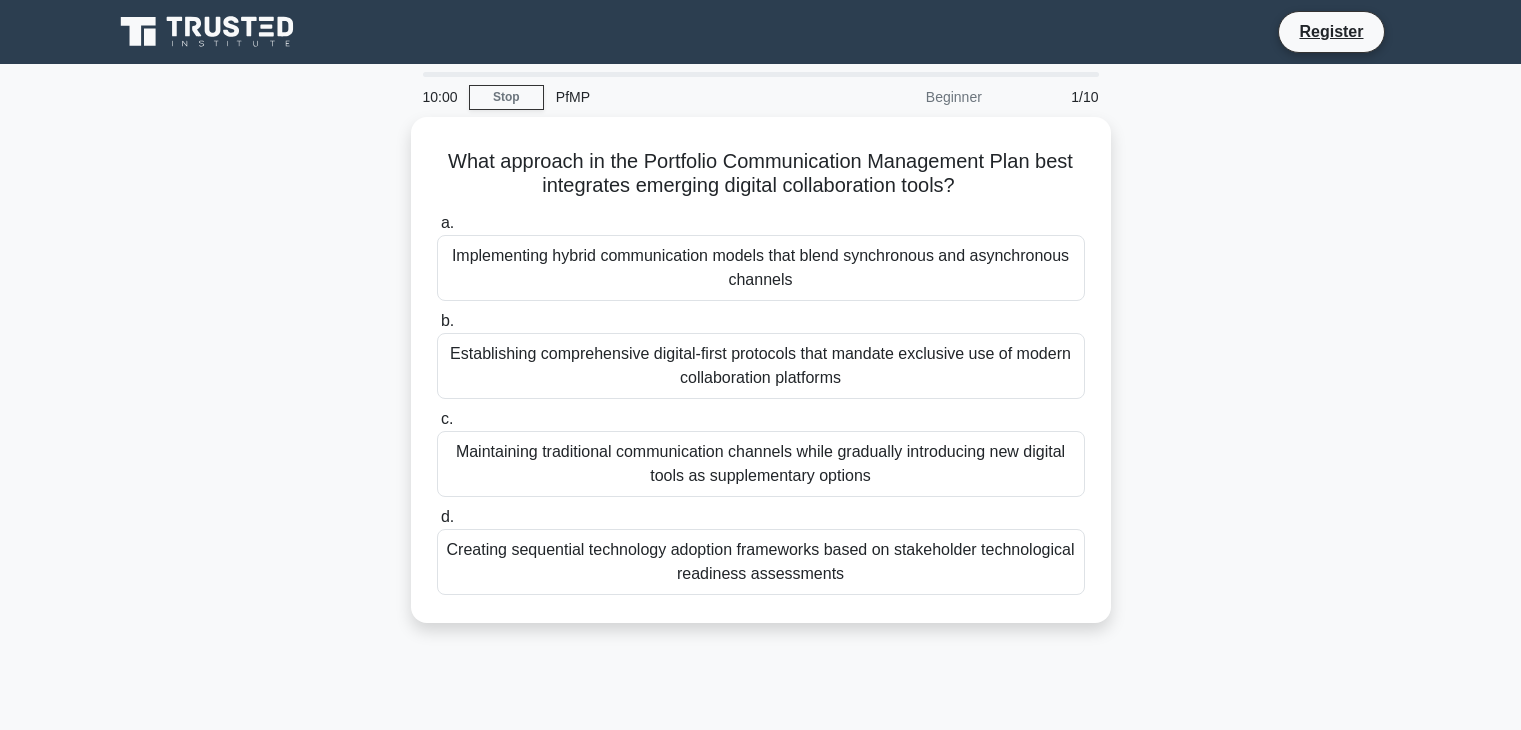 scroll, scrollTop: 0, scrollLeft: 0, axis: both 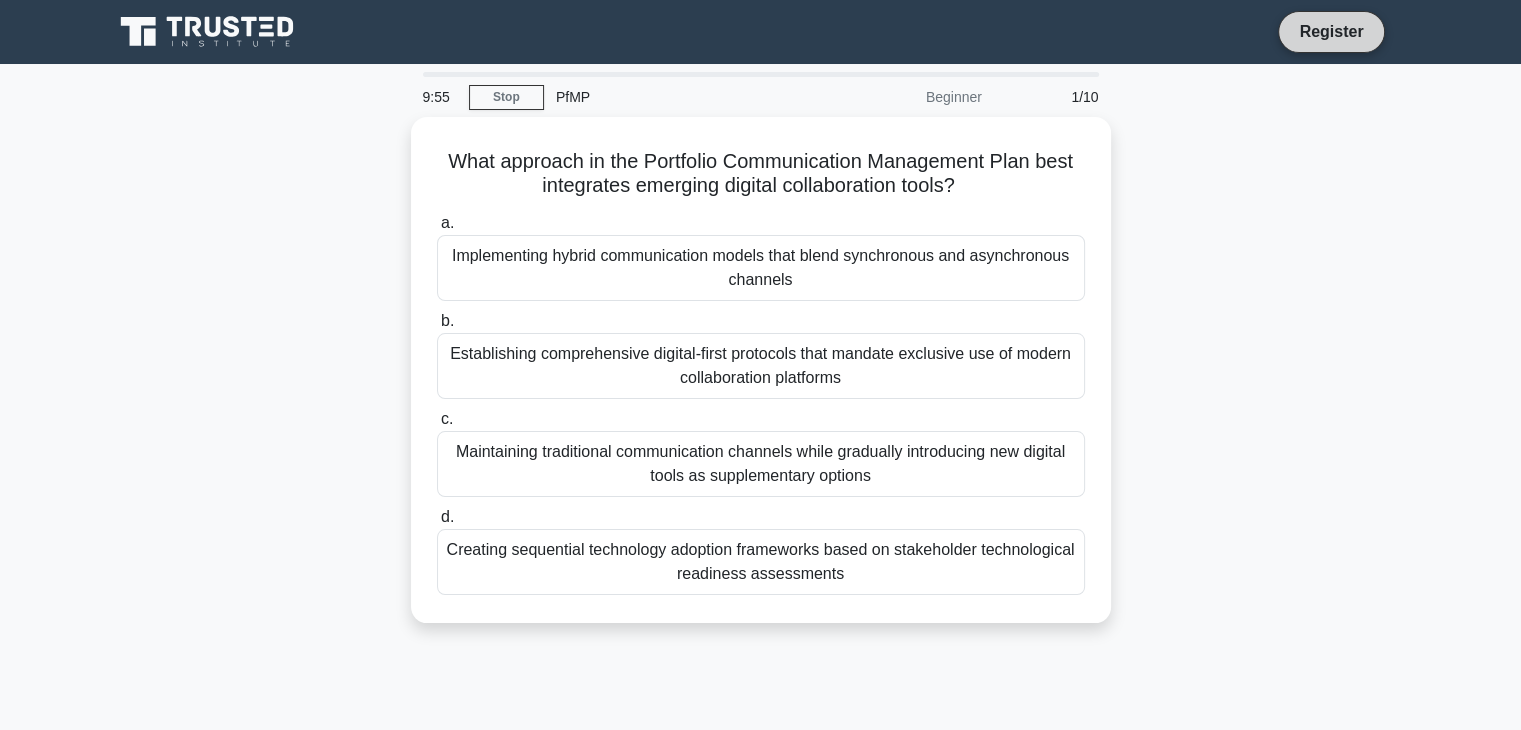 click on "Register" at bounding box center [1331, 31] 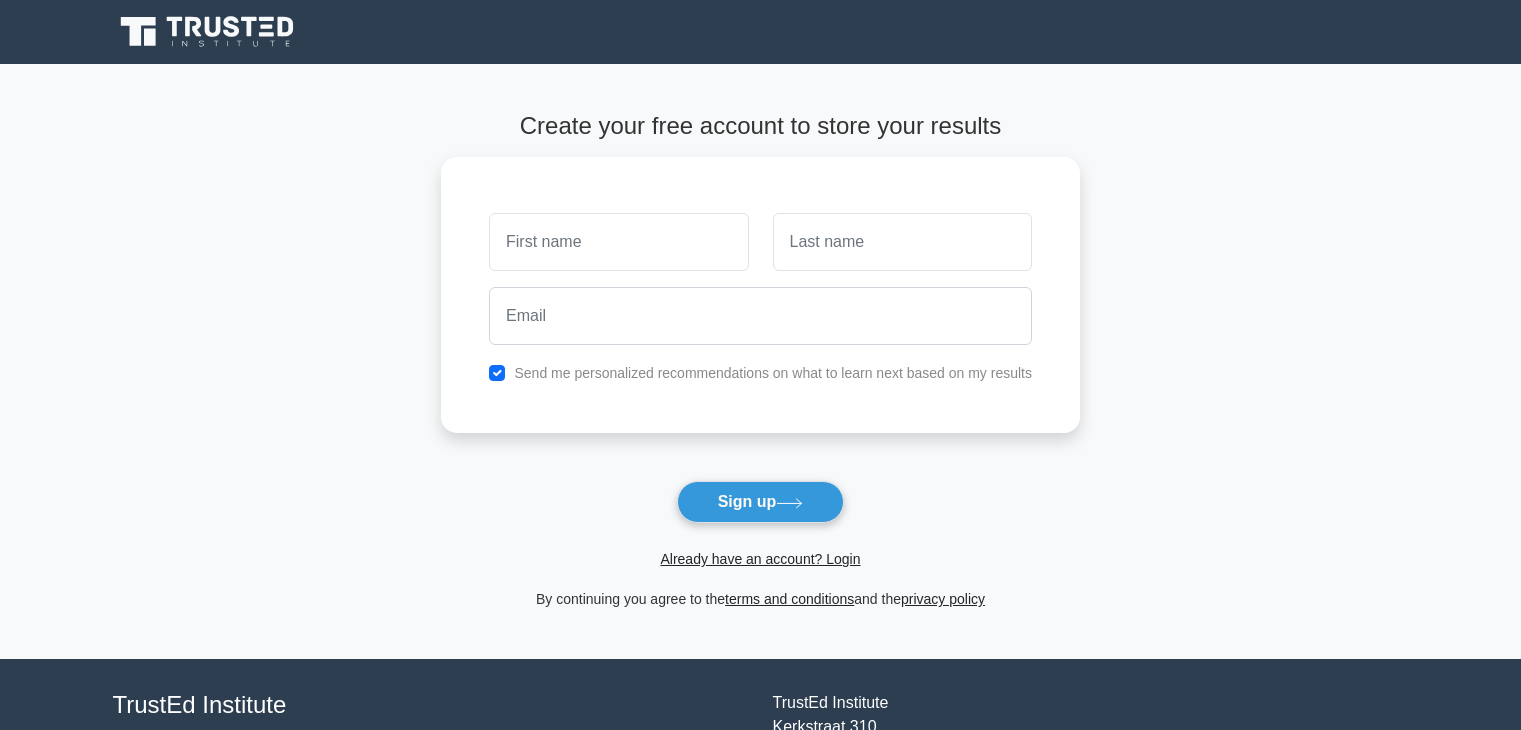 scroll, scrollTop: 0, scrollLeft: 0, axis: both 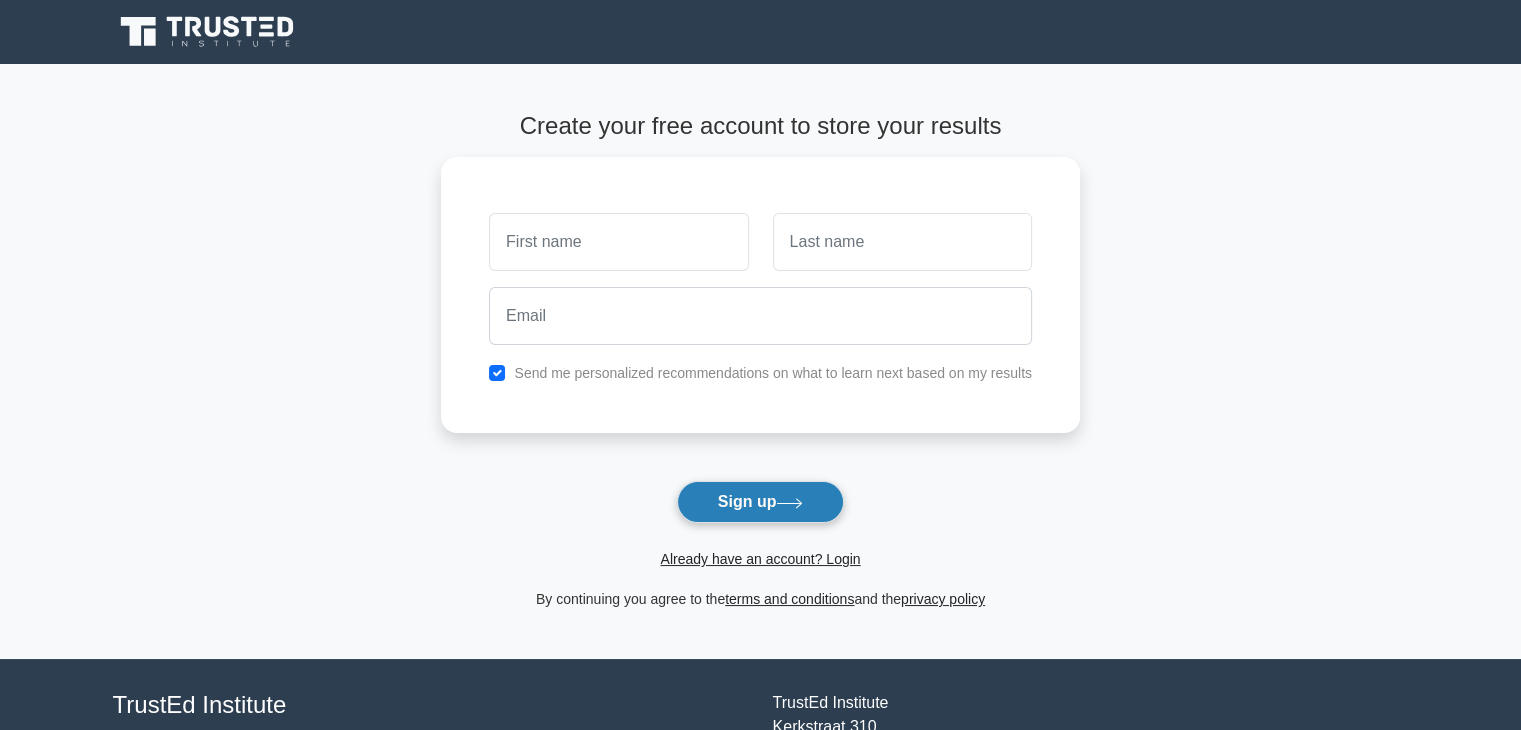 click on "Sign up" at bounding box center (761, 502) 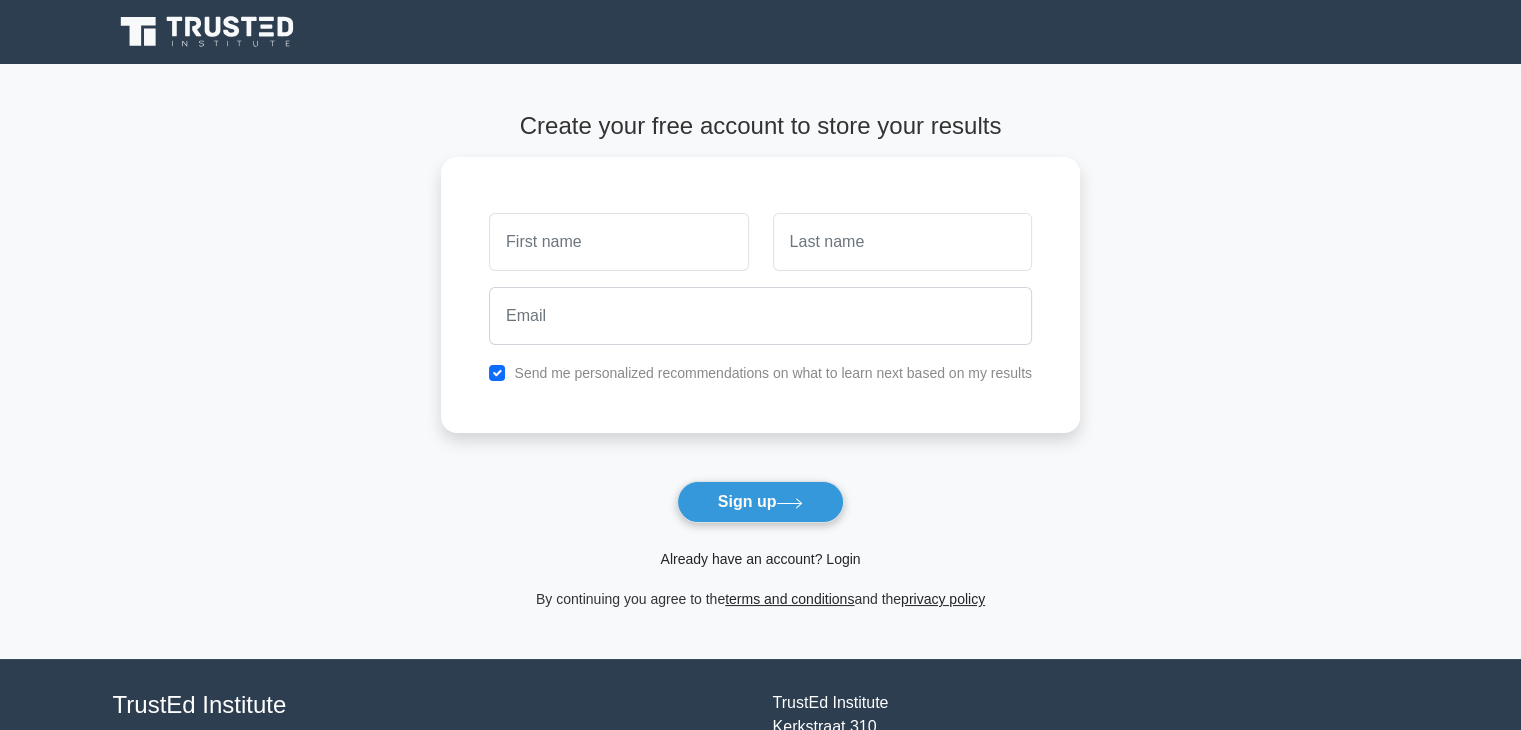 click on "Already have an account? Login" at bounding box center [760, 559] 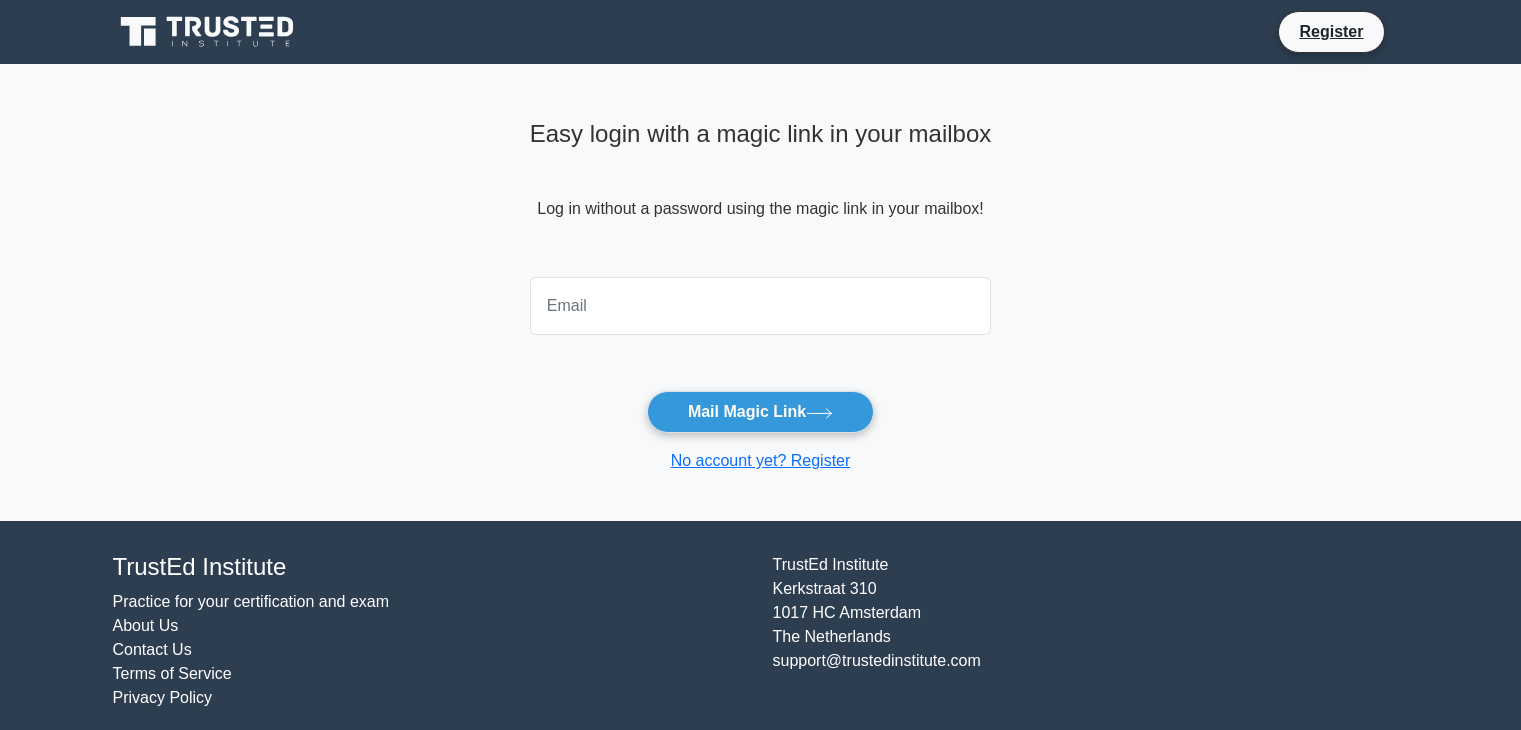 scroll, scrollTop: 0, scrollLeft: 0, axis: both 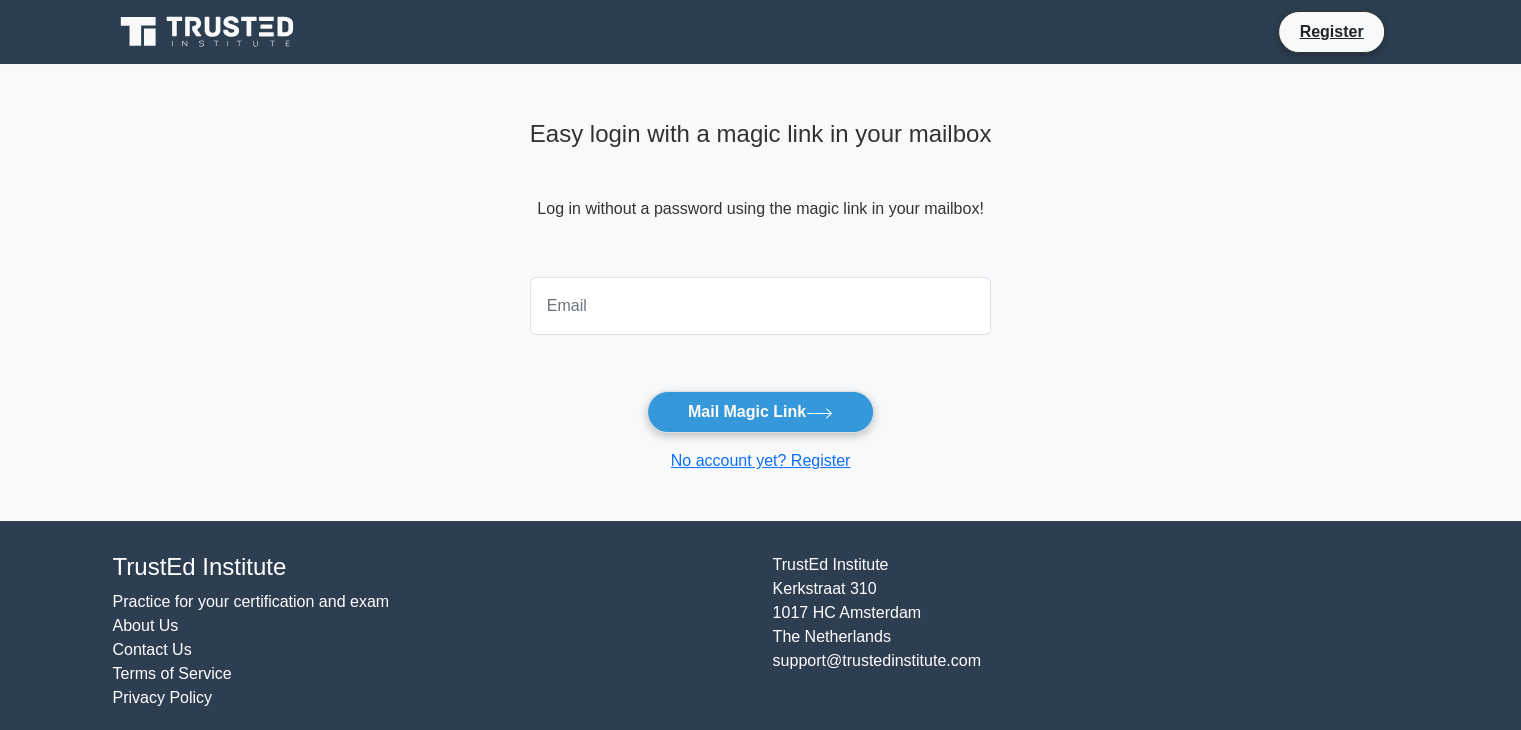 click at bounding box center (761, 306) 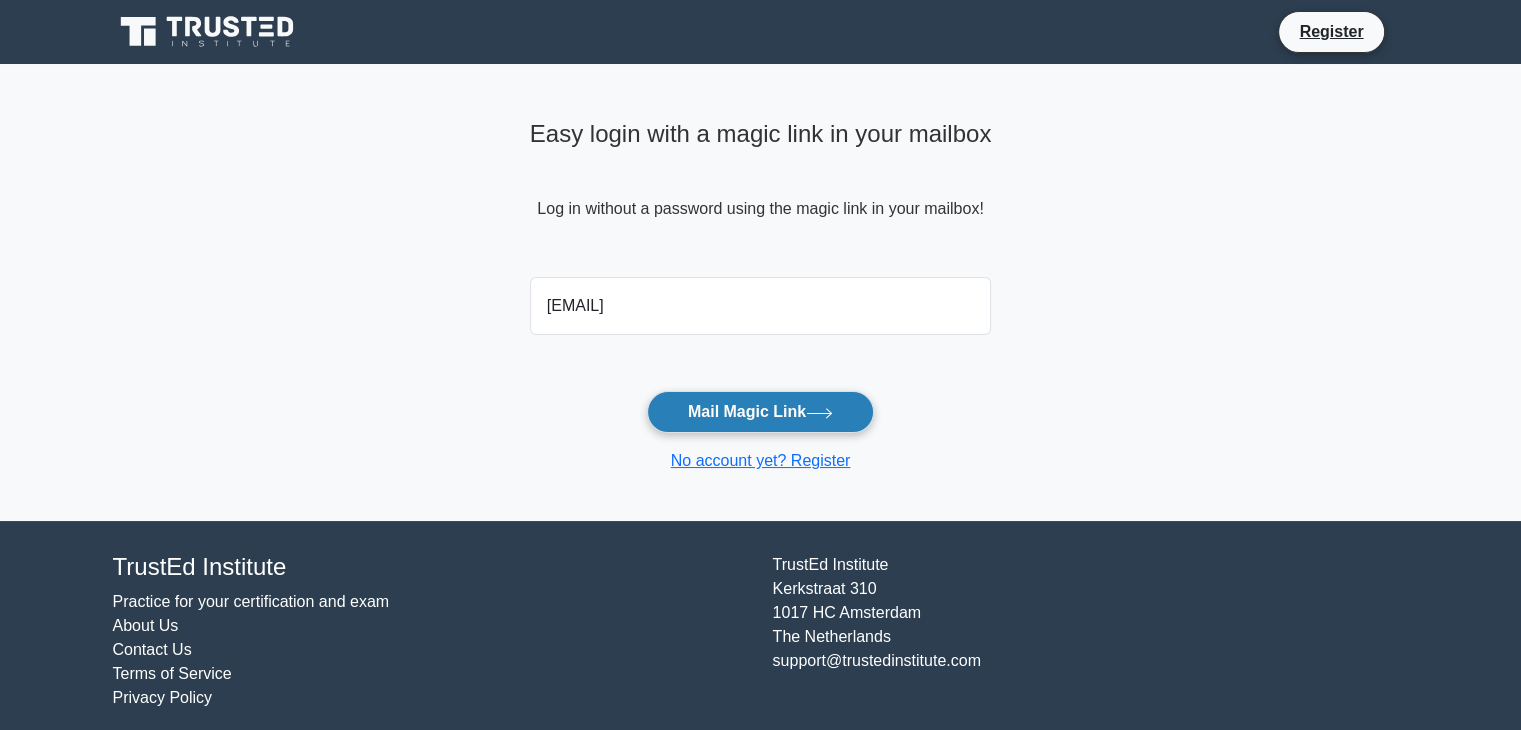 click on "Mail Magic Link" at bounding box center [760, 412] 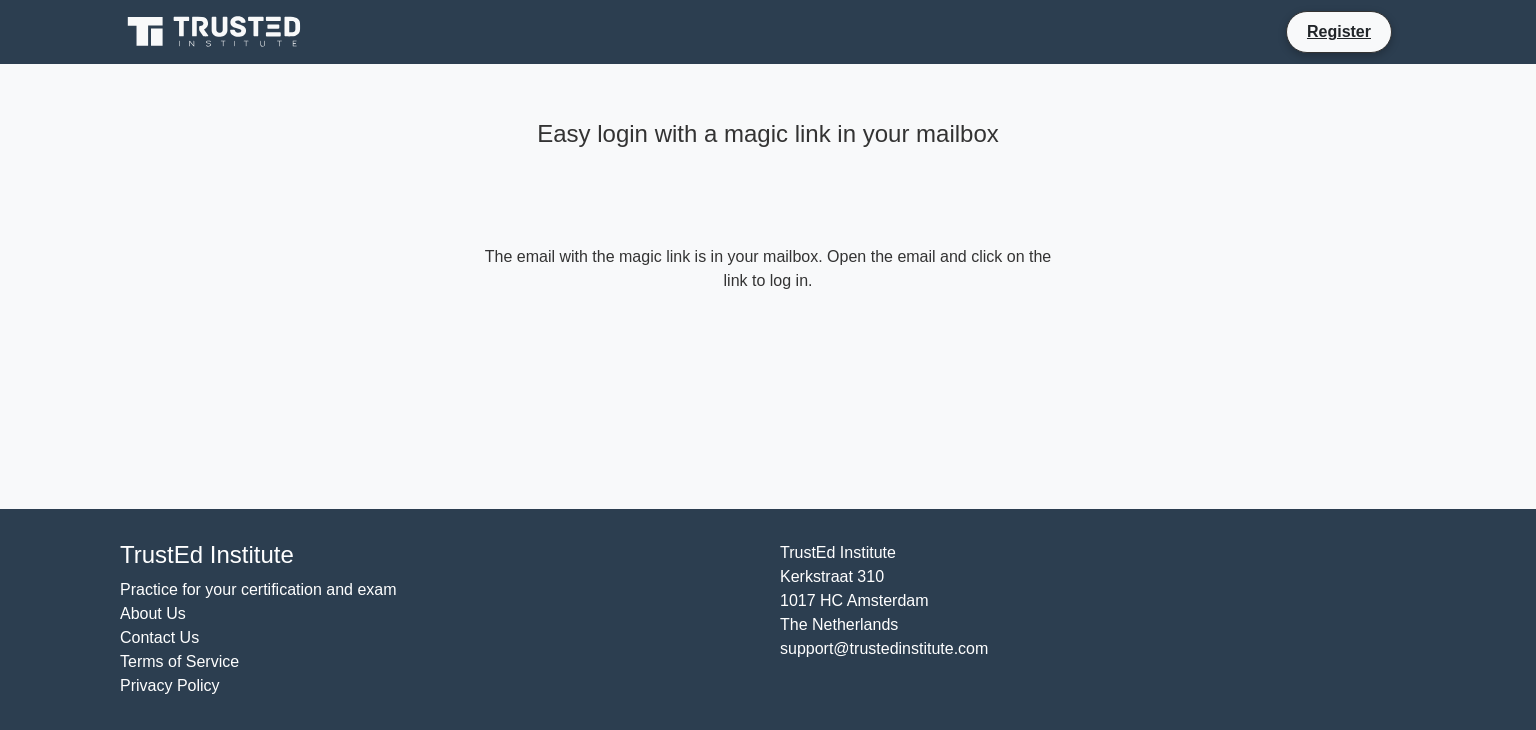 scroll, scrollTop: 0, scrollLeft: 0, axis: both 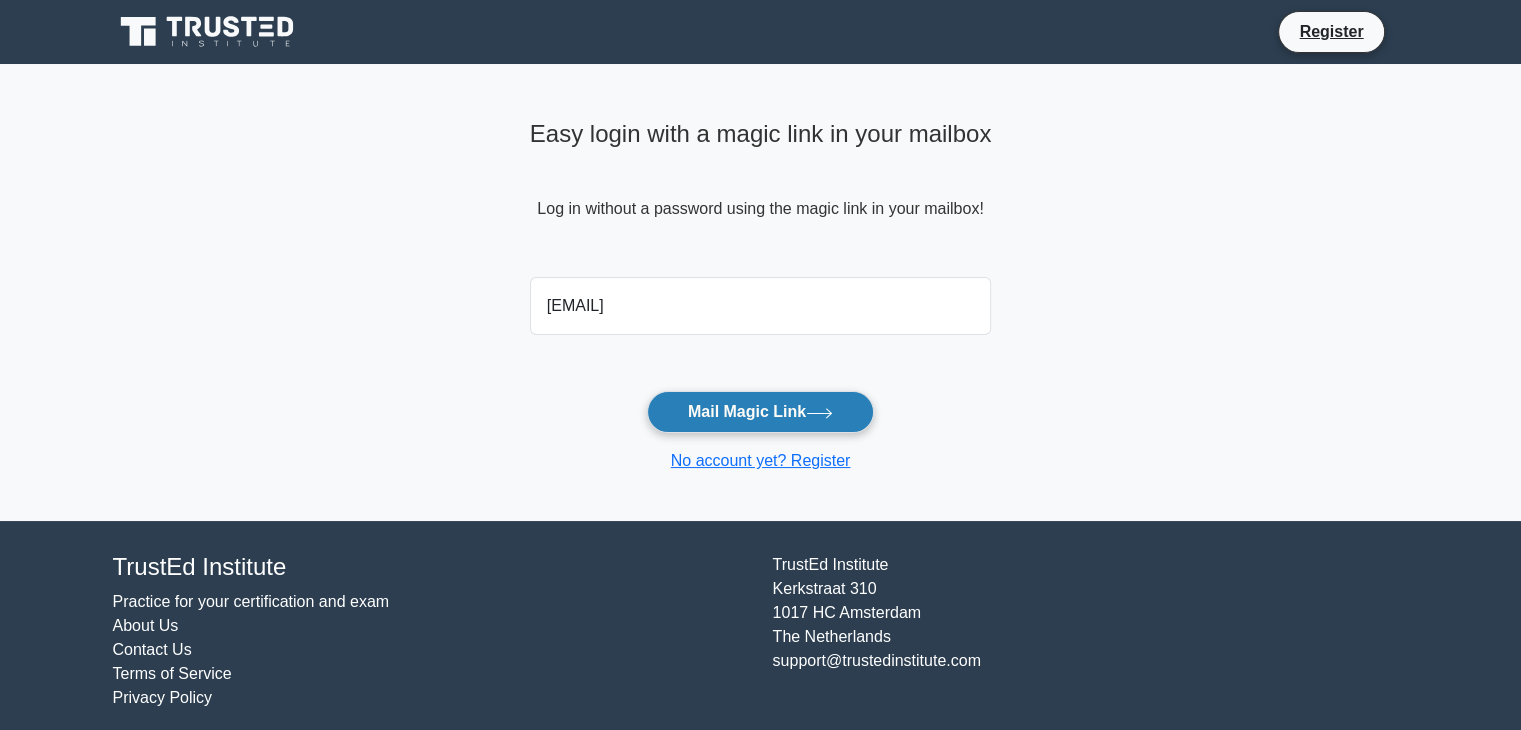 click on "Mail Magic Link" at bounding box center [760, 412] 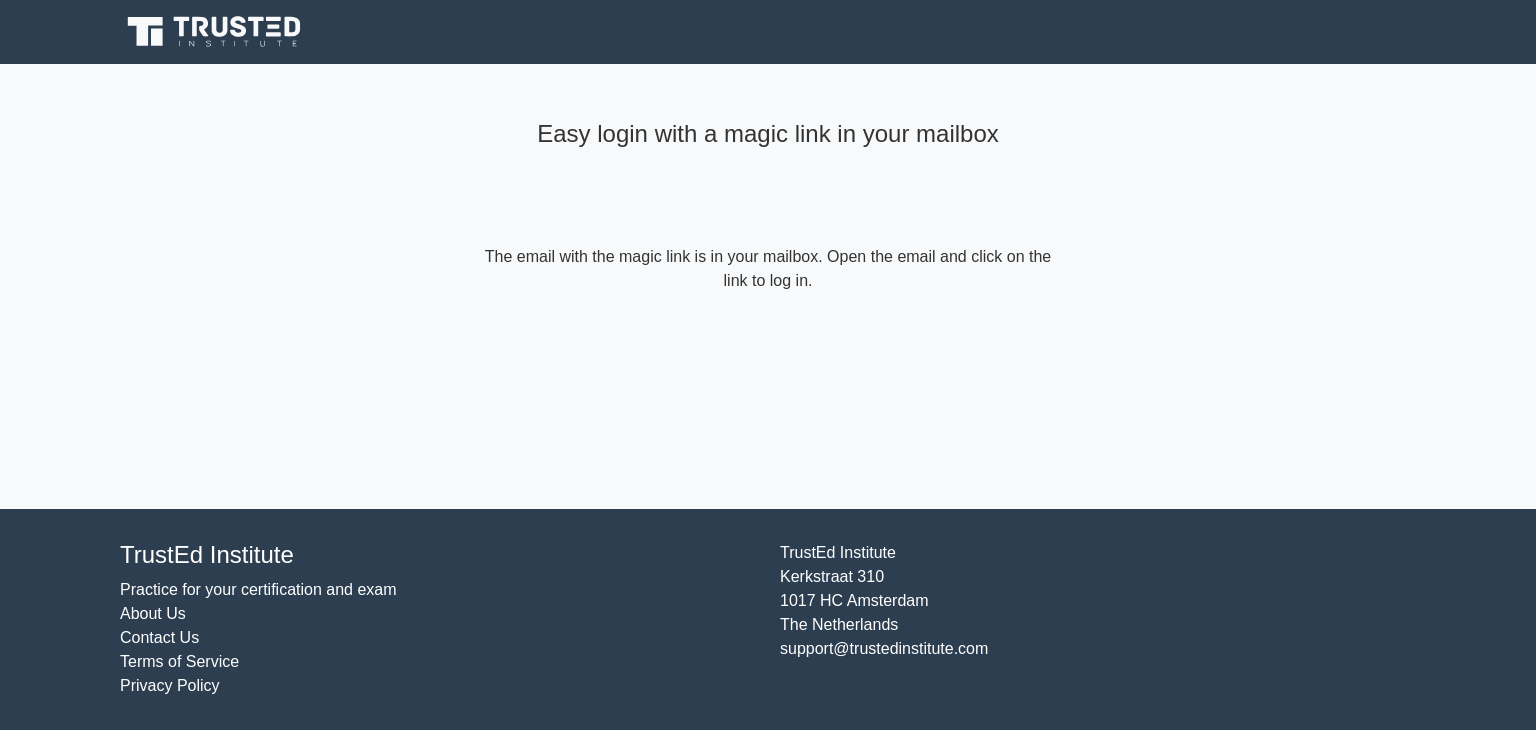 scroll, scrollTop: 0, scrollLeft: 0, axis: both 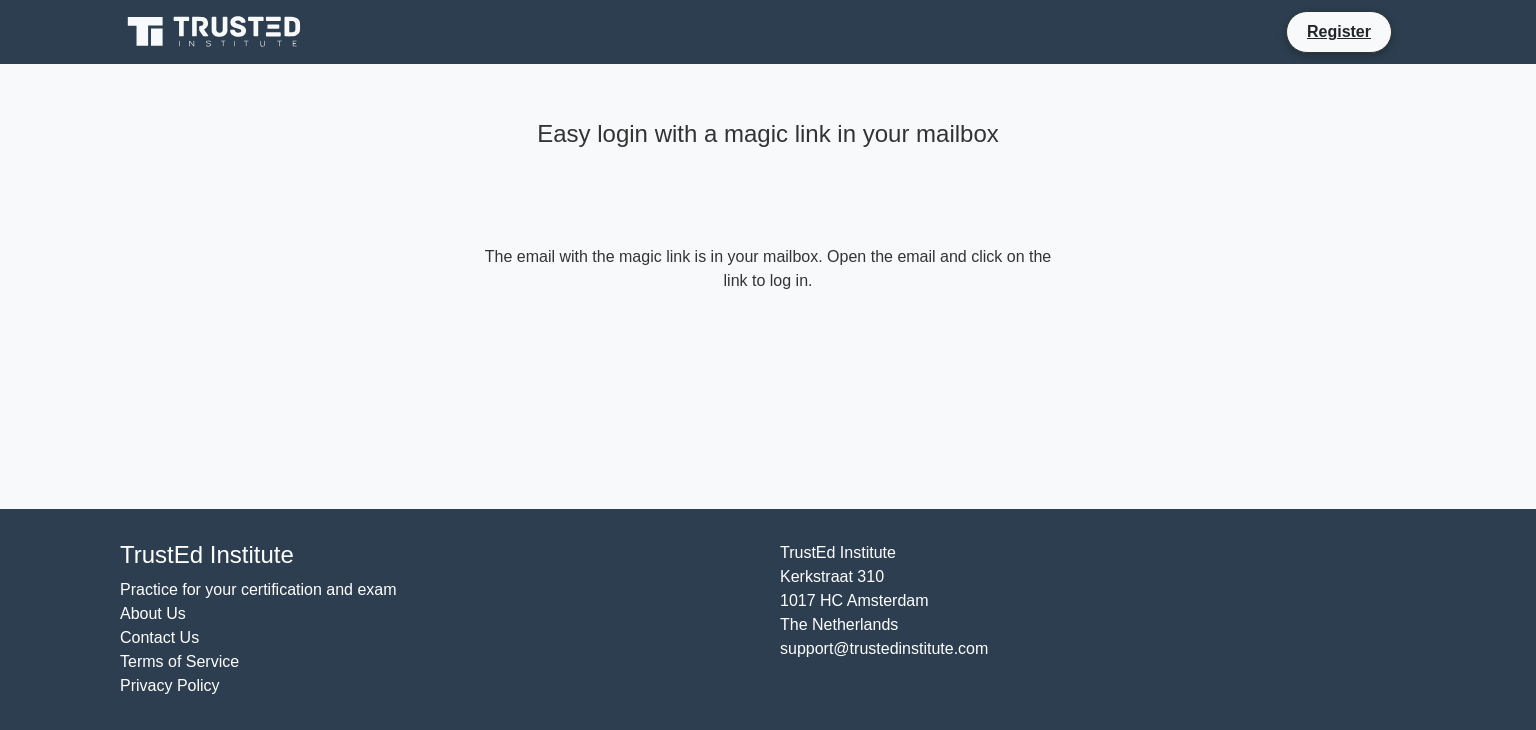 click on "Practice for your certification and exam" at bounding box center (258, 589) 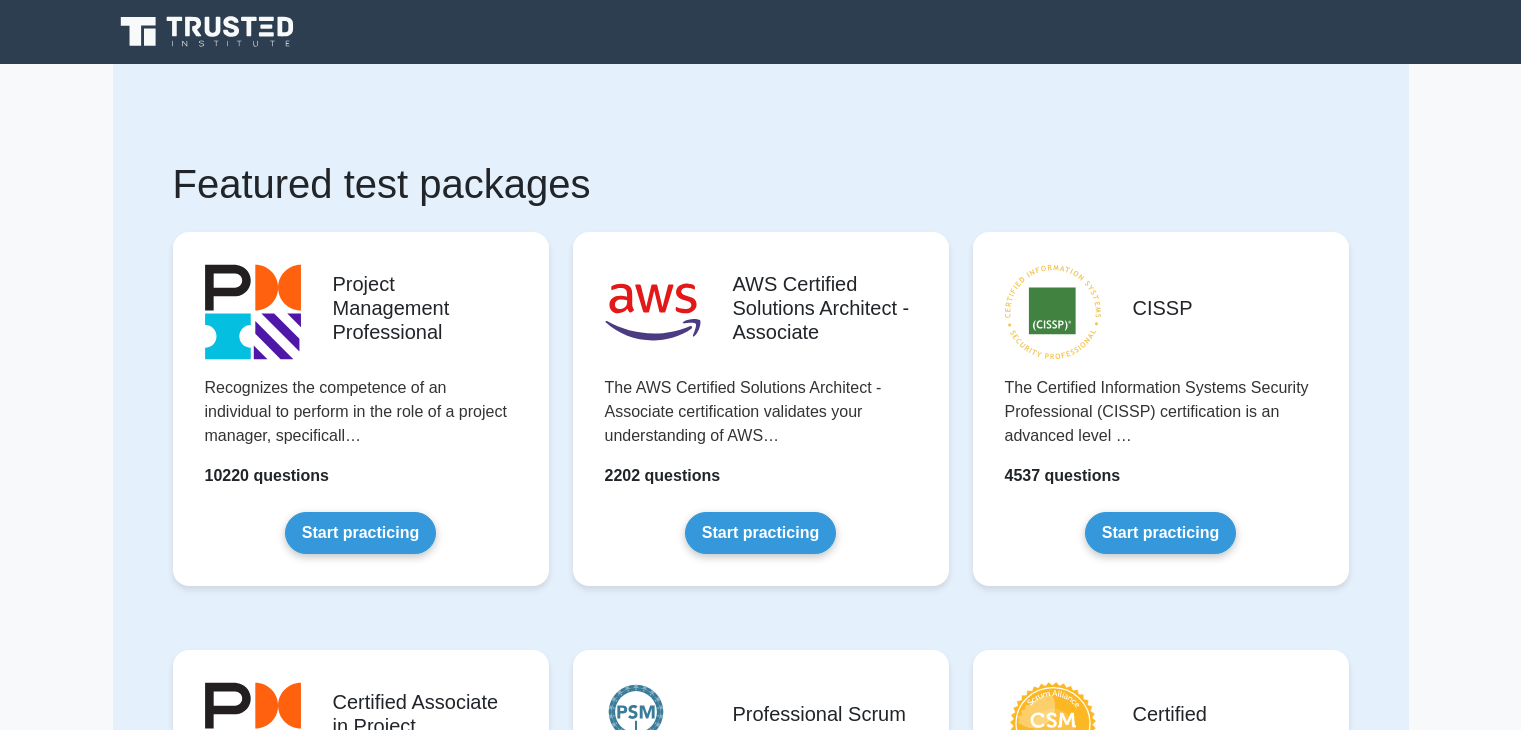scroll, scrollTop: 0, scrollLeft: 0, axis: both 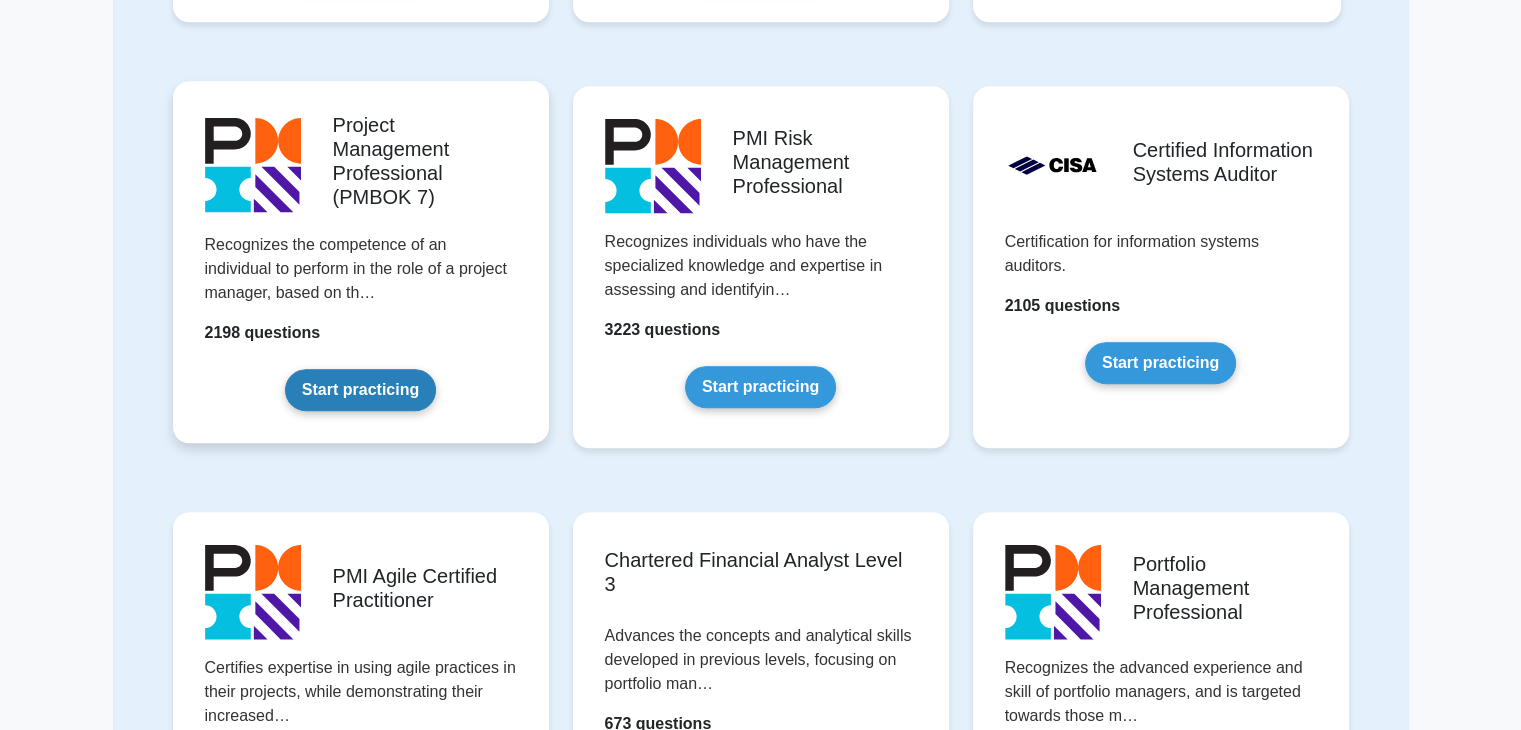 click on "Start practicing" at bounding box center (360, 390) 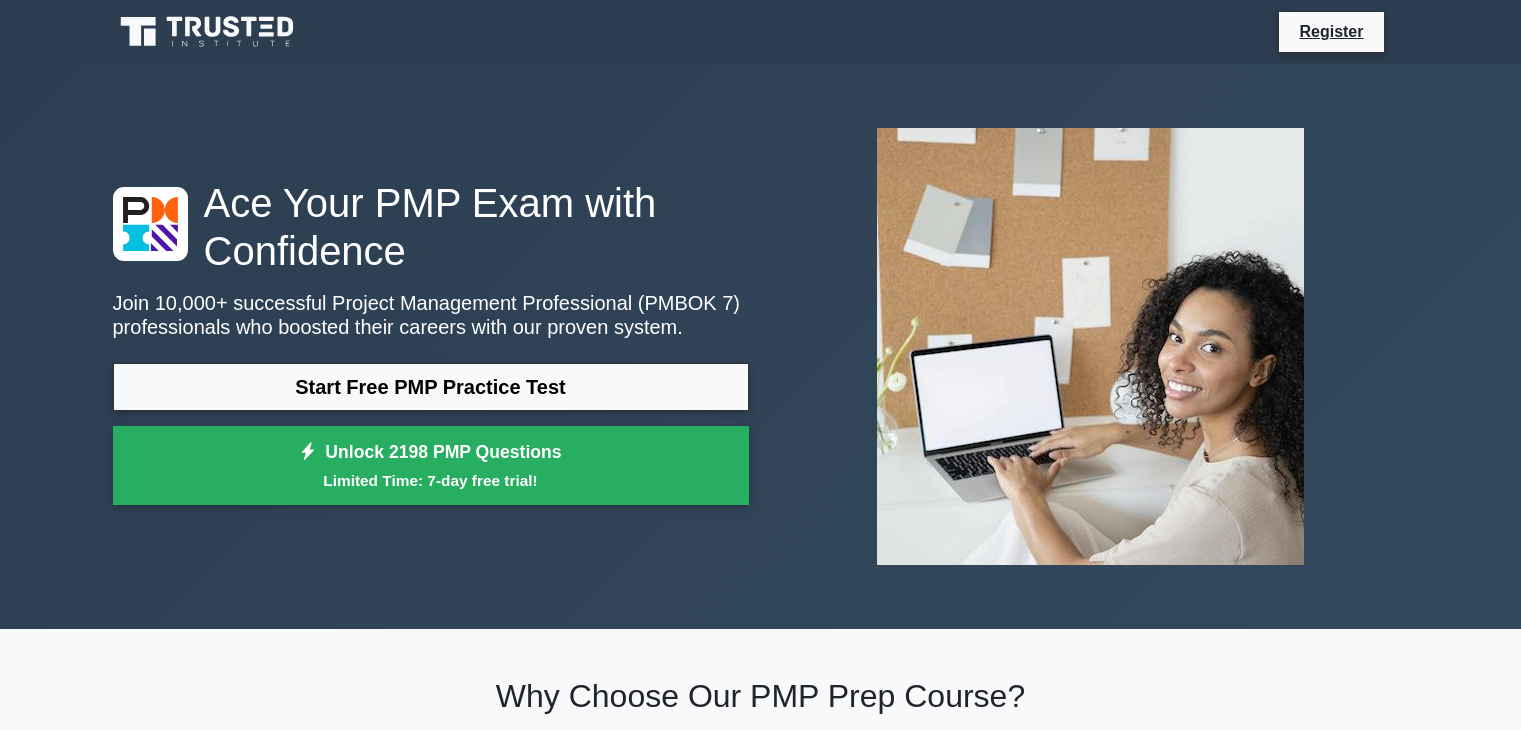 scroll, scrollTop: 0, scrollLeft: 0, axis: both 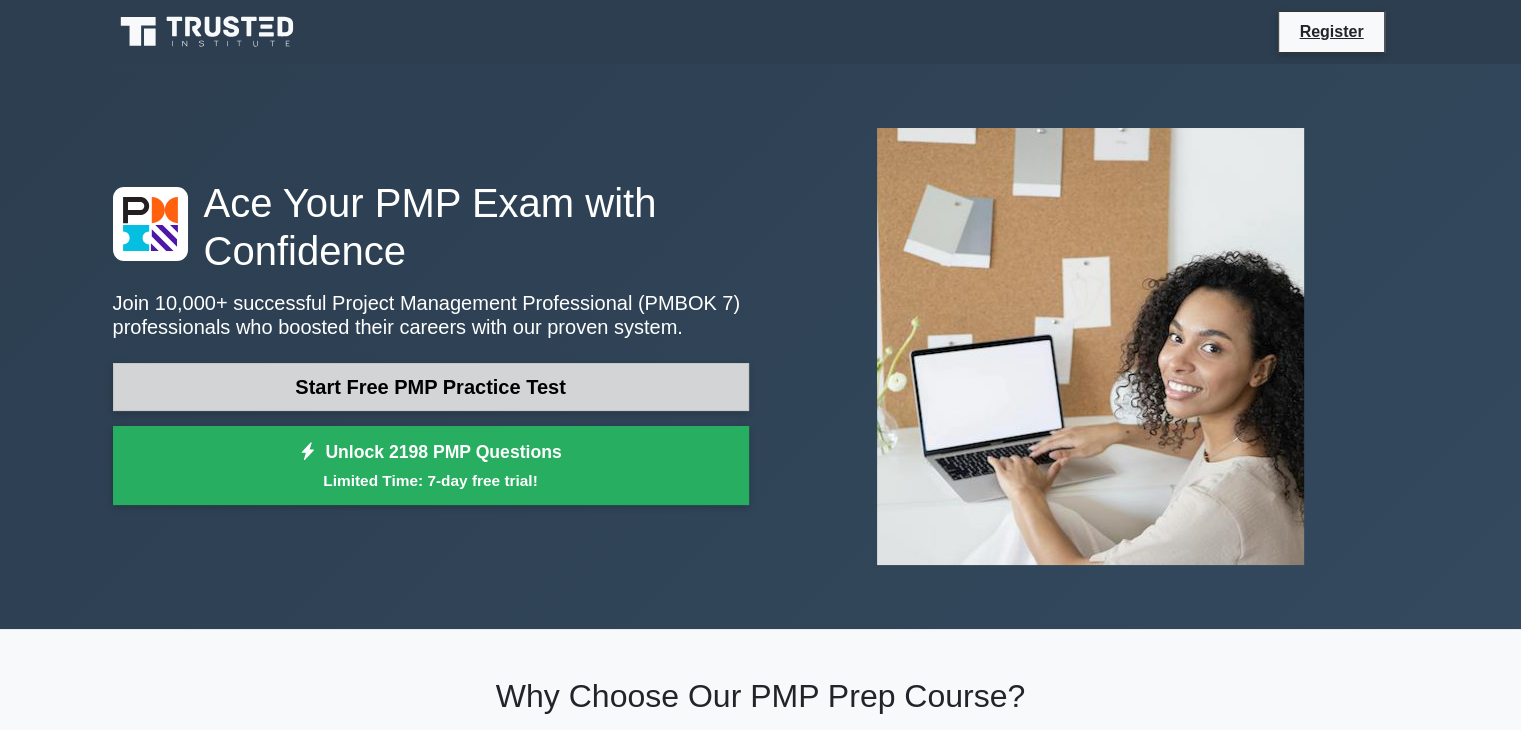 click on "Start Free PMP Practice Test" at bounding box center [431, 387] 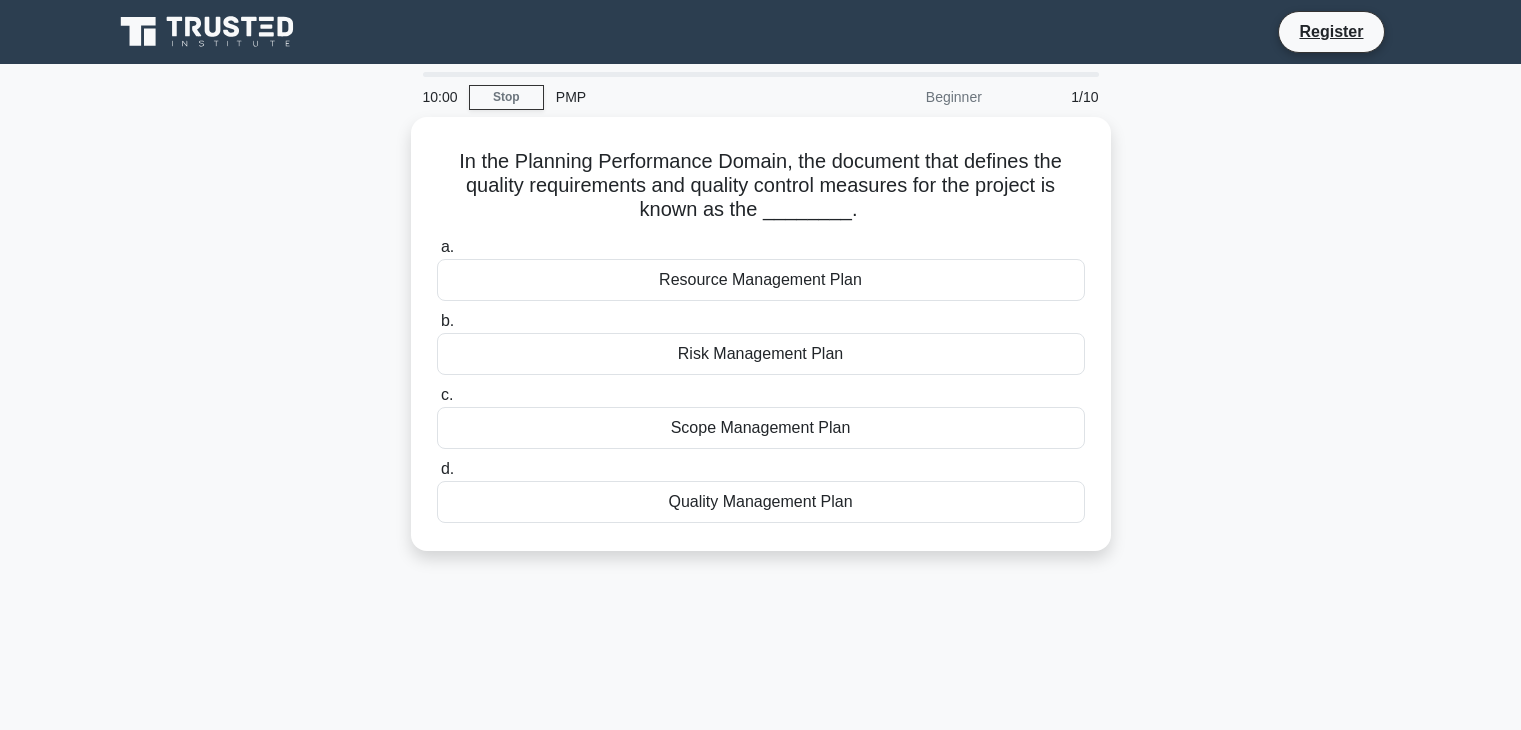 scroll, scrollTop: 0, scrollLeft: 0, axis: both 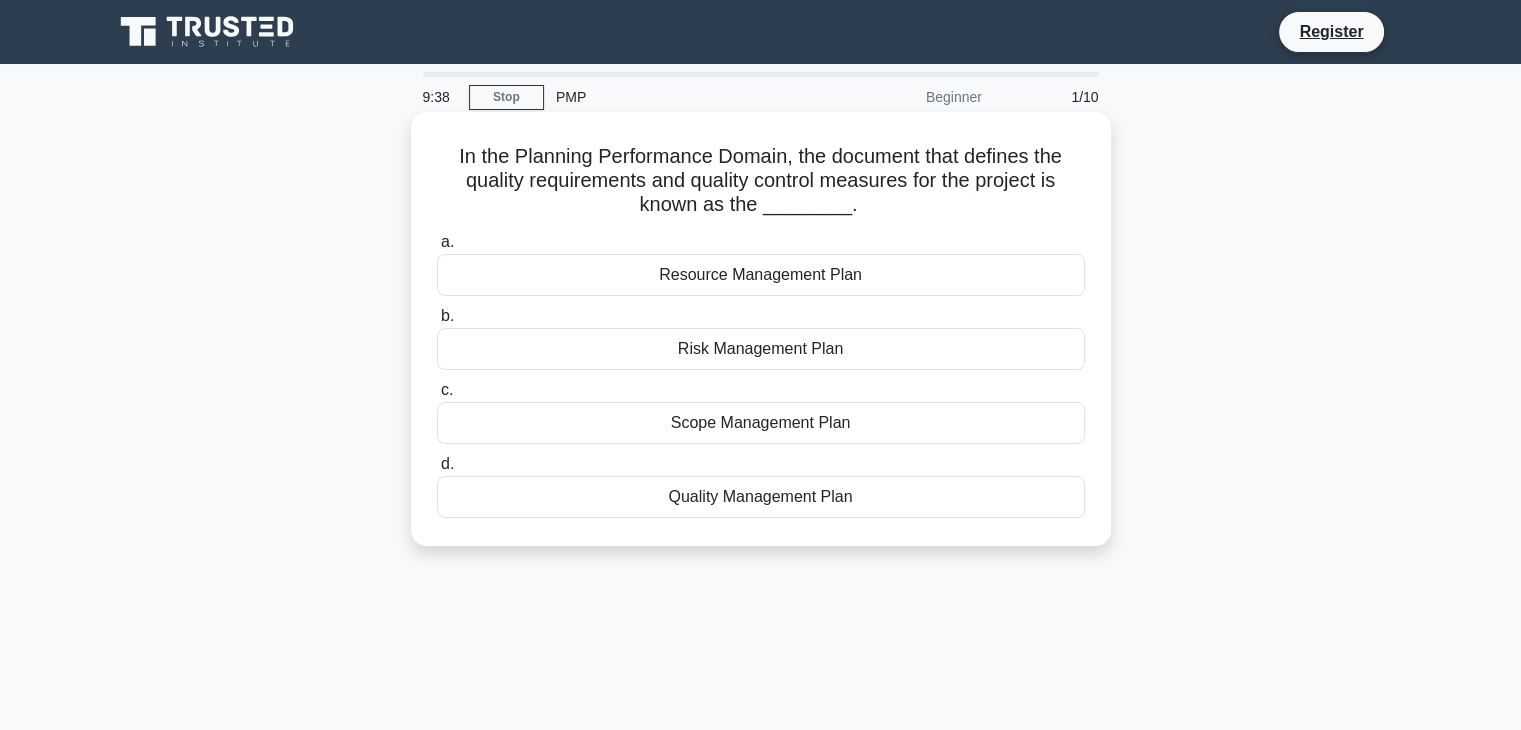 click on "Quality Management Plan" at bounding box center (761, 497) 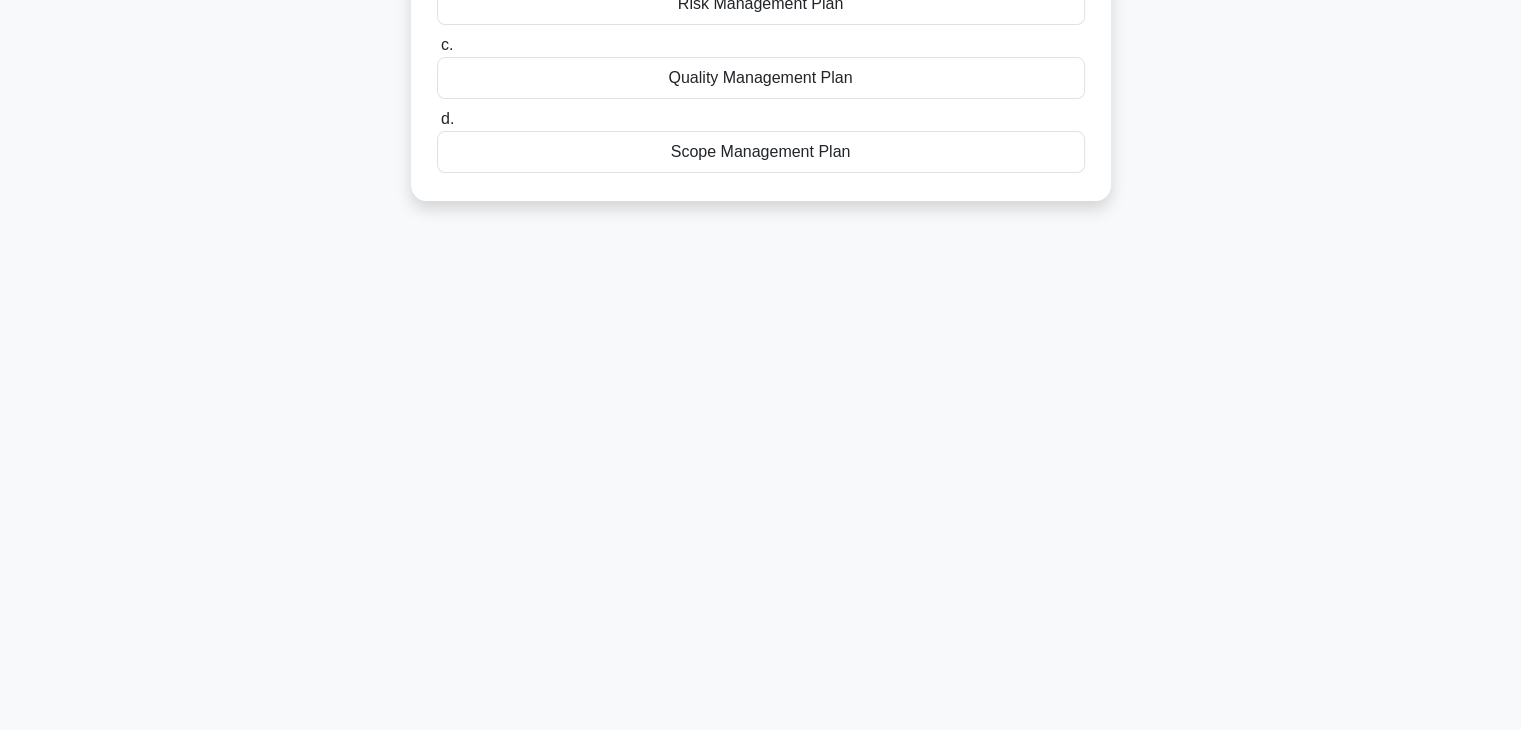 scroll, scrollTop: 0, scrollLeft: 0, axis: both 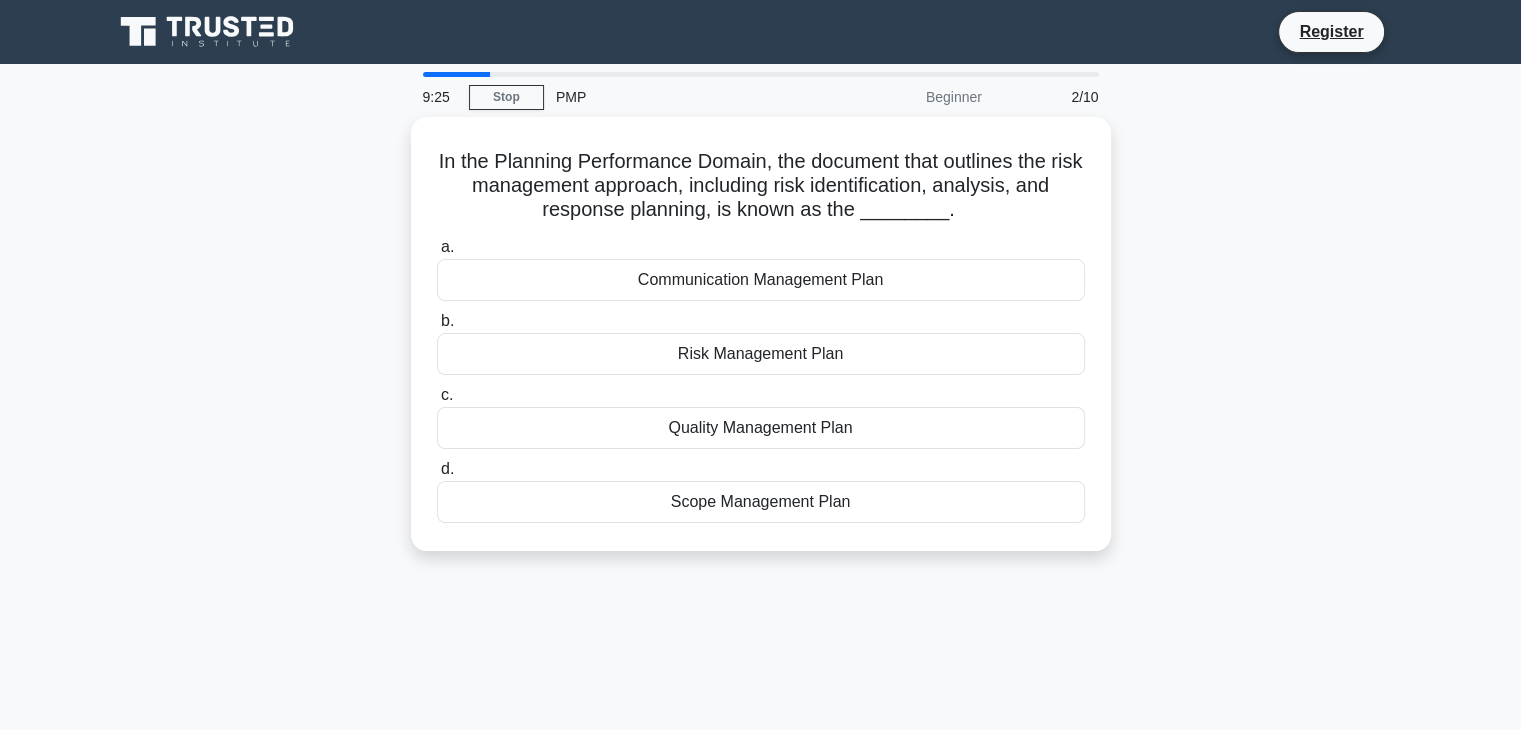 click on "PMP" at bounding box center (681, 97) 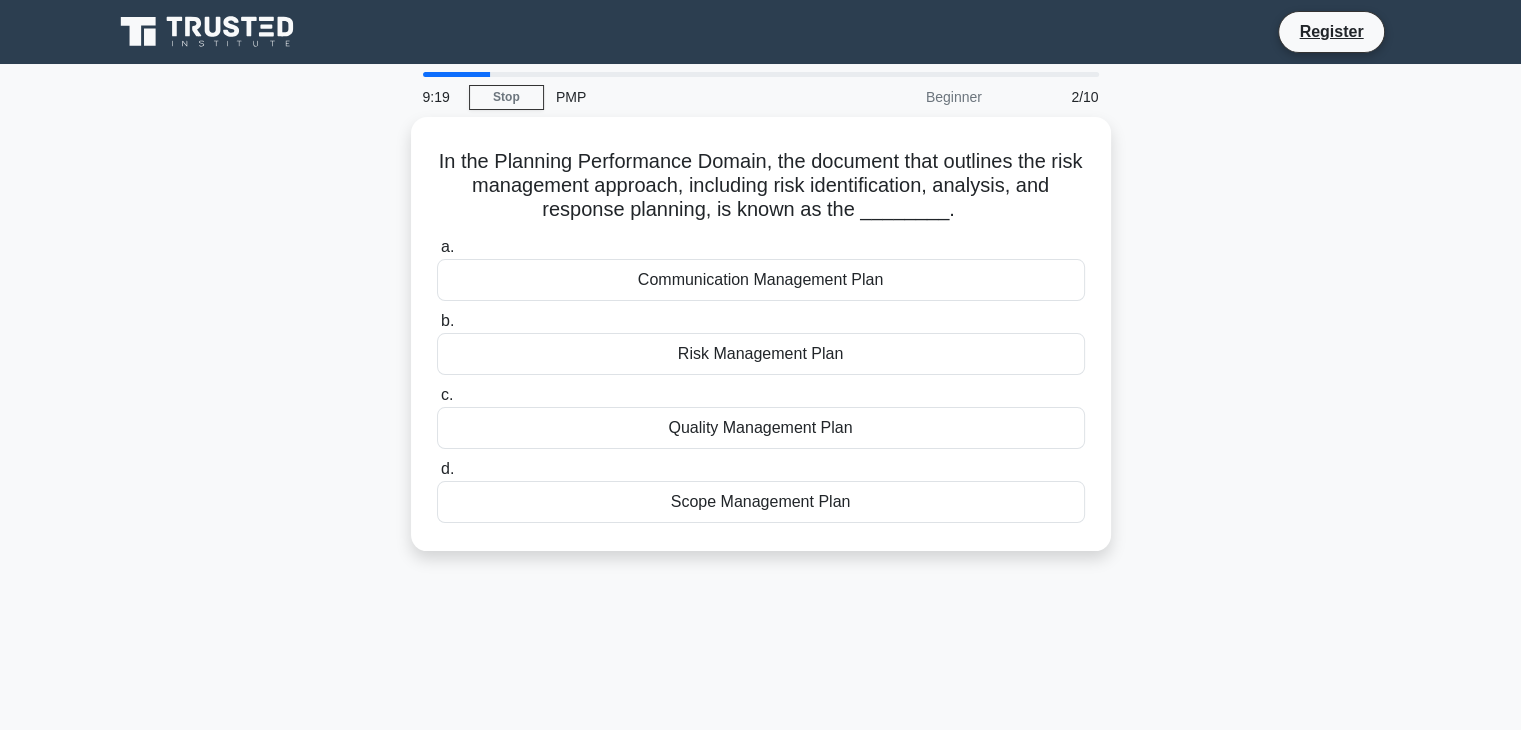 click on "2/10" at bounding box center (1052, 97) 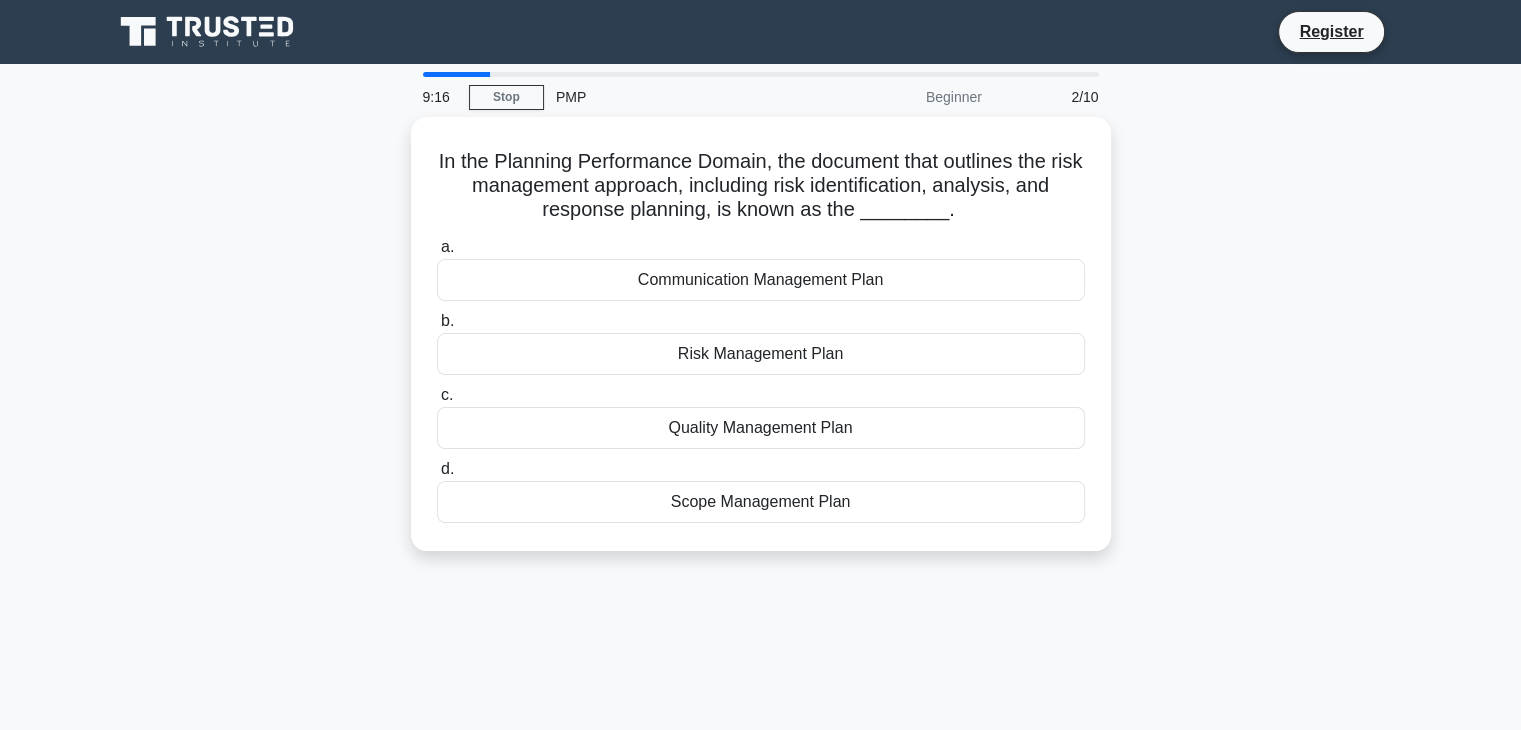 scroll, scrollTop: 0, scrollLeft: 0, axis: both 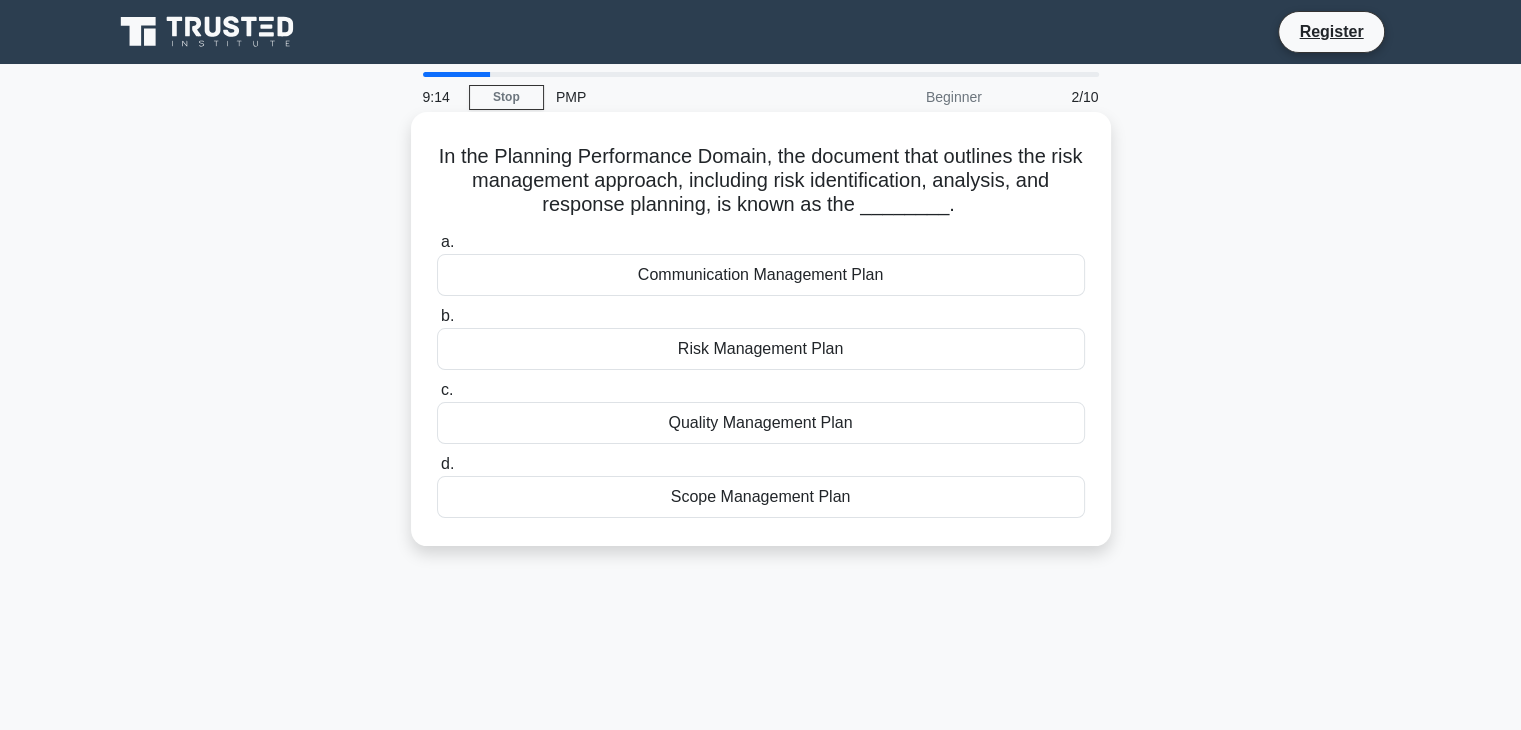 click on "Scope Management Plan" at bounding box center [761, 497] 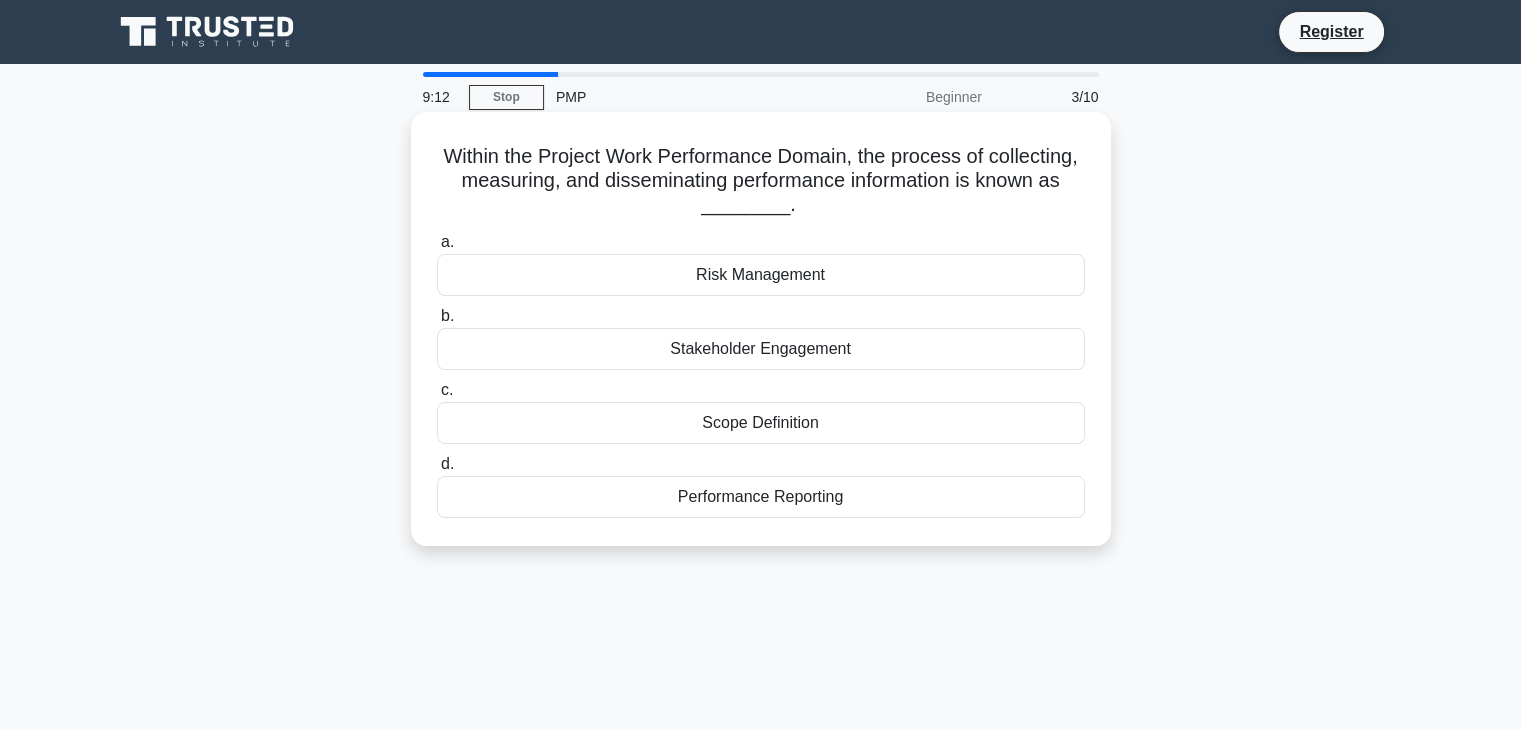 click on "Performance Reporting" at bounding box center [761, 497] 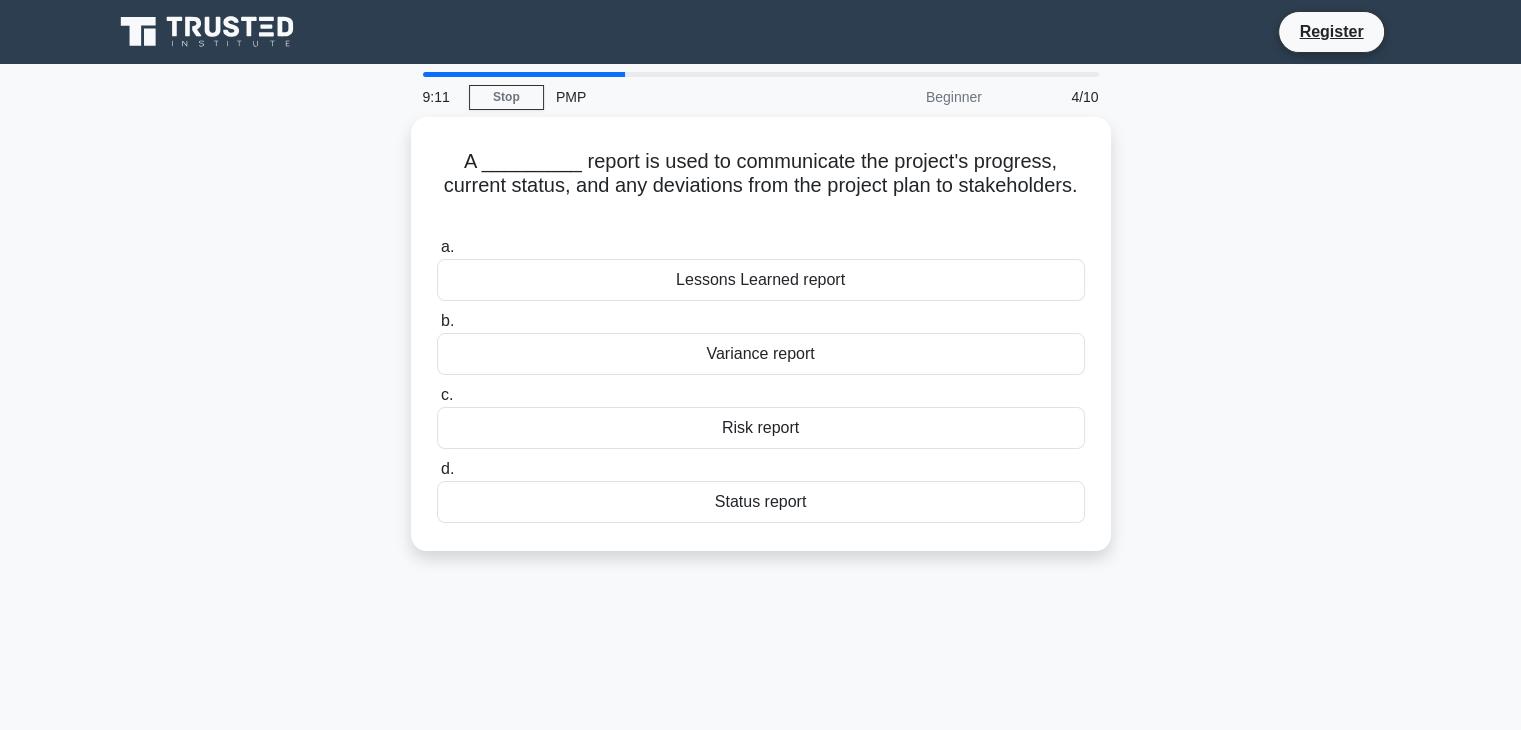 click on "Status report" at bounding box center (761, 502) 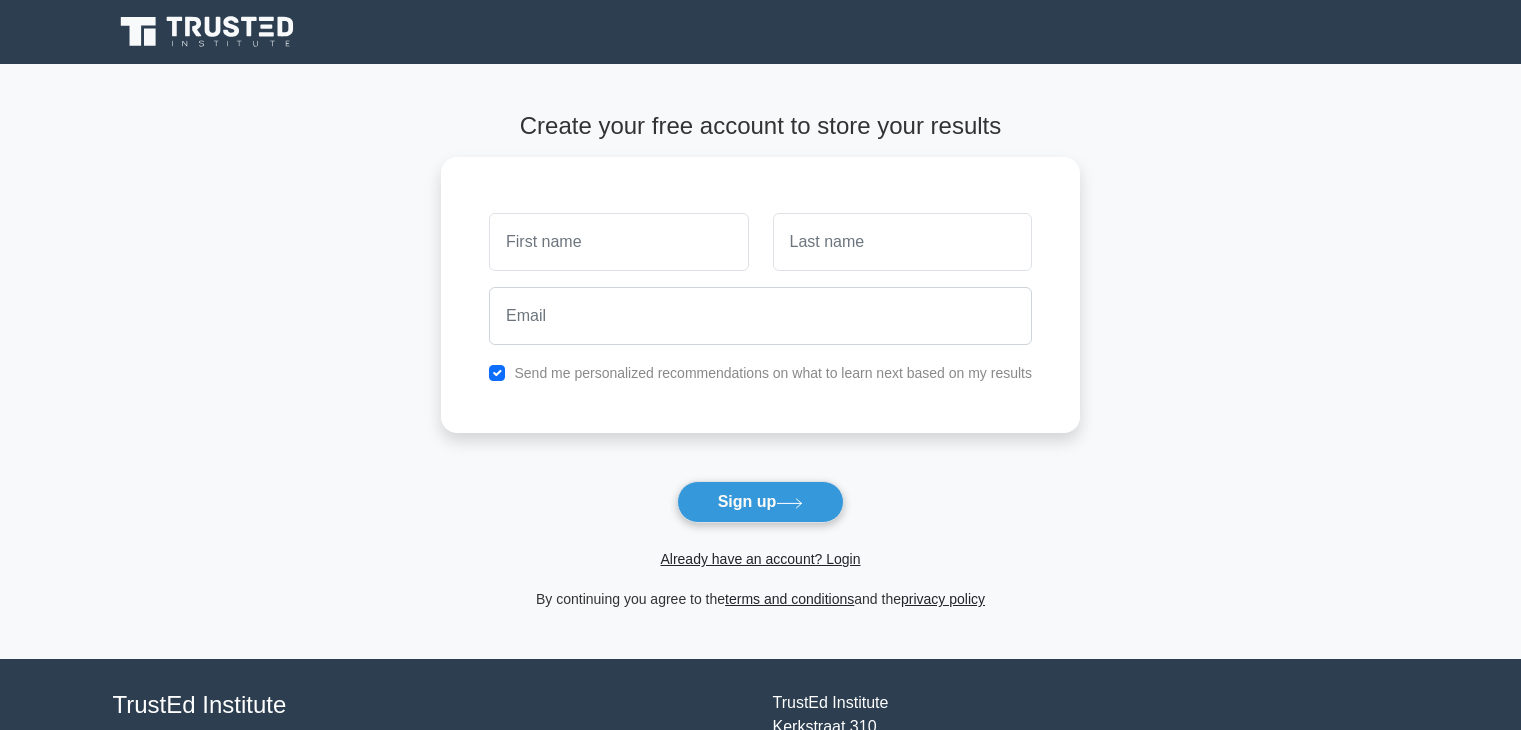scroll, scrollTop: 0, scrollLeft: 0, axis: both 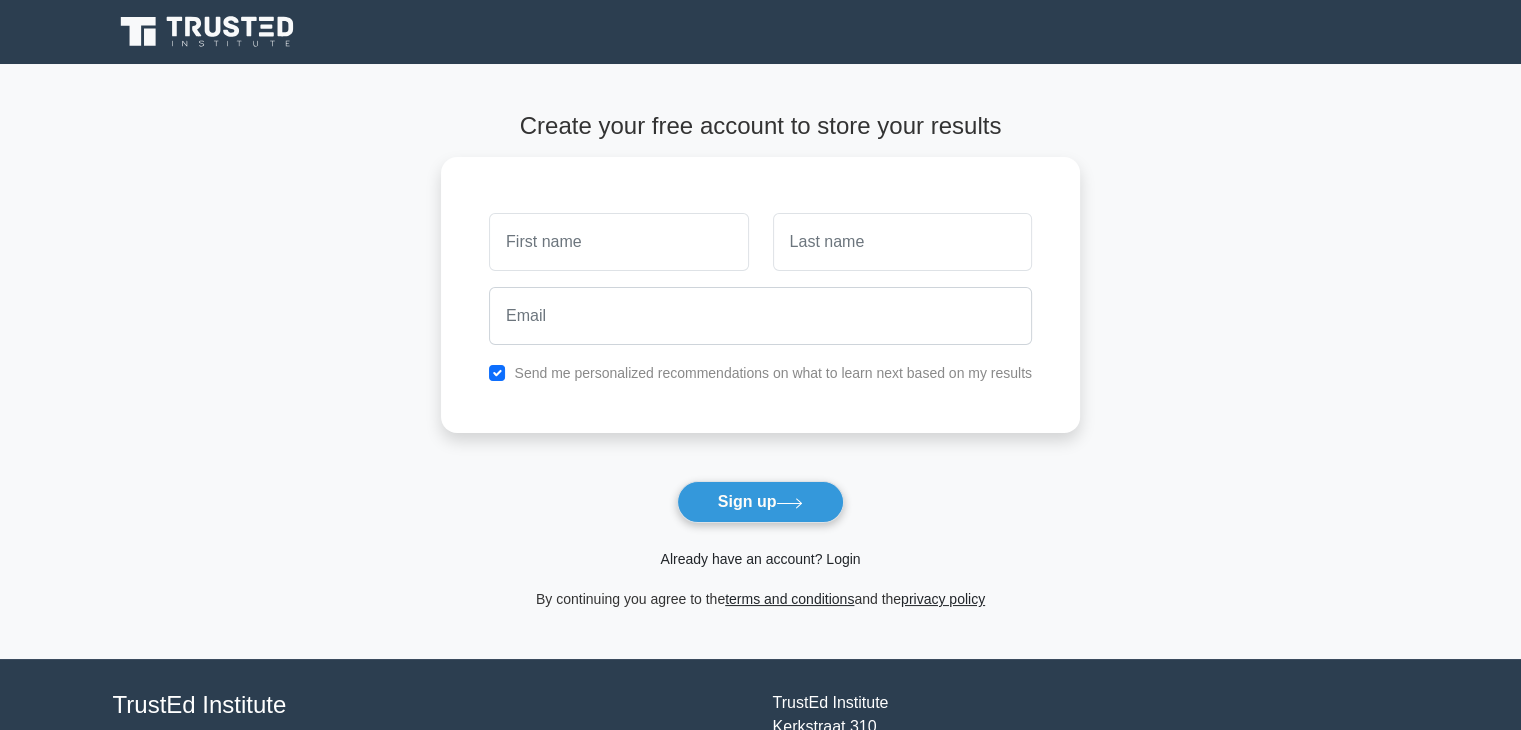 click on "Already have an account? Login" at bounding box center (760, 559) 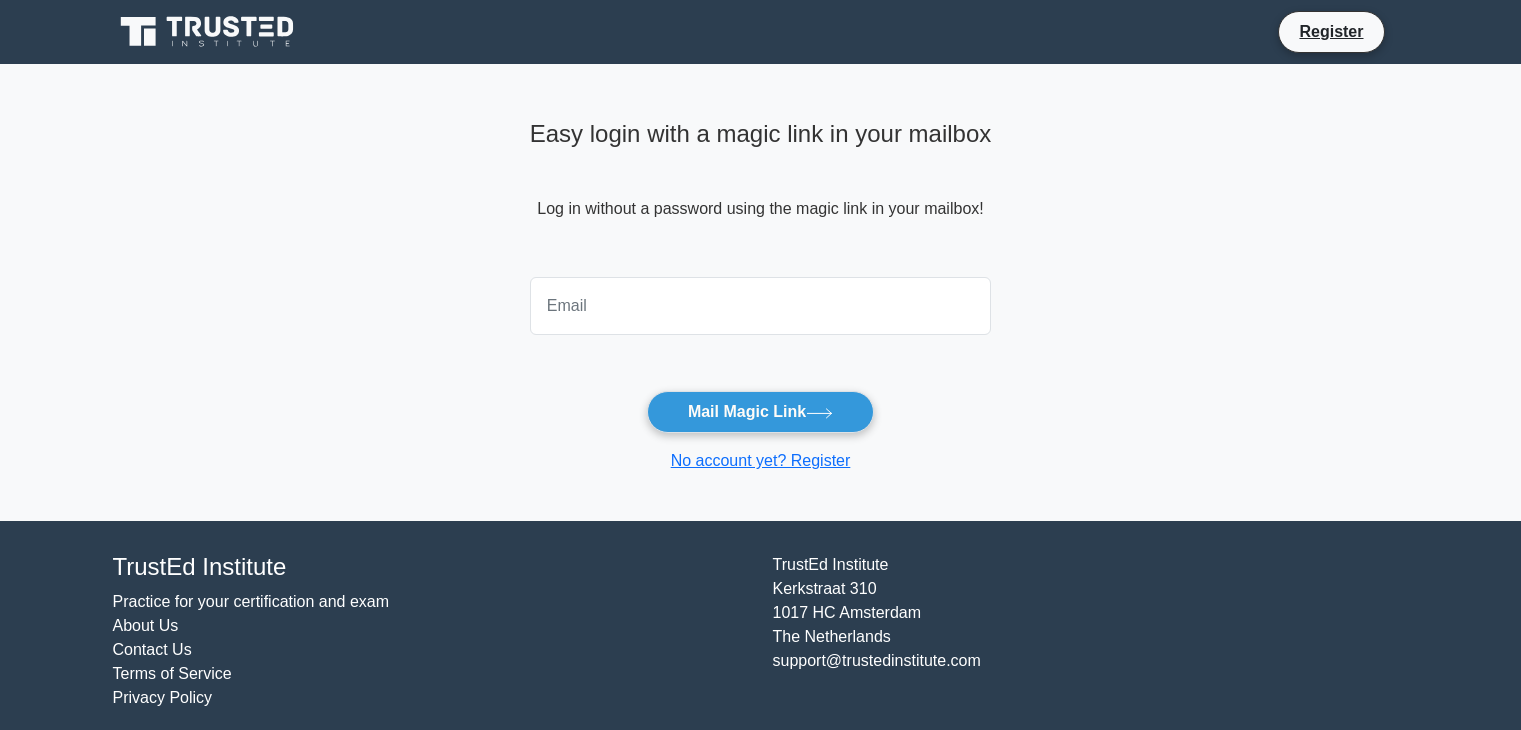 scroll, scrollTop: 0, scrollLeft: 0, axis: both 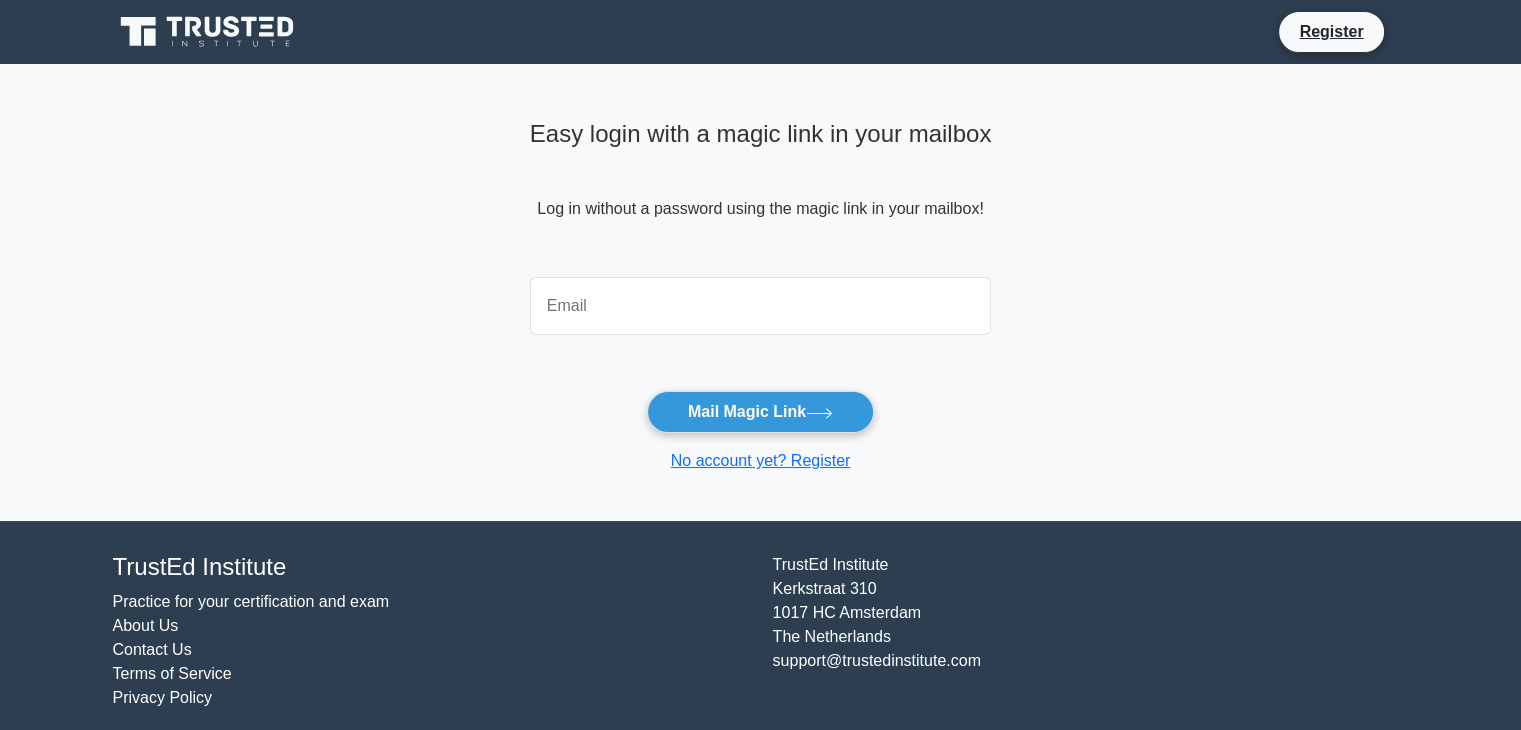 click at bounding box center [761, 306] 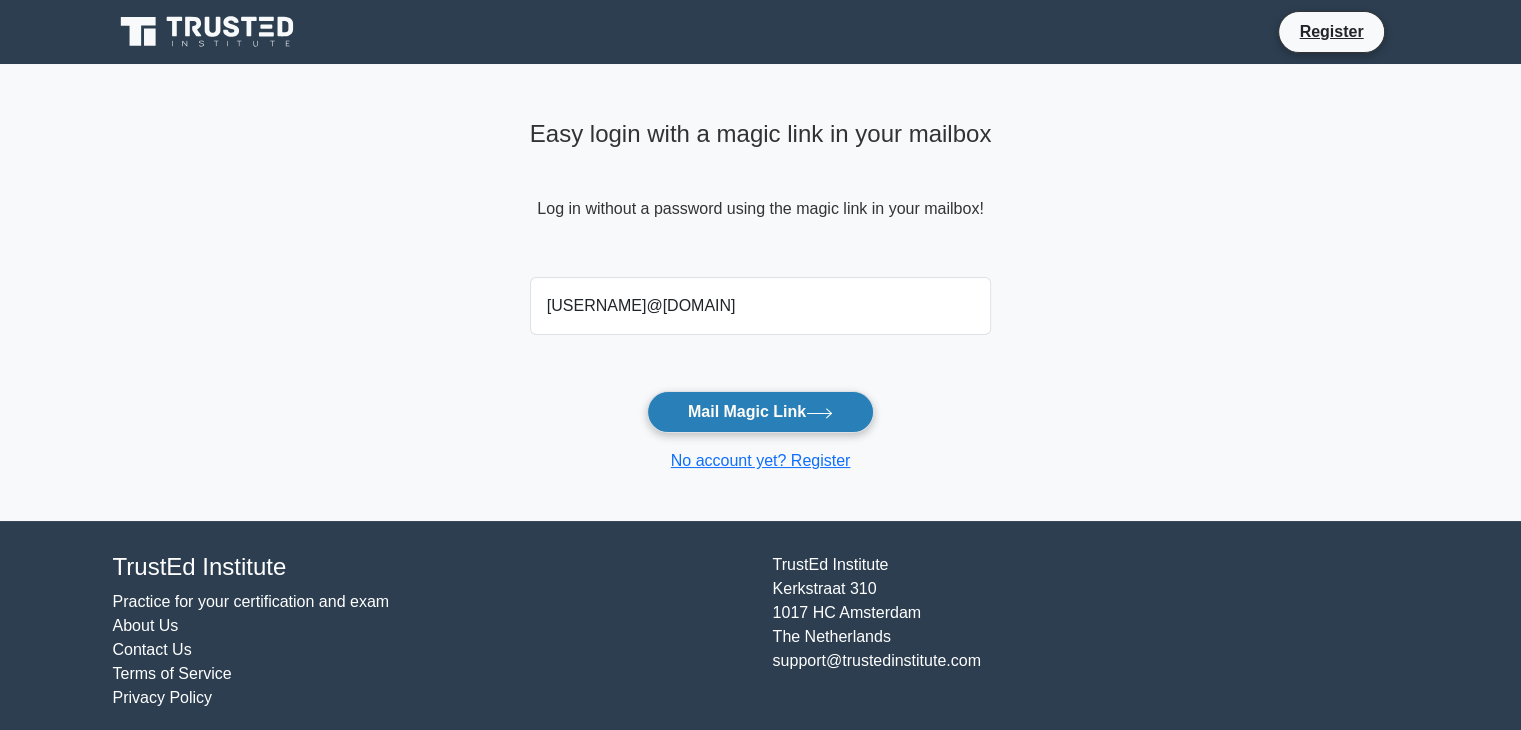 click on "Mail Magic Link" at bounding box center [760, 412] 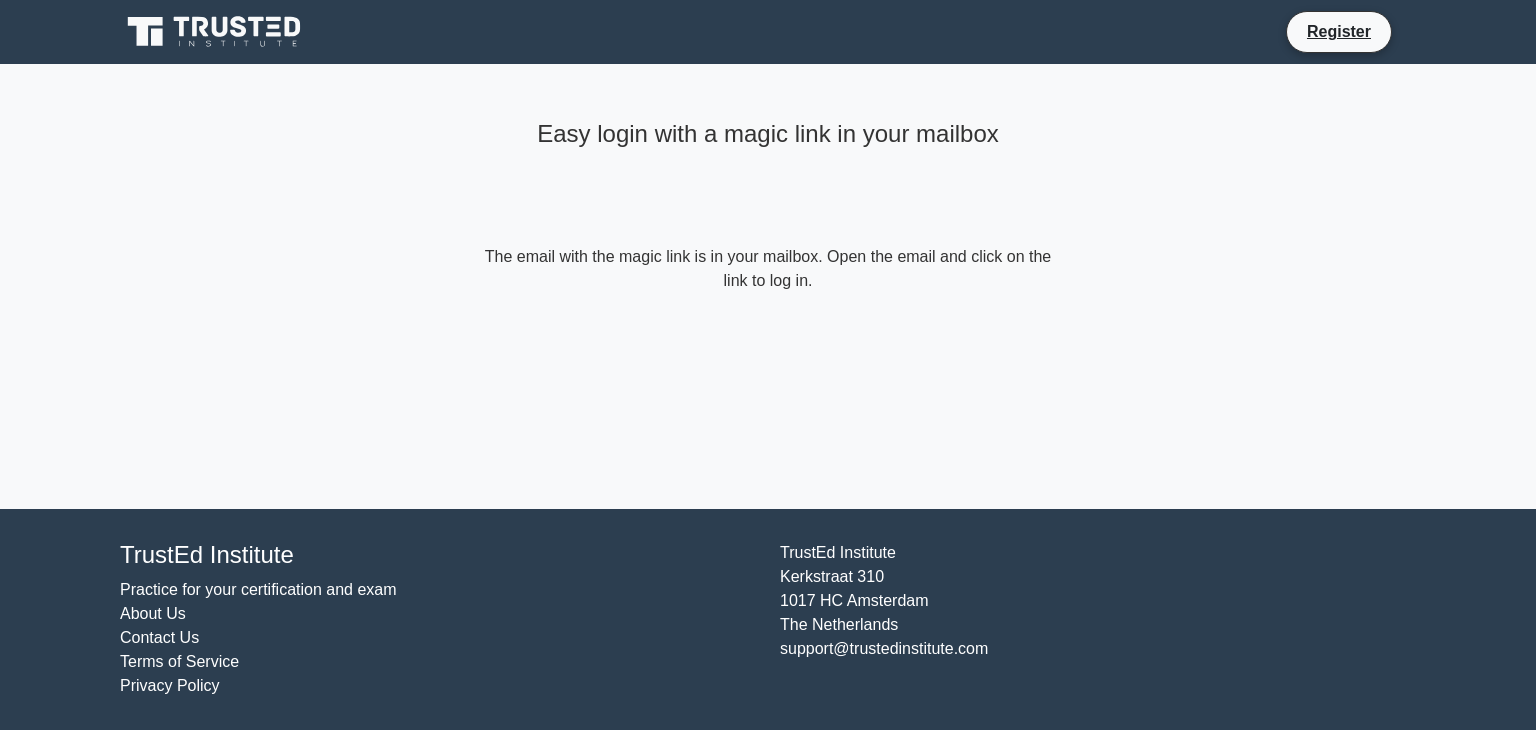 scroll, scrollTop: 0, scrollLeft: 0, axis: both 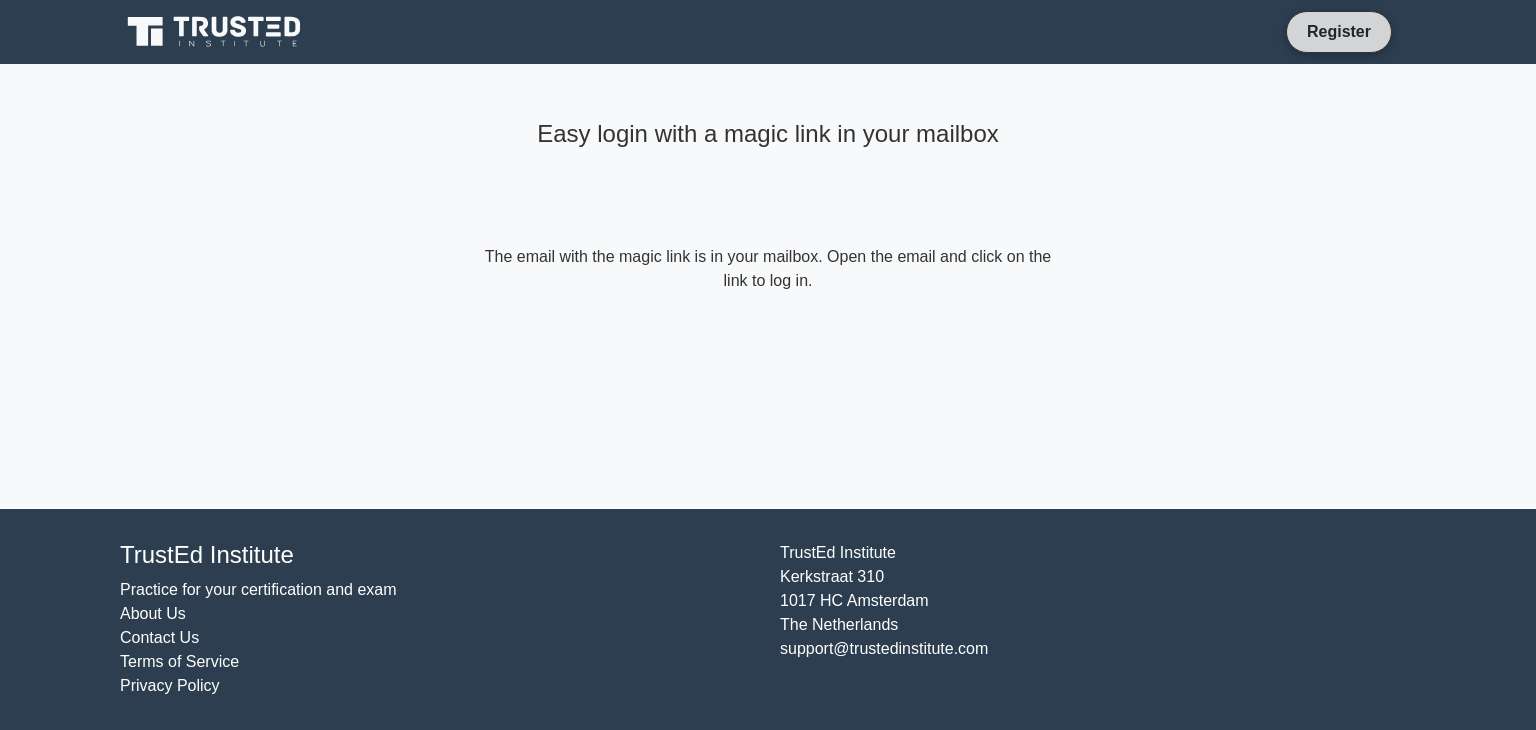 click on "Register" at bounding box center [1339, 31] 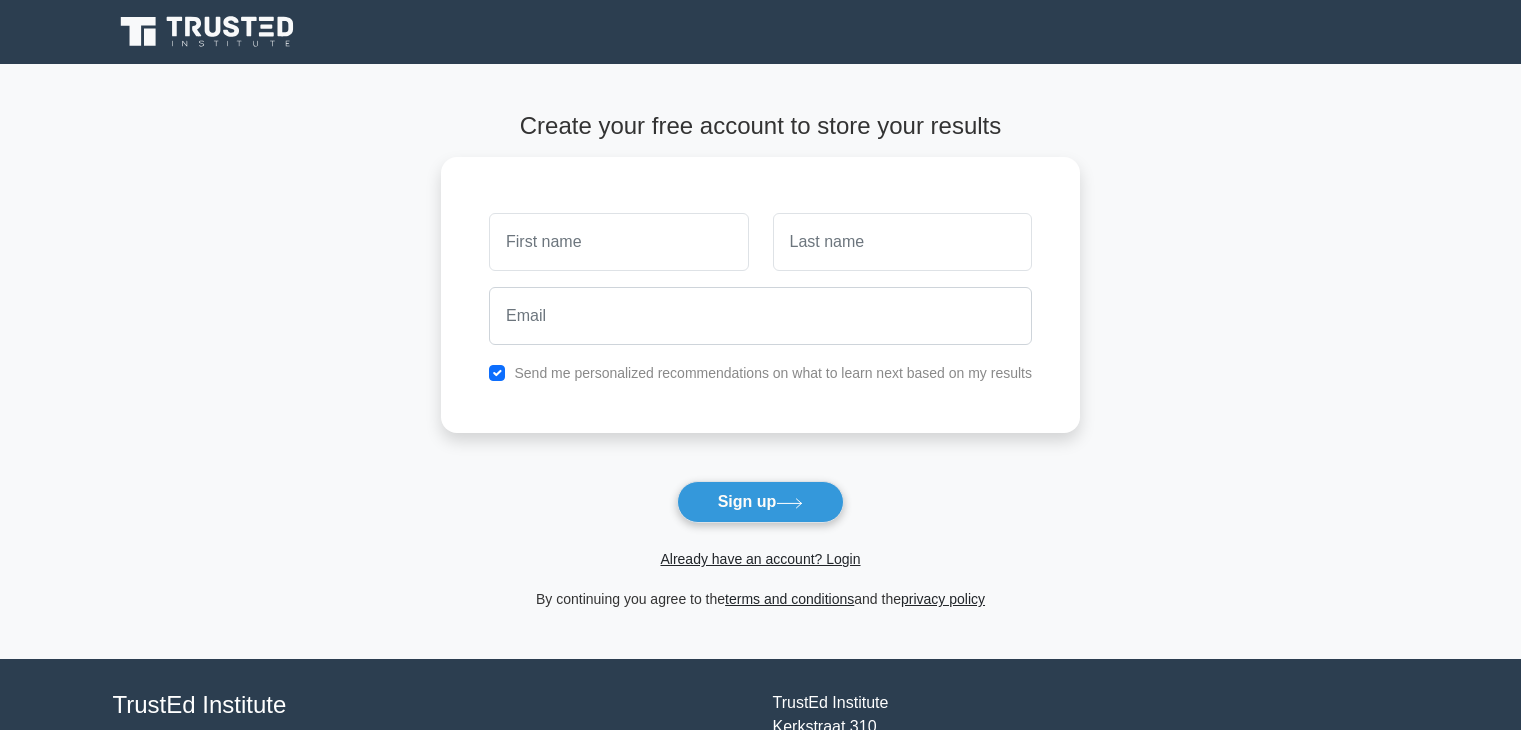 scroll, scrollTop: 0, scrollLeft: 0, axis: both 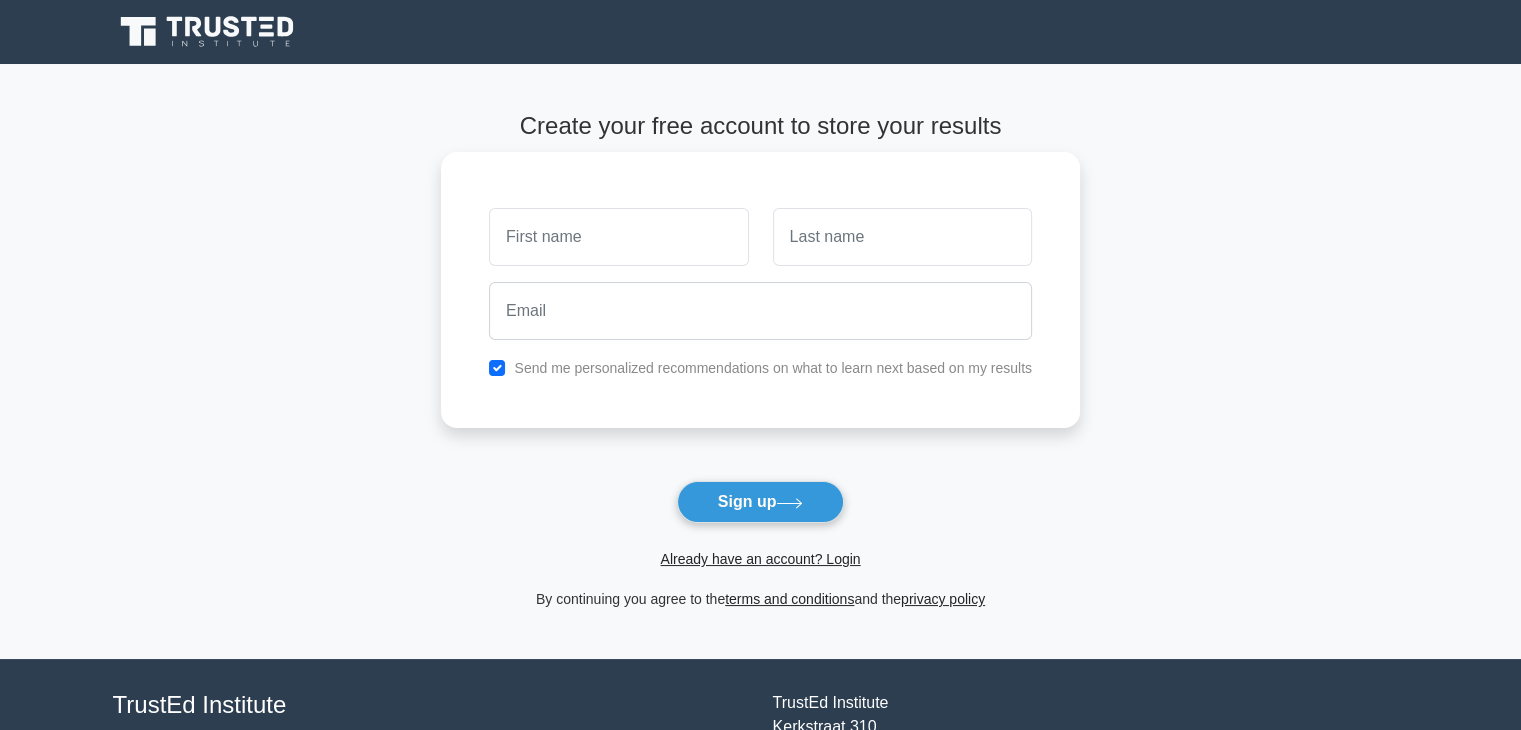 click at bounding box center (618, 237) 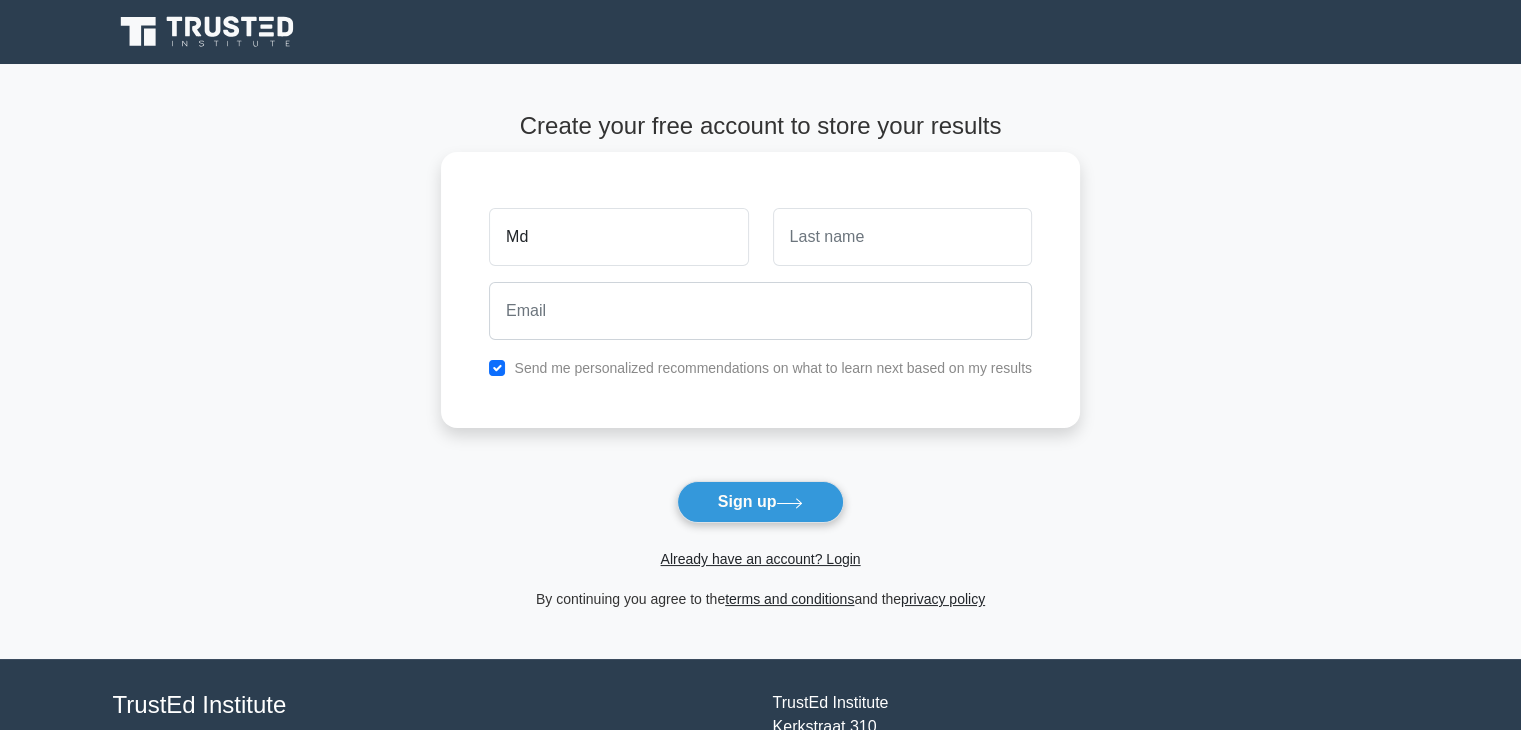 type on "Md" 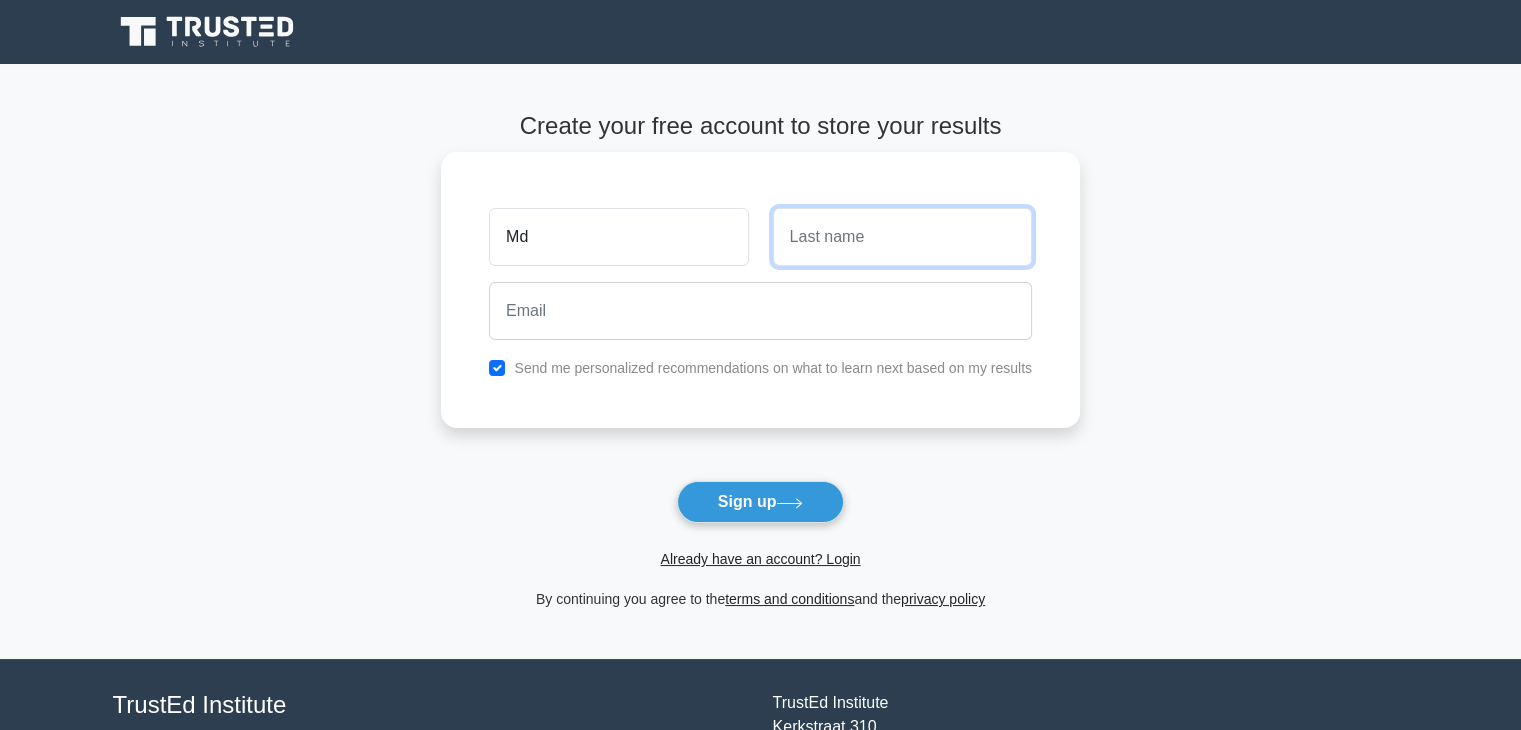 click at bounding box center [902, 237] 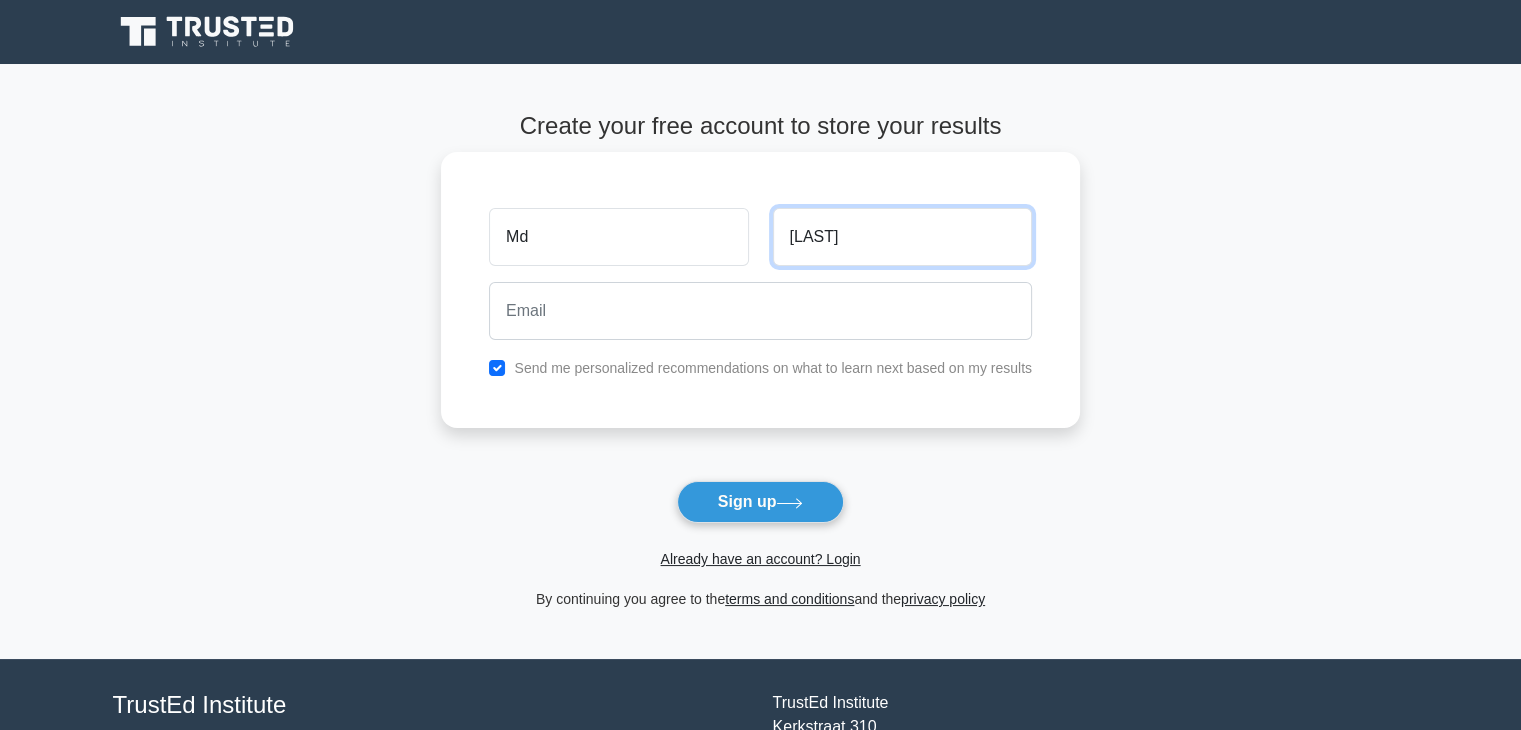 type on "[NAME]" 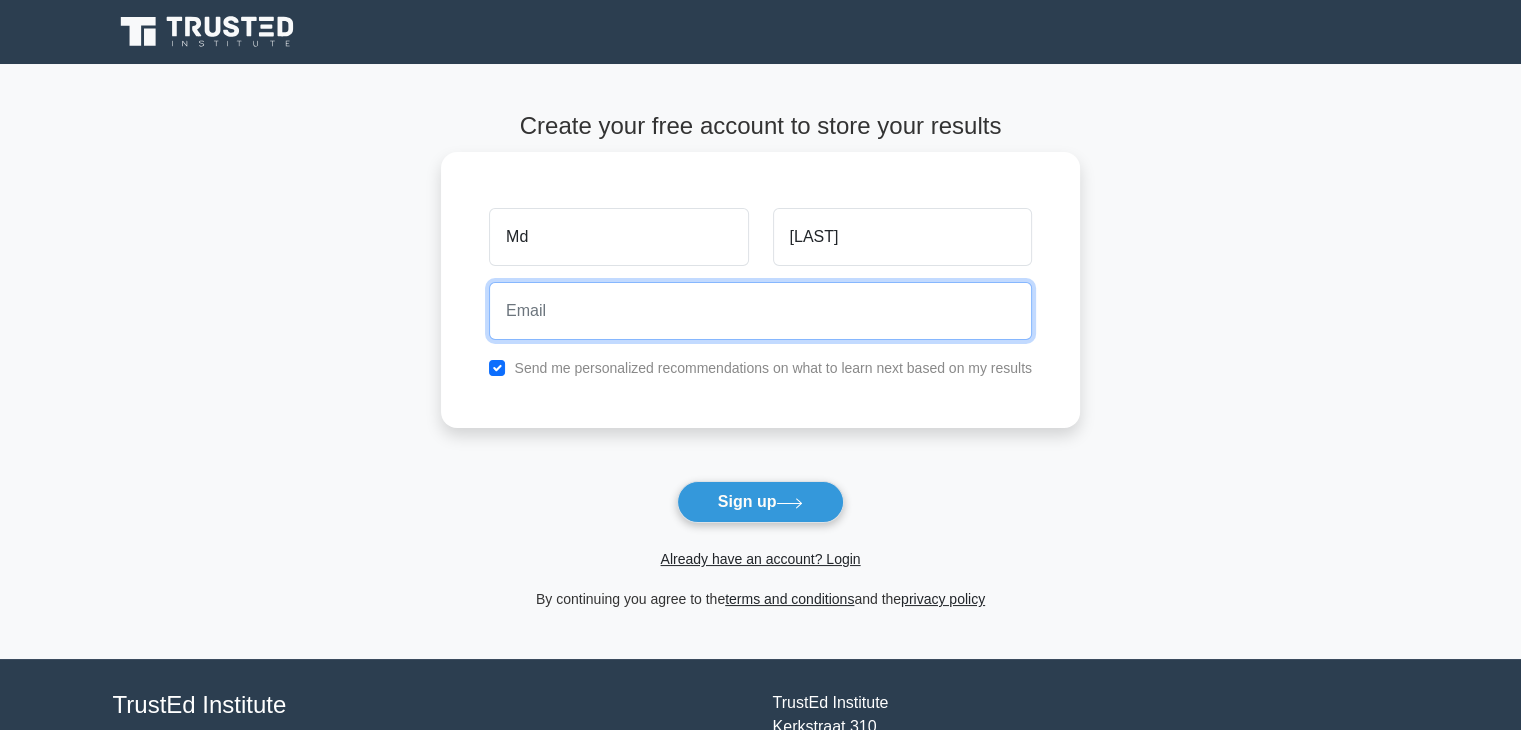 click at bounding box center [760, 311] 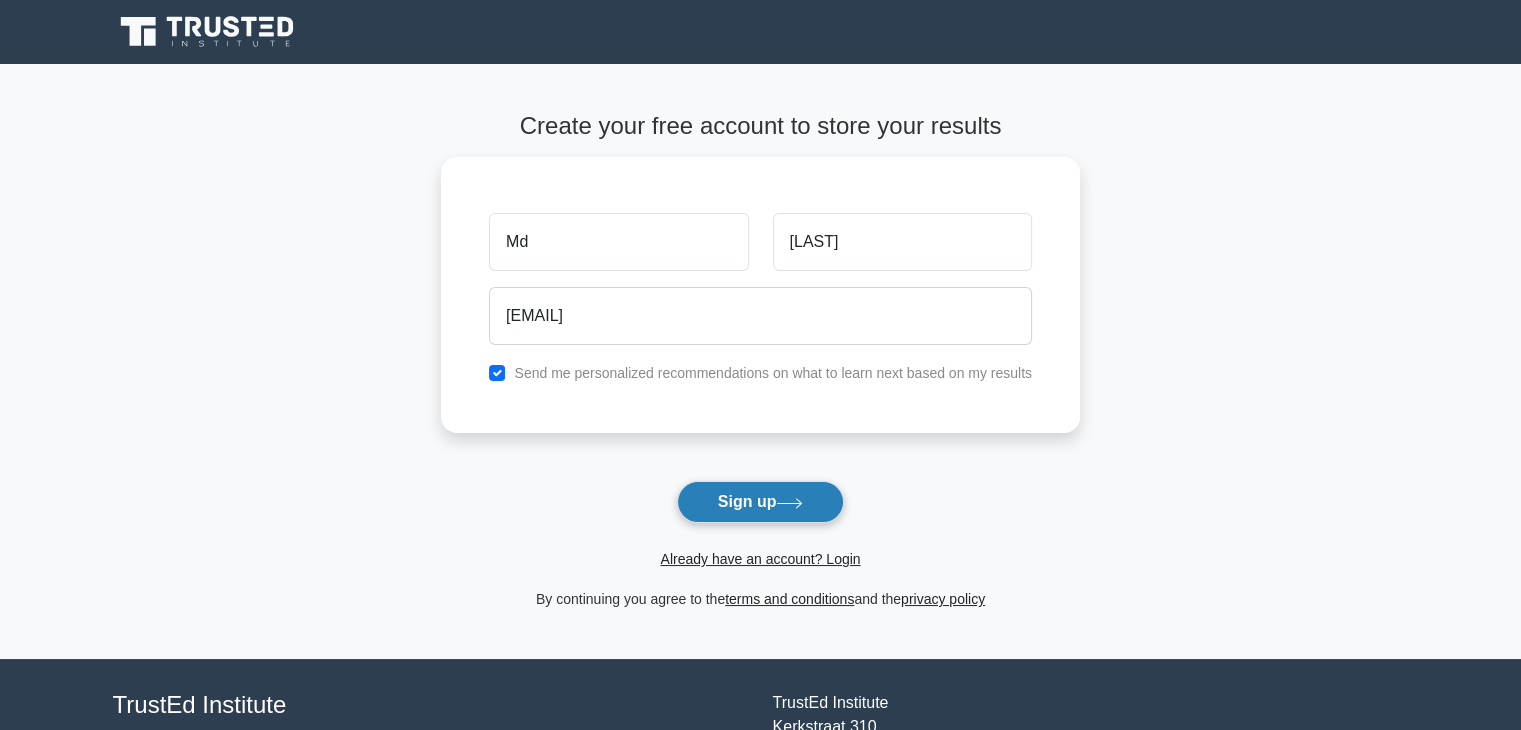 click on "Sign up" at bounding box center [761, 502] 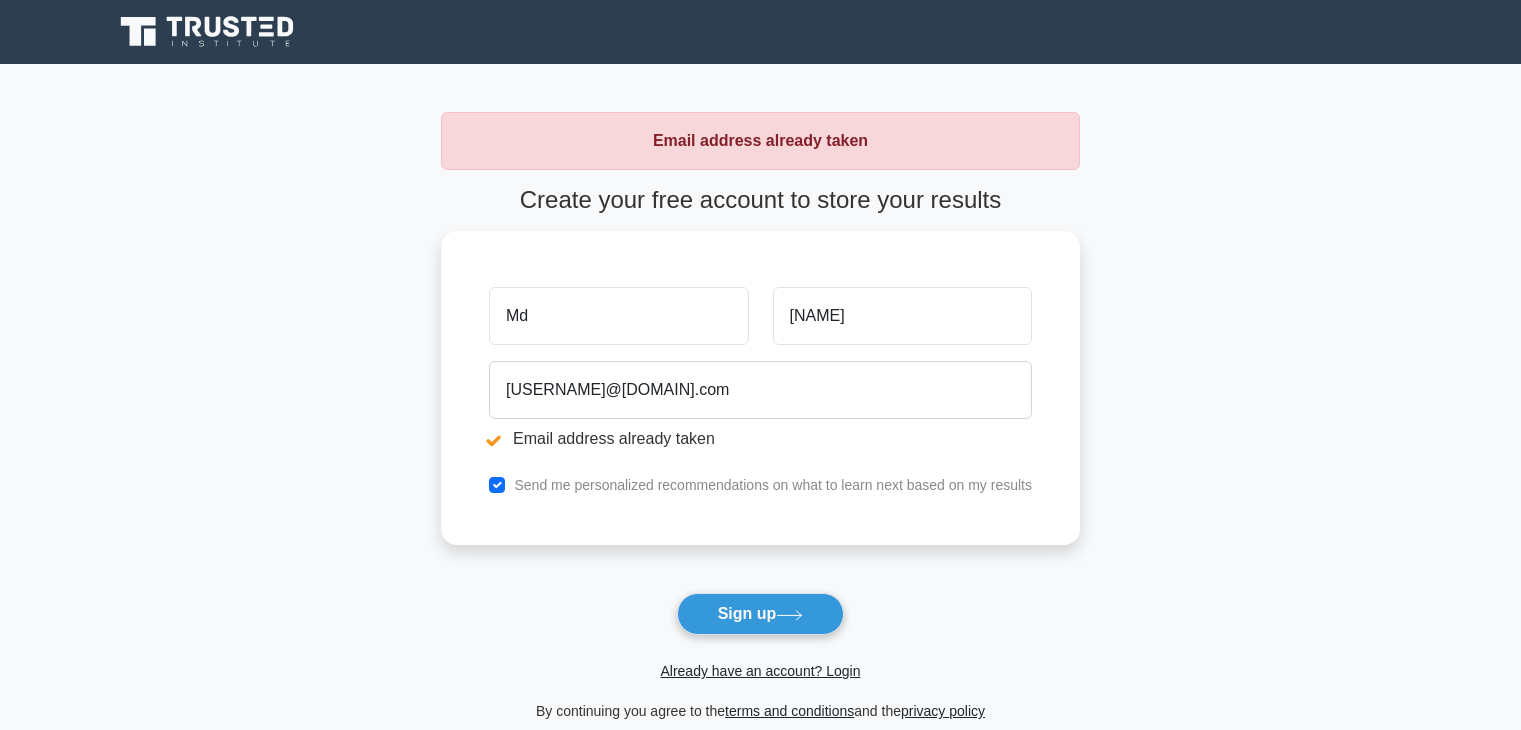 scroll, scrollTop: 0, scrollLeft: 0, axis: both 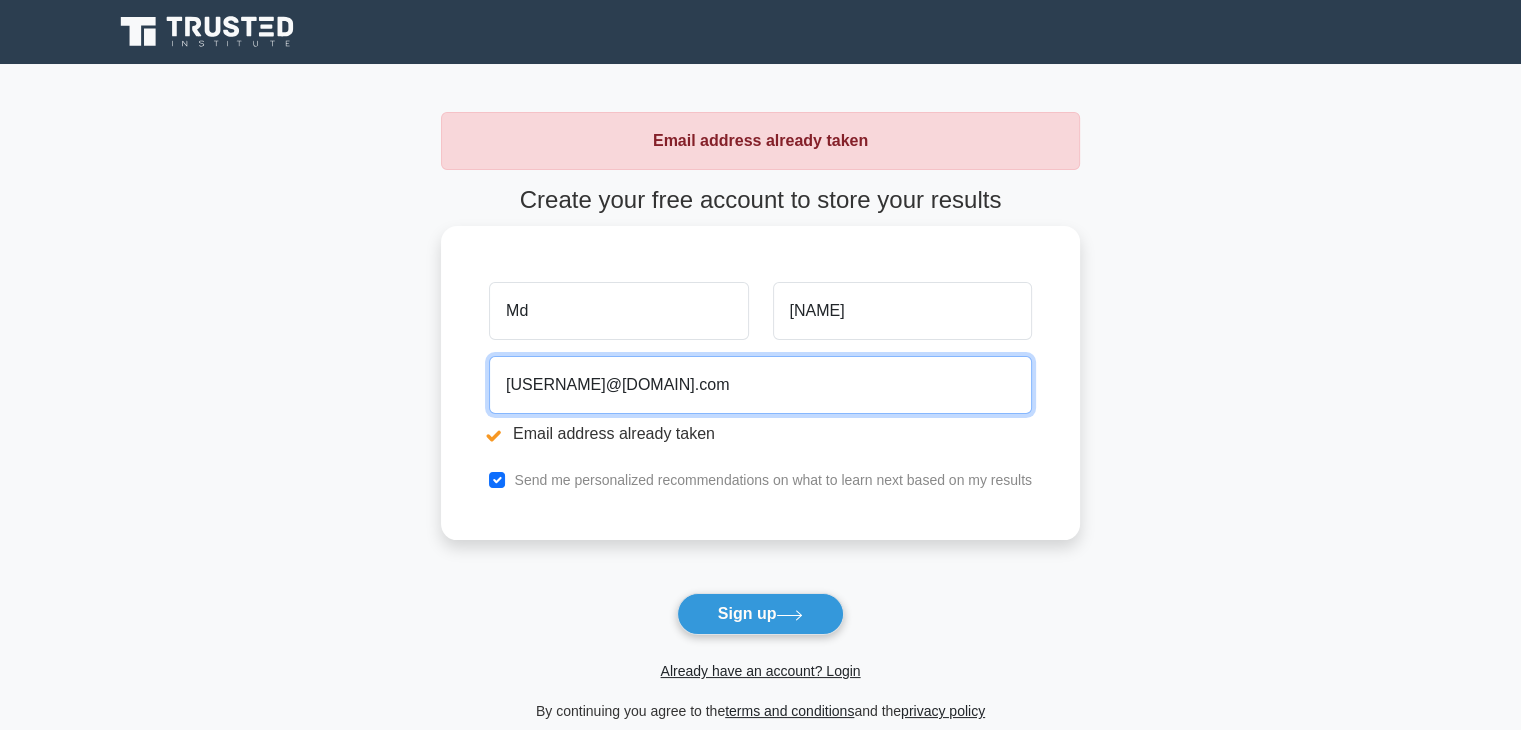 click on "[USERNAME]@[DOMAIN].com" at bounding box center [760, 385] 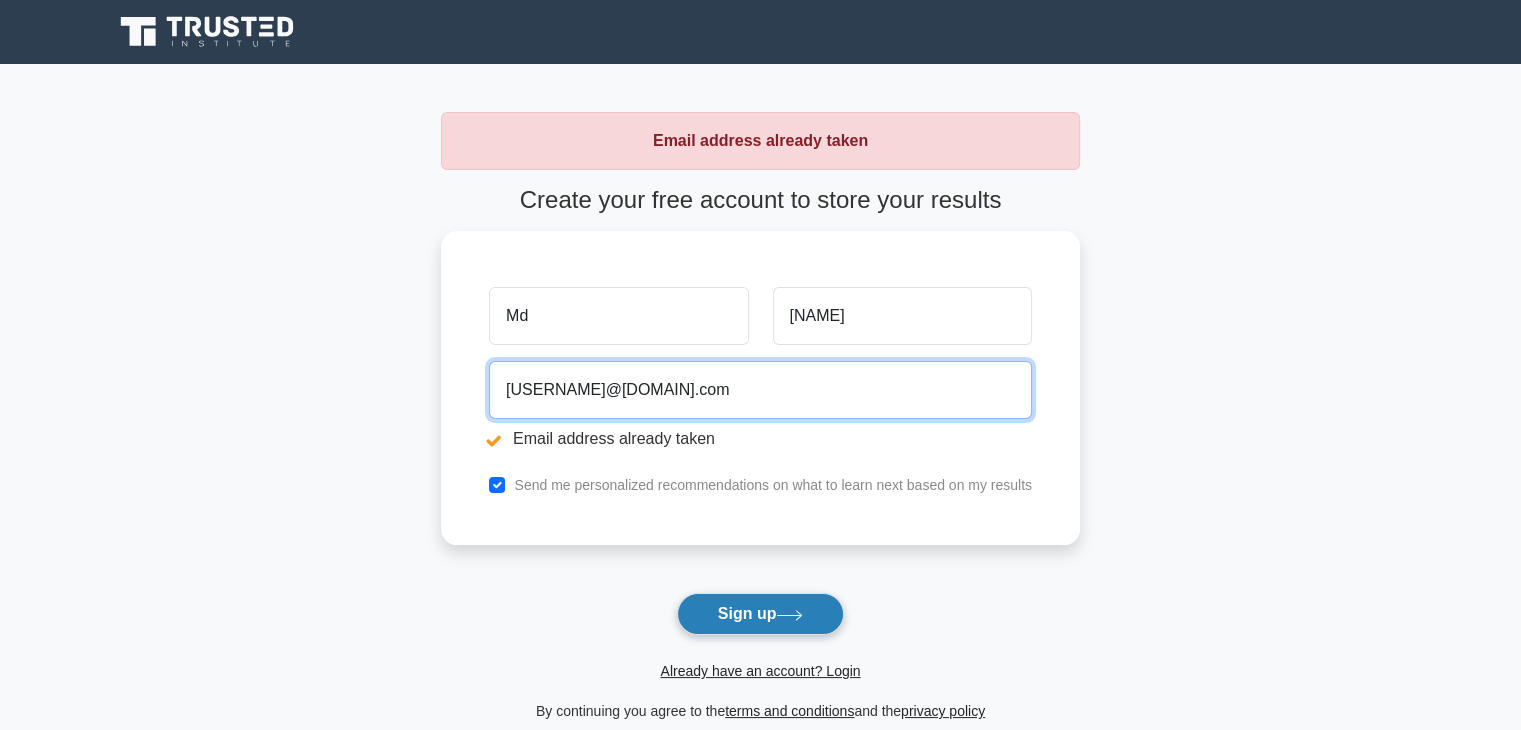 type on "[USERNAME]@[DOMAIN].com" 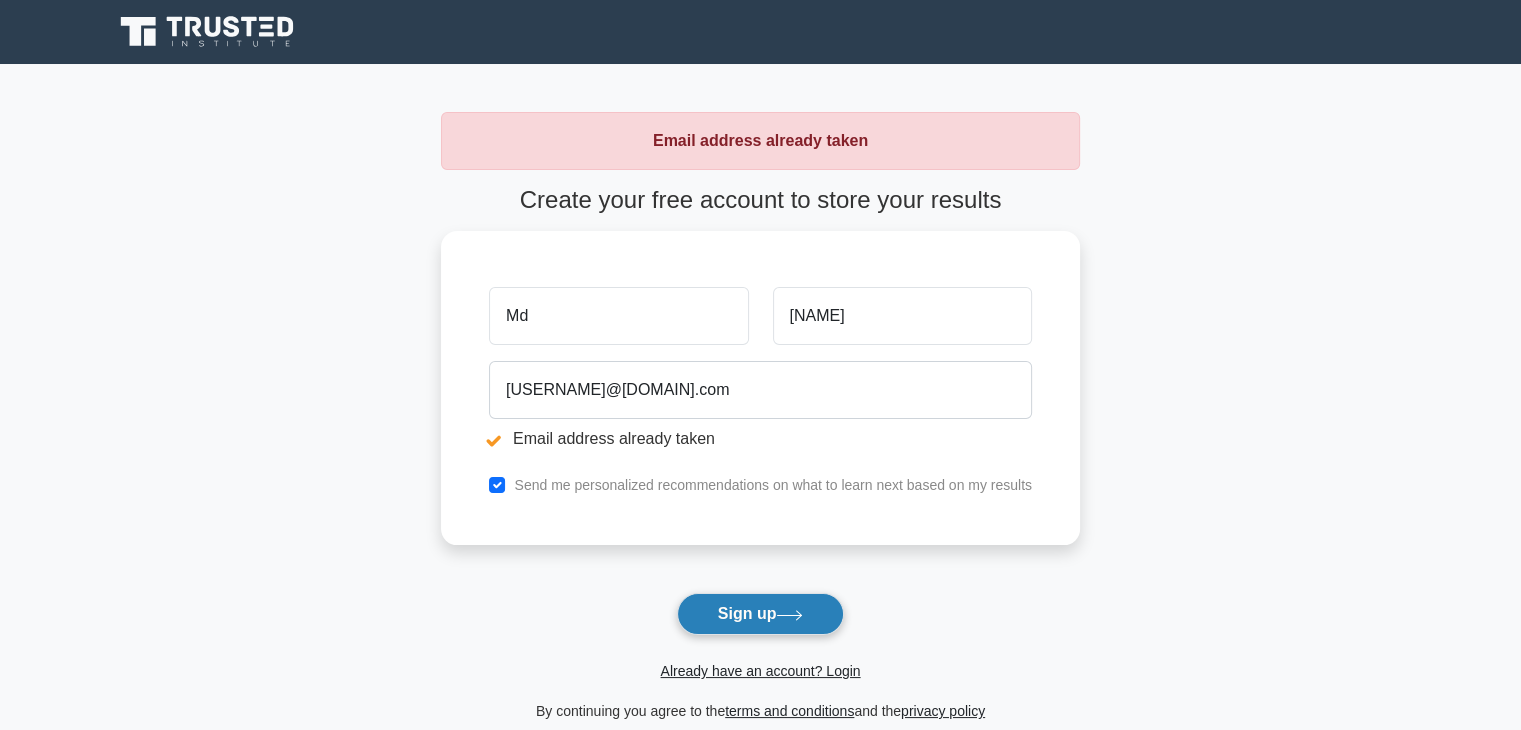 click on "Sign up" at bounding box center [761, 614] 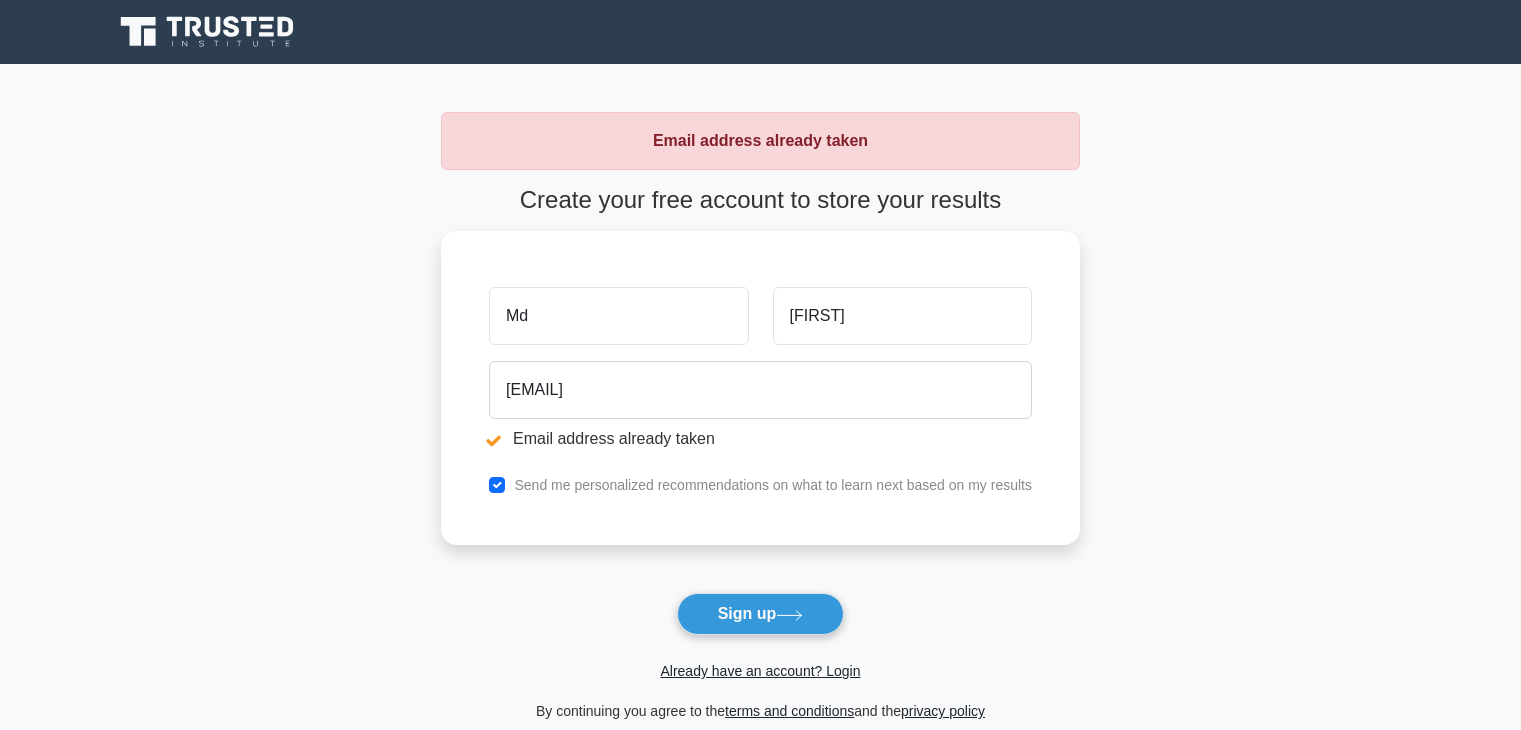 scroll, scrollTop: 0, scrollLeft: 0, axis: both 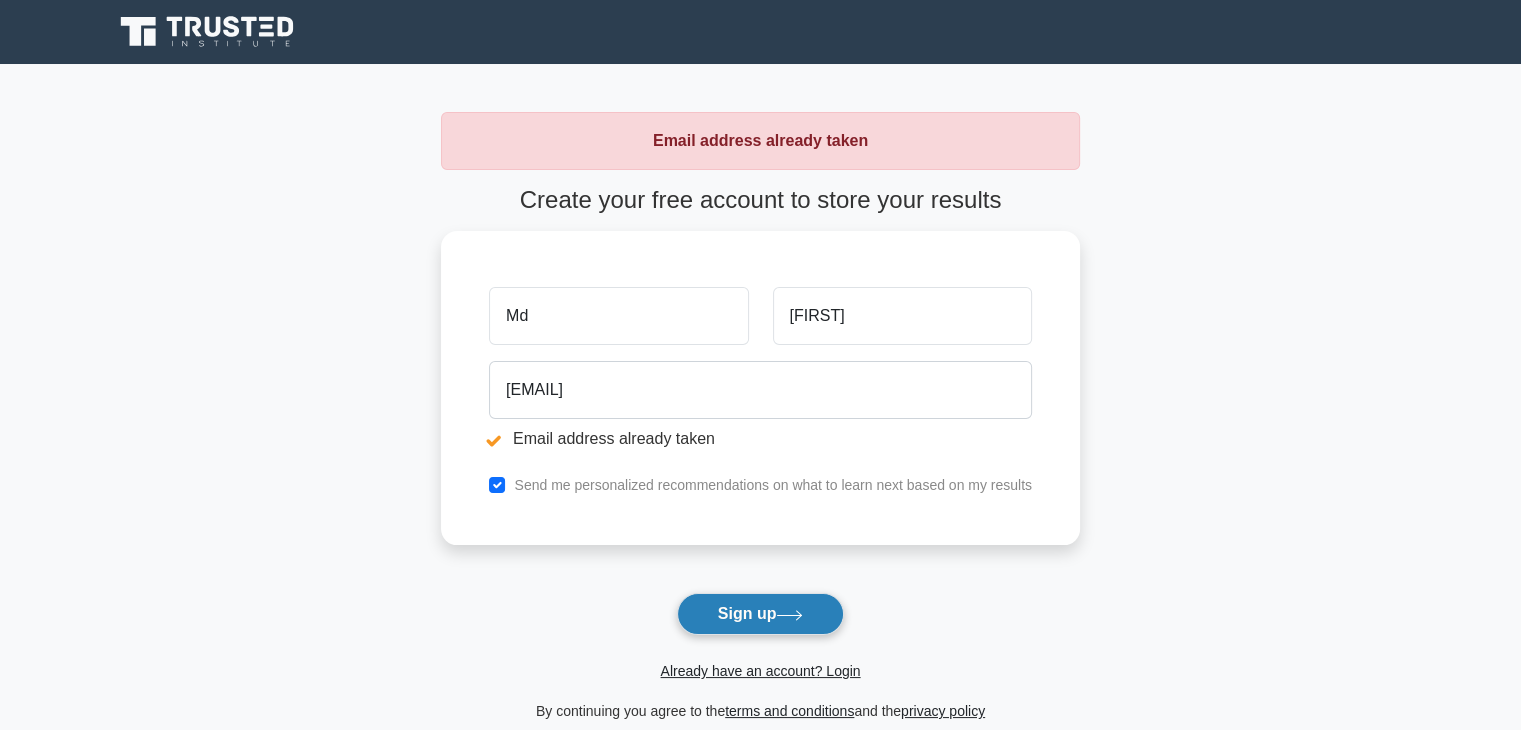 click on "Sign up" at bounding box center [761, 614] 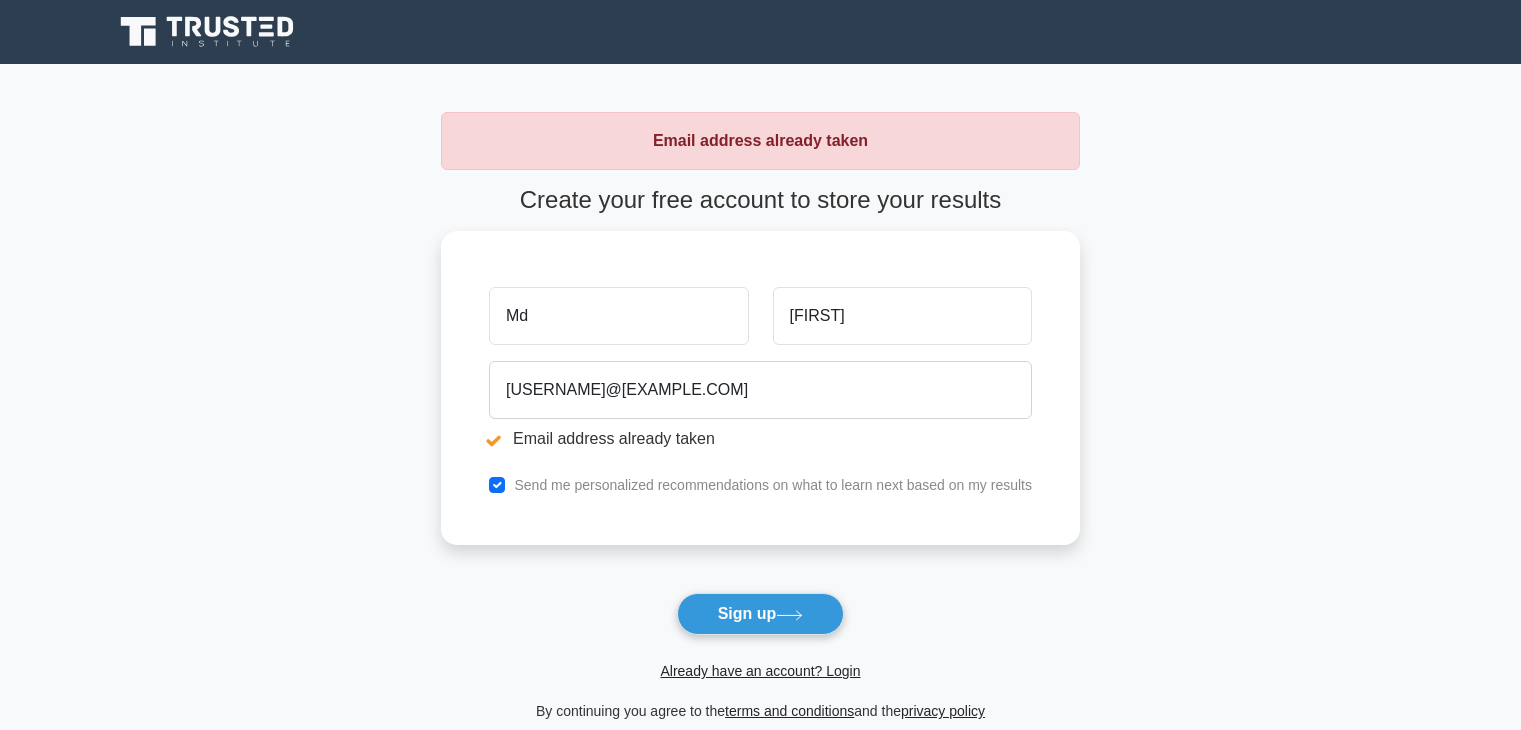 scroll, scrollTop: 0, scrollLeft: 0, axis: both 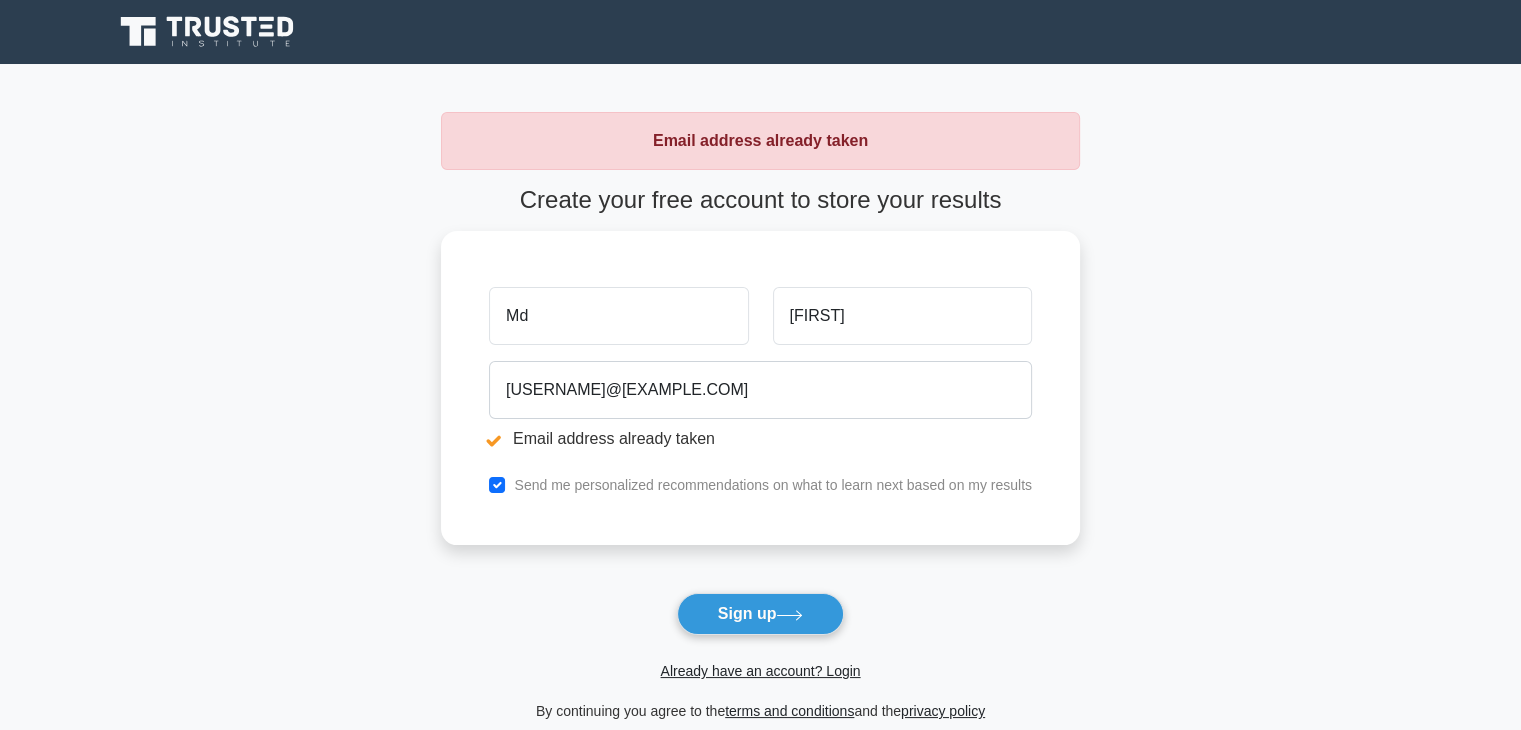 click on "Sign up" at bounding box center [761, 614] 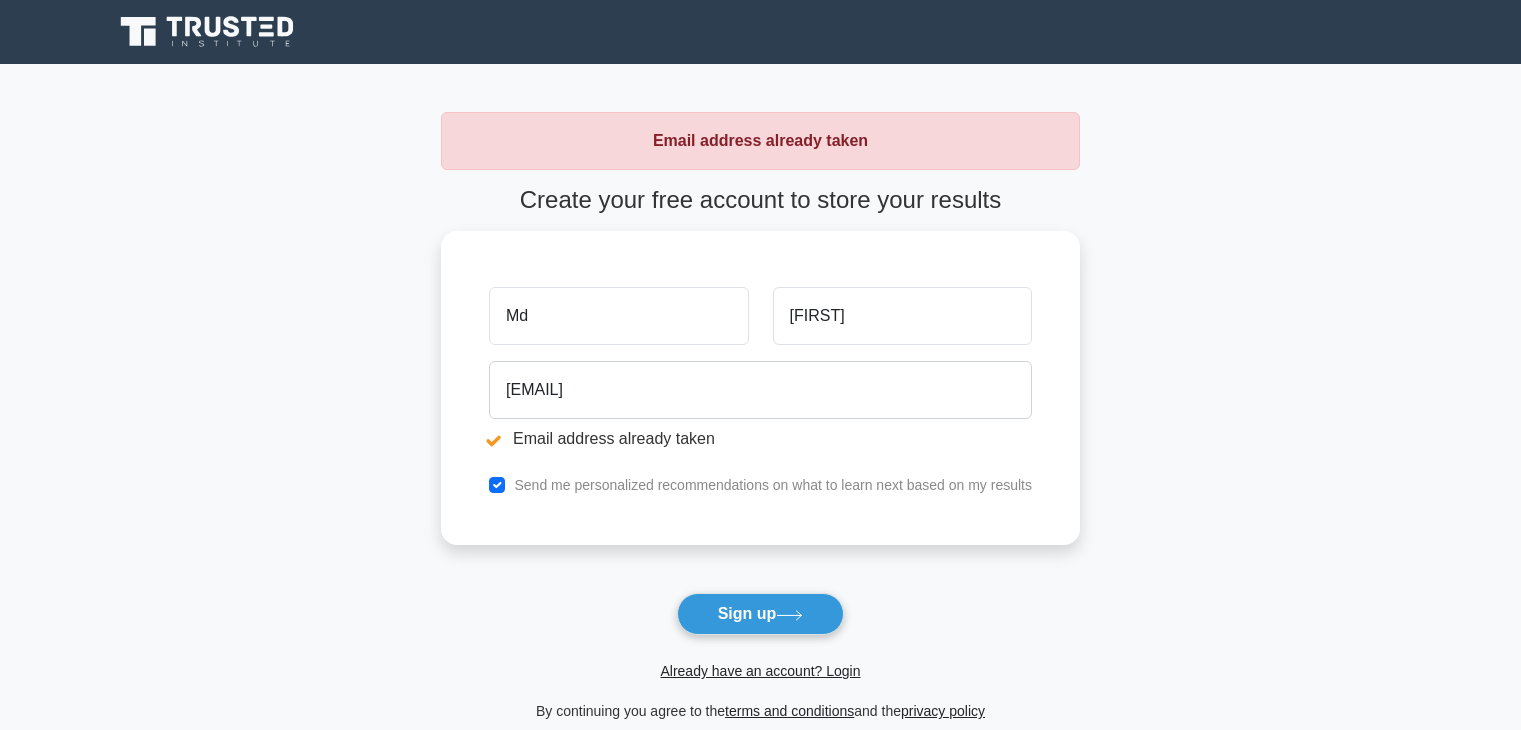 scroll, scrollTop: 0, scrollLeft: 0, axis: both 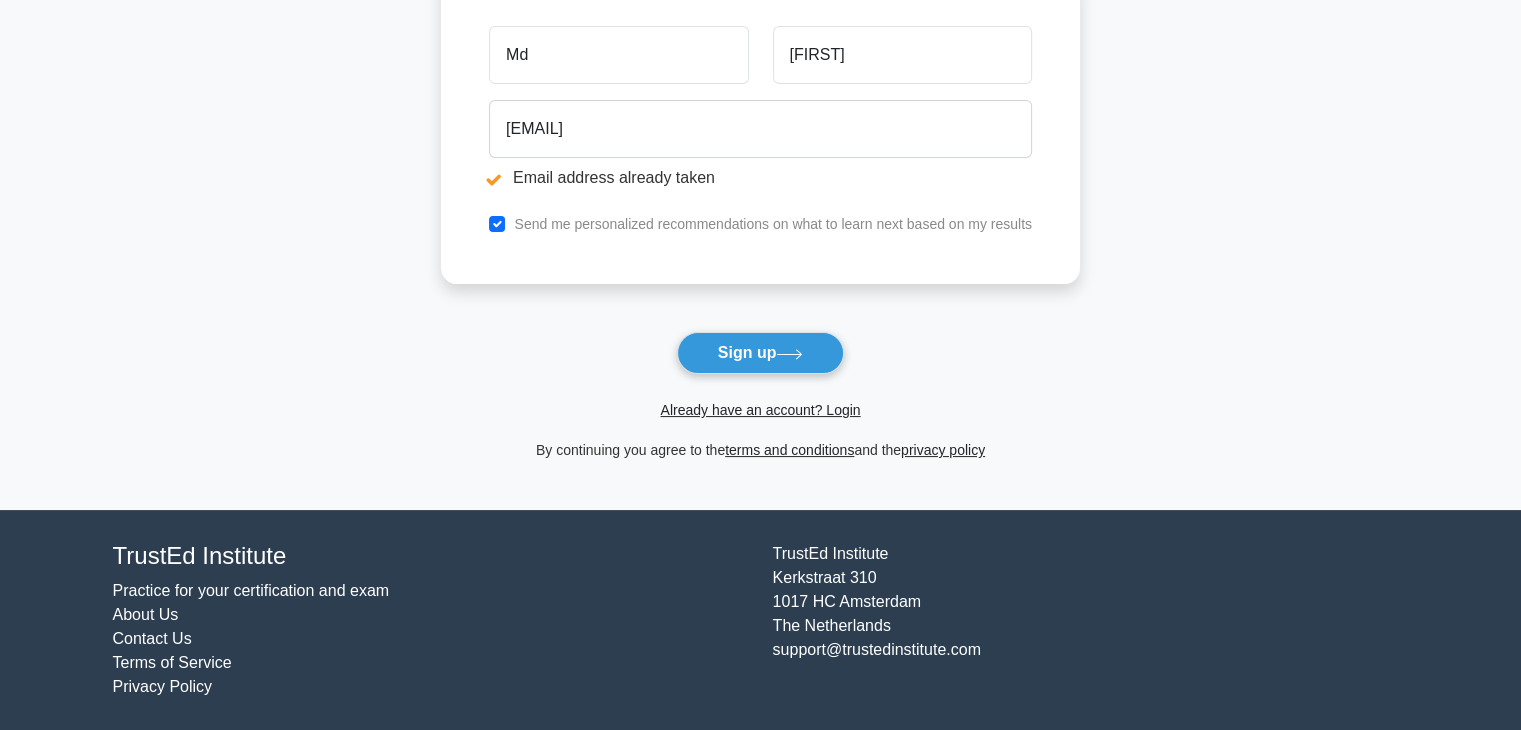 click on "Practice for your certification and exam" at bounding box center (251, 590) 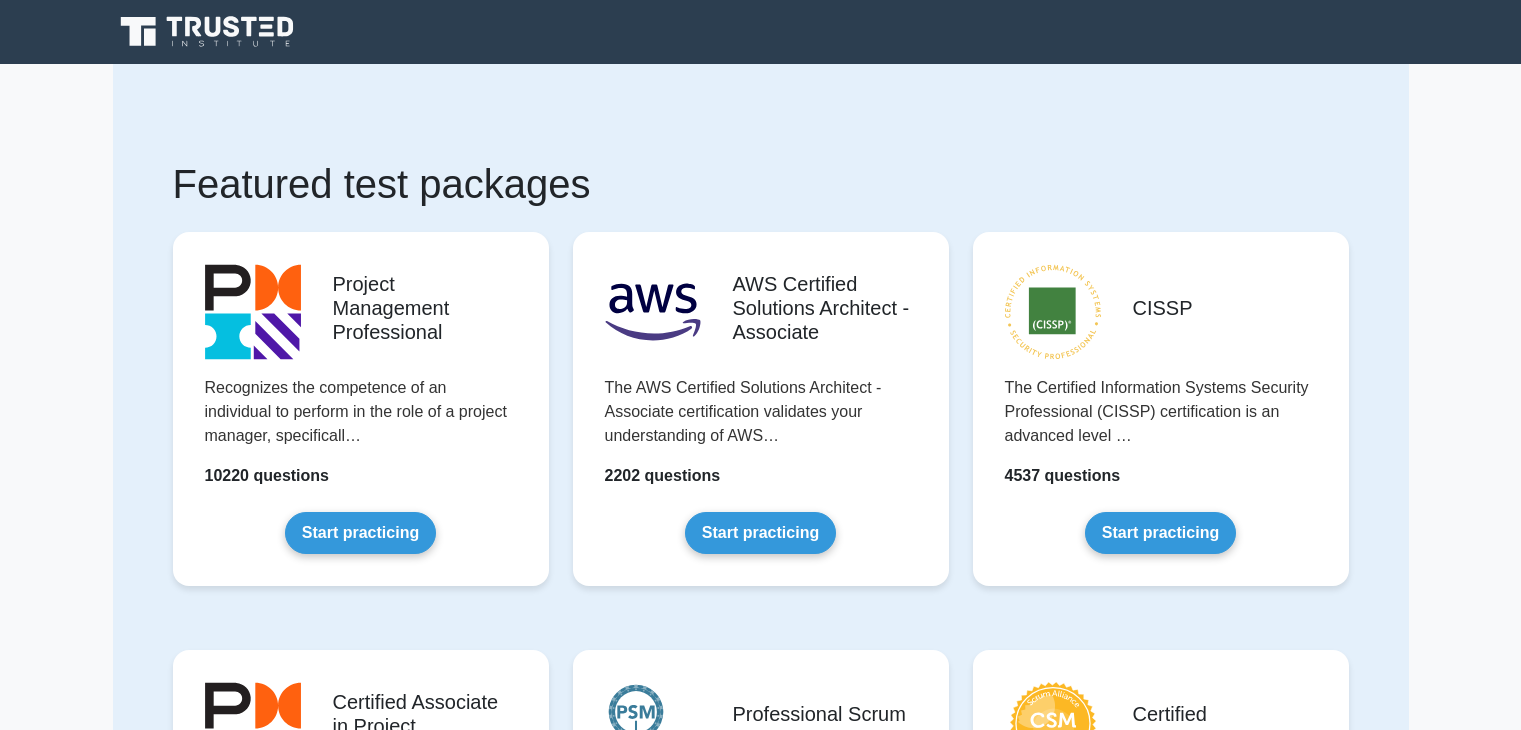 scroll, scrollTop: 0, scrollLeft: 0, axis: both 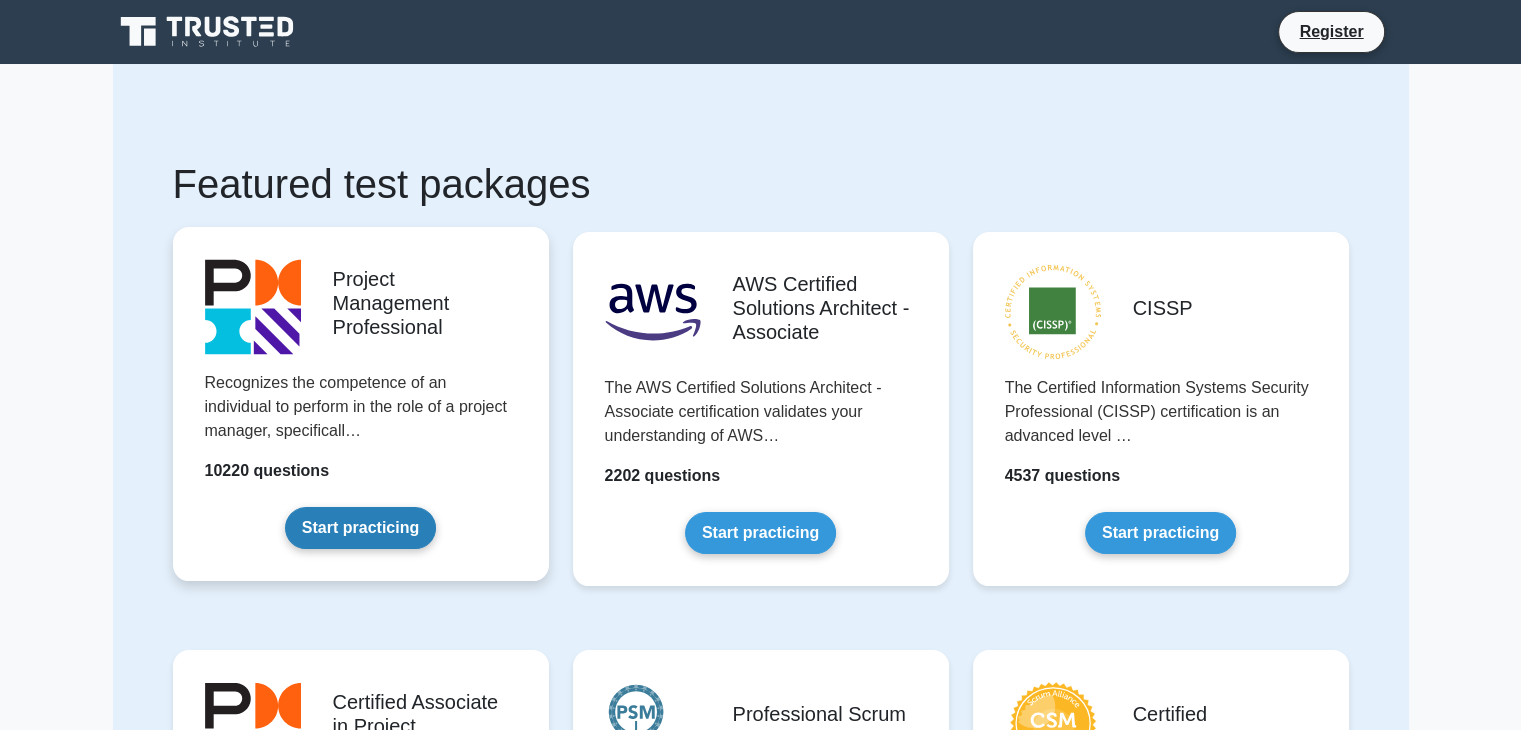 click on "Start practicing" at bounding box center (360, 528) 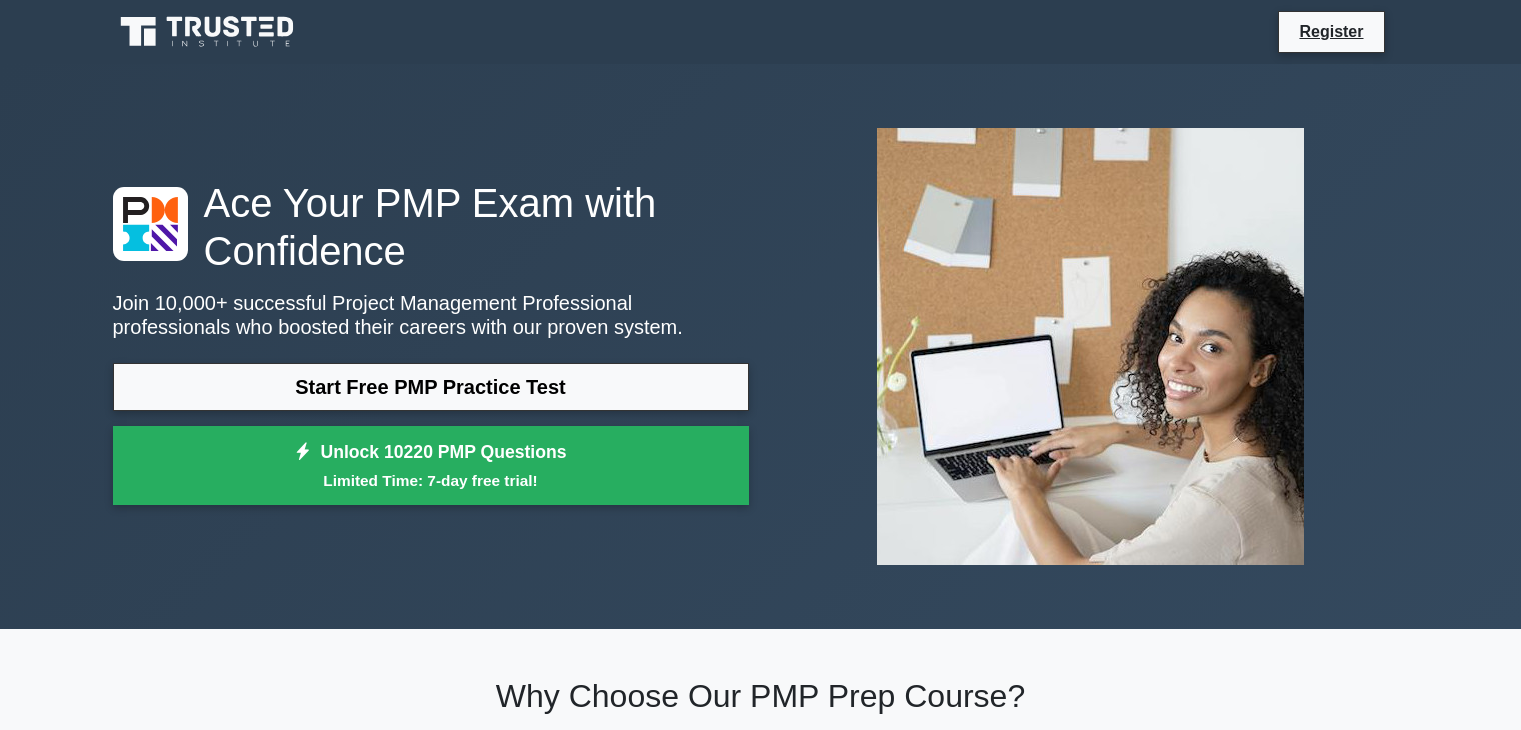 scroll, scrollTop: 0, scrollLeft: 0, axis: both 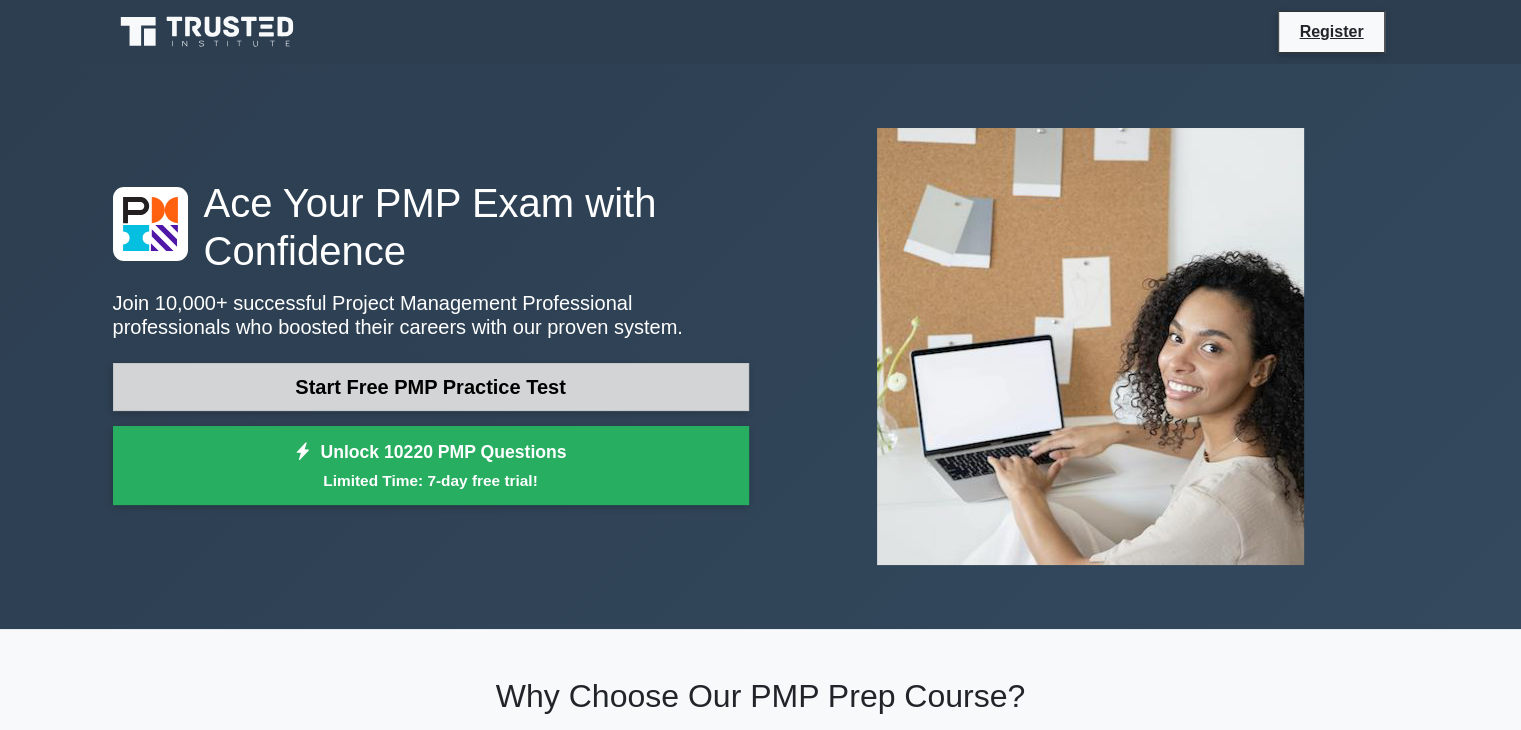 click on "Start Free PMP Practice Test" at bounding box center [431, 387] 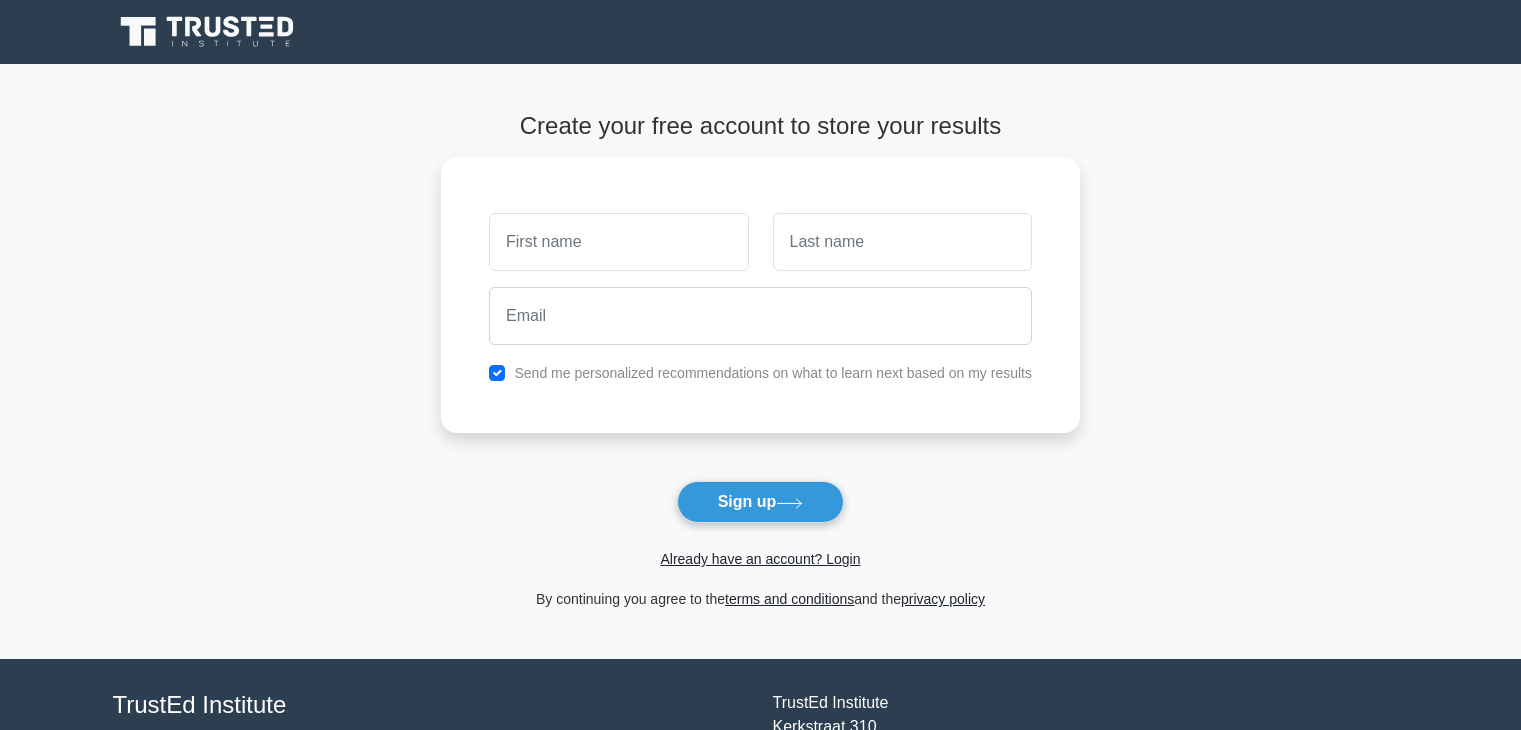 scroll, scrollTop: 0, scrollLeft: 0, axis: both 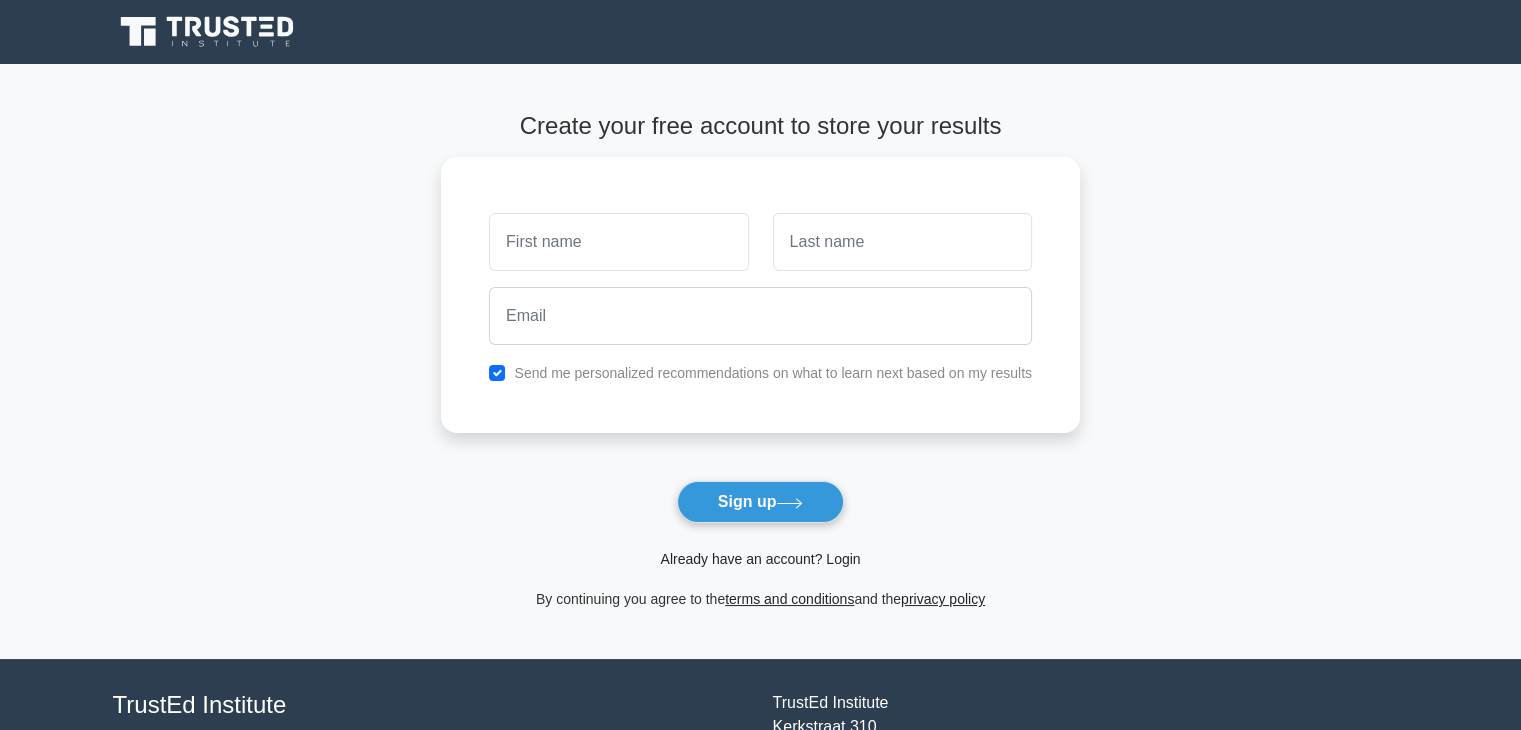 click on "Already have an account? Login" at bounding box center [760, 559] 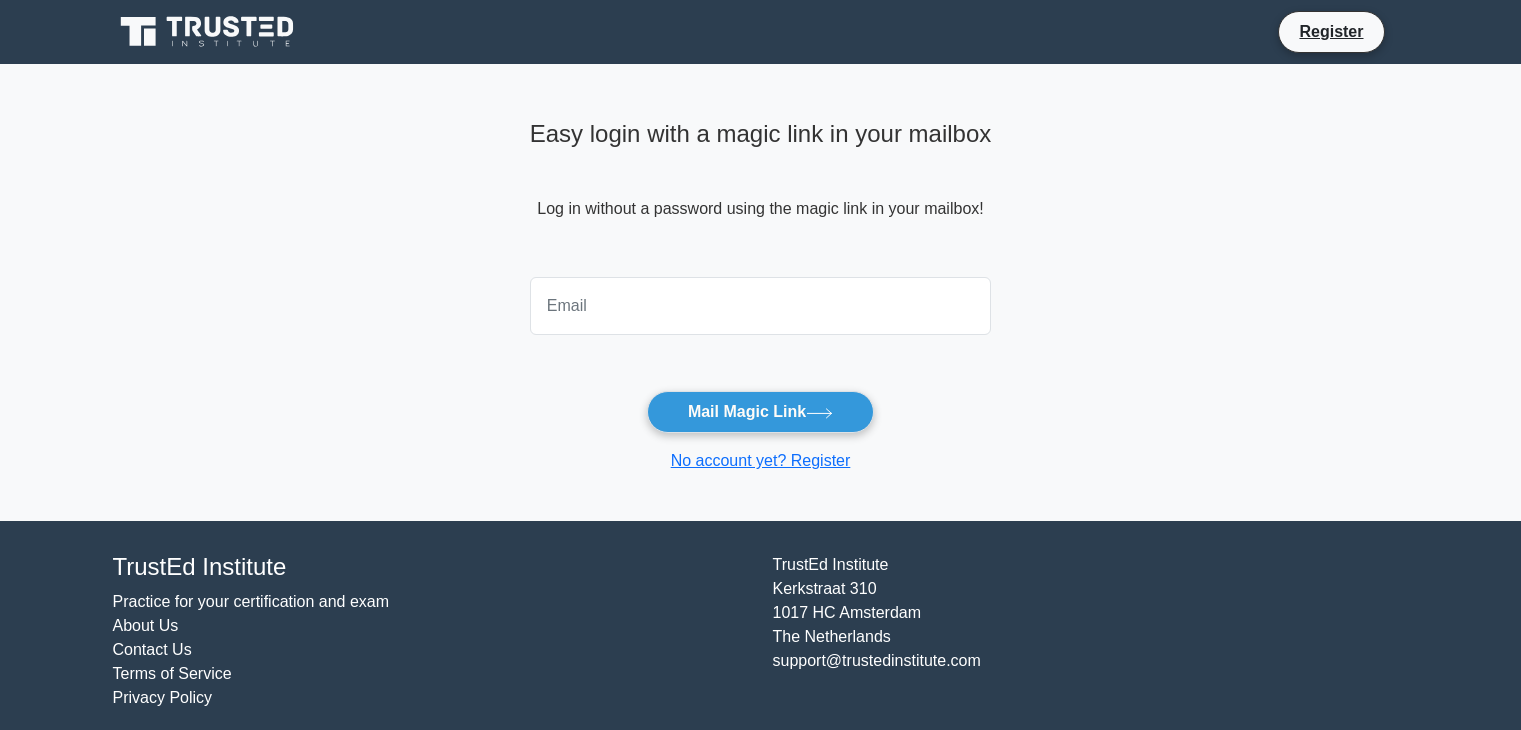 scroll, scrollTop: 0, scrollLeft: 0, axis: both 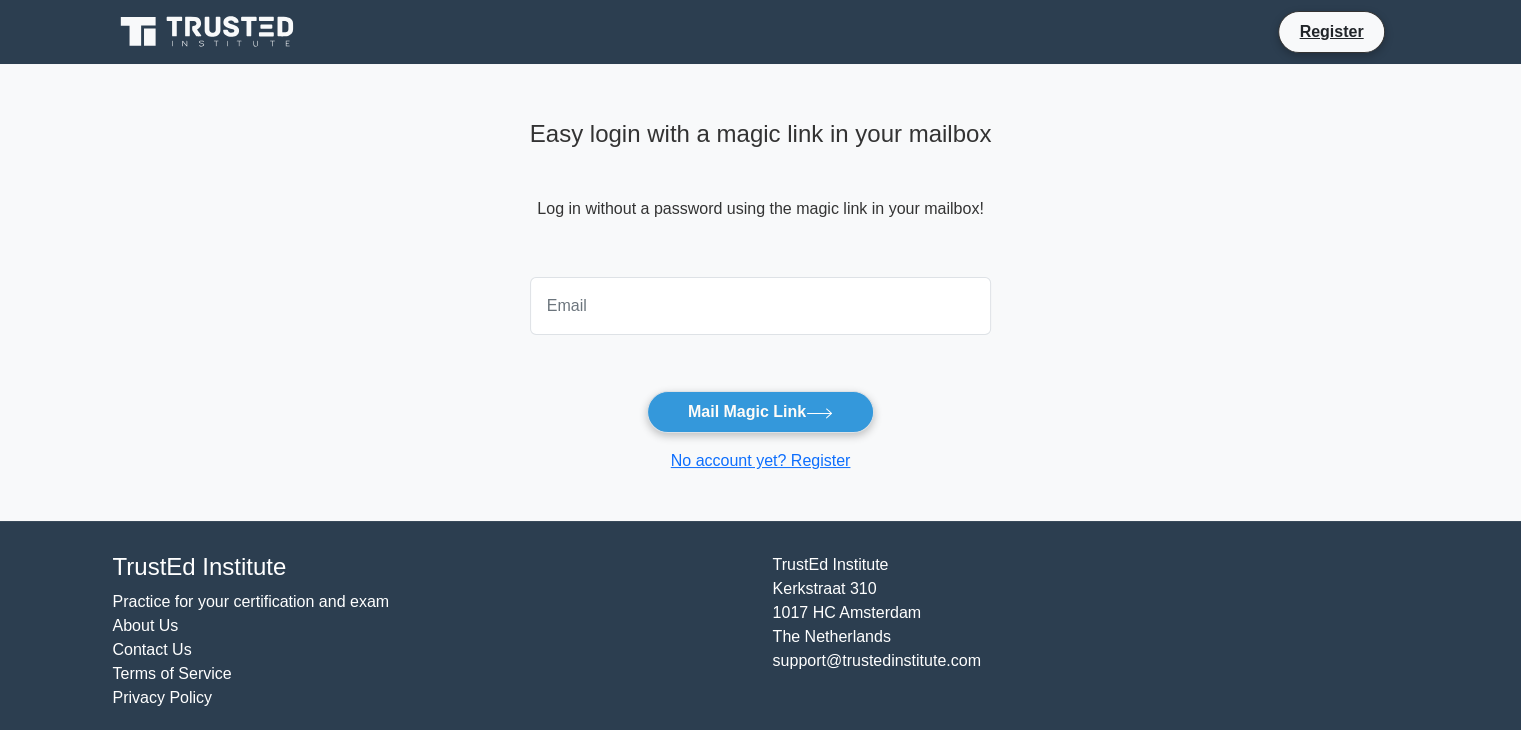 click at bounding box center [761, 306] 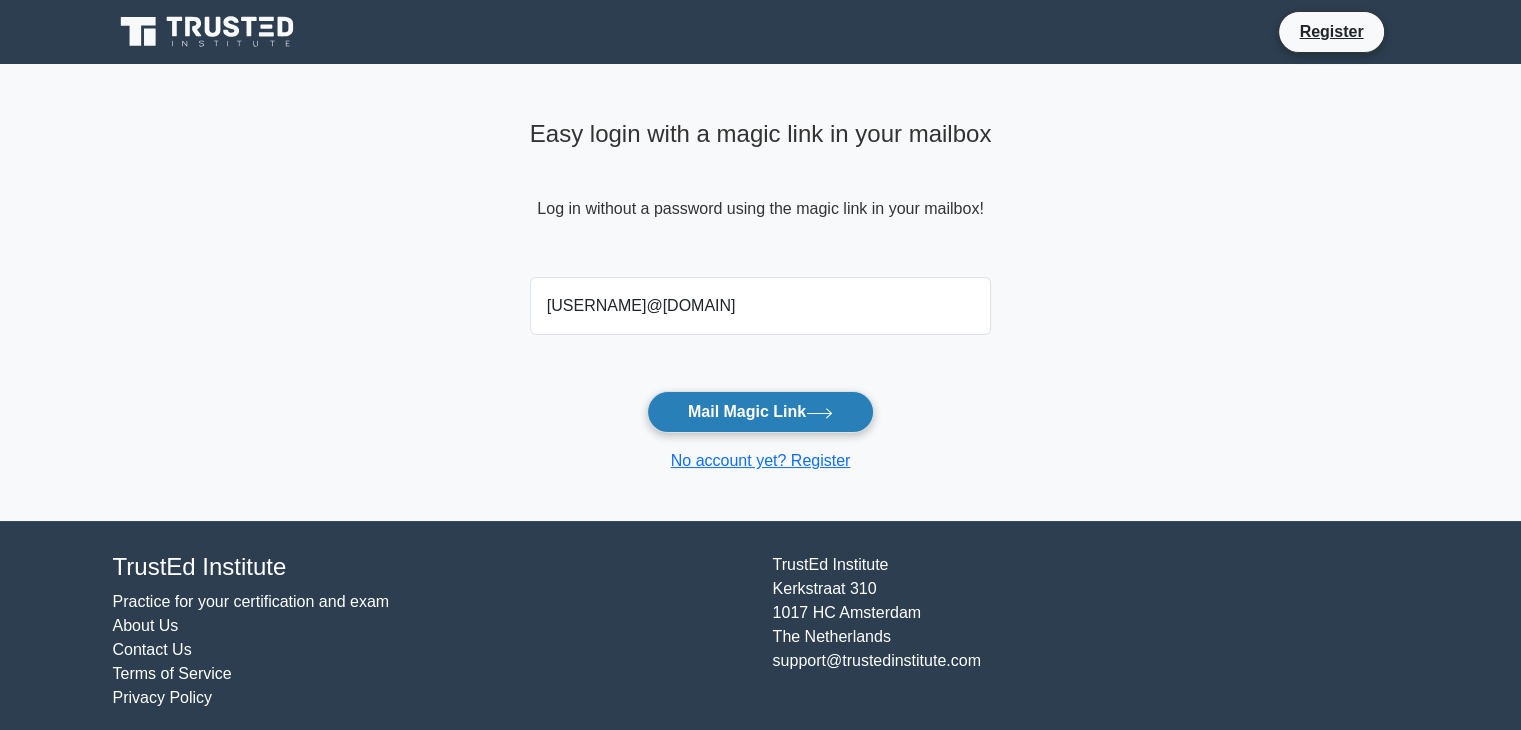 click on "Mail Magic Link" at bounding box center (760, 412) 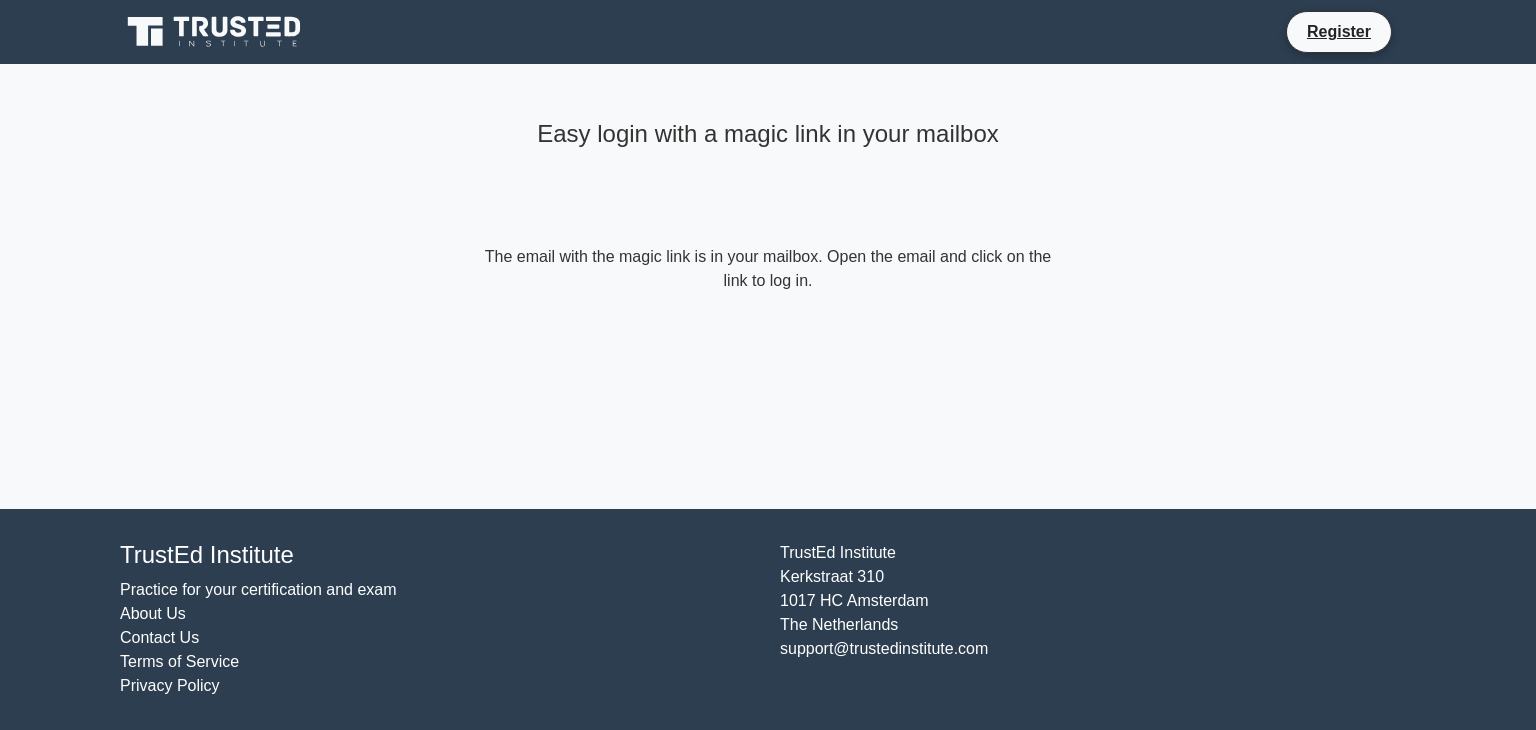 scroll, scrollTop: 0, scrollLeft: 0, axis: both 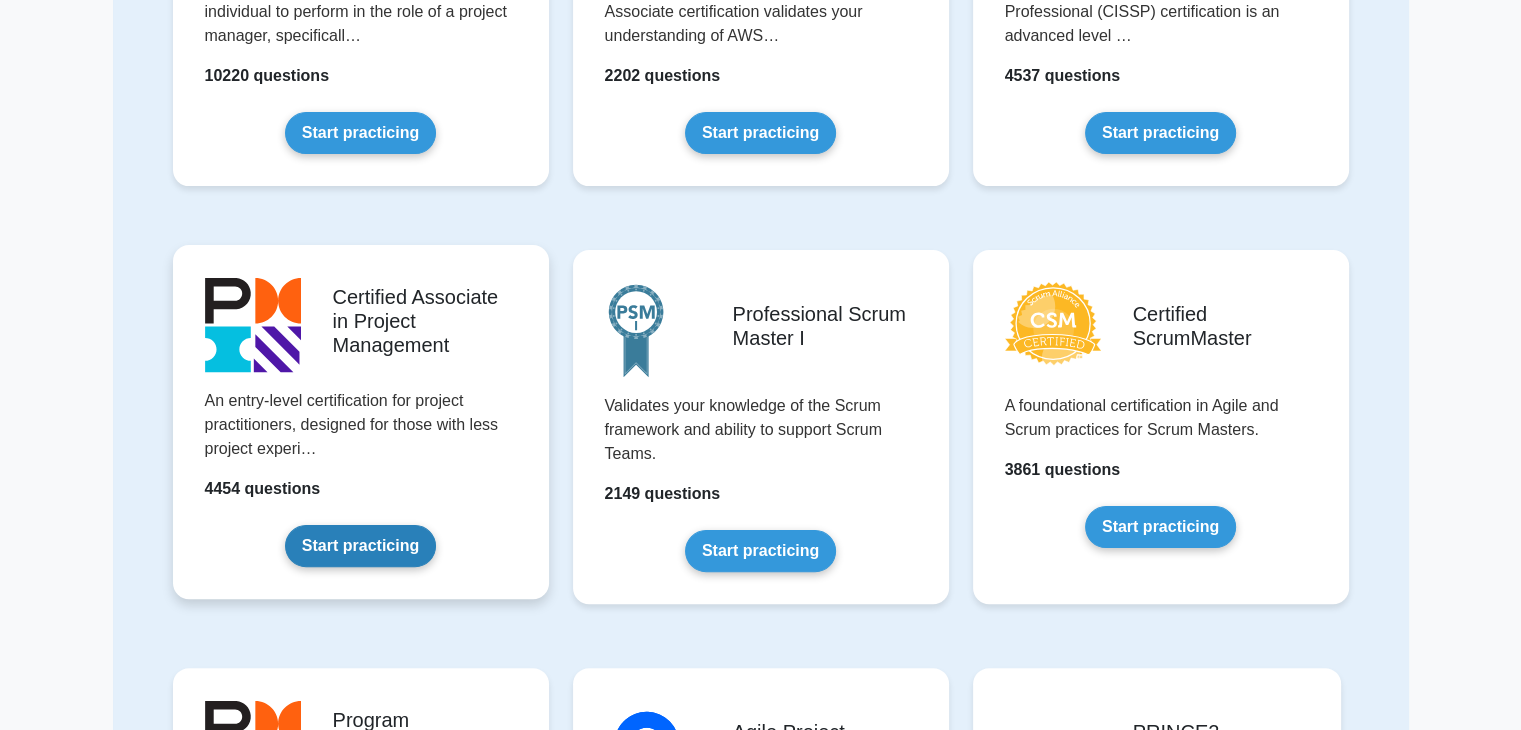 click on "Start practicing" at bounding box center (360, 546) 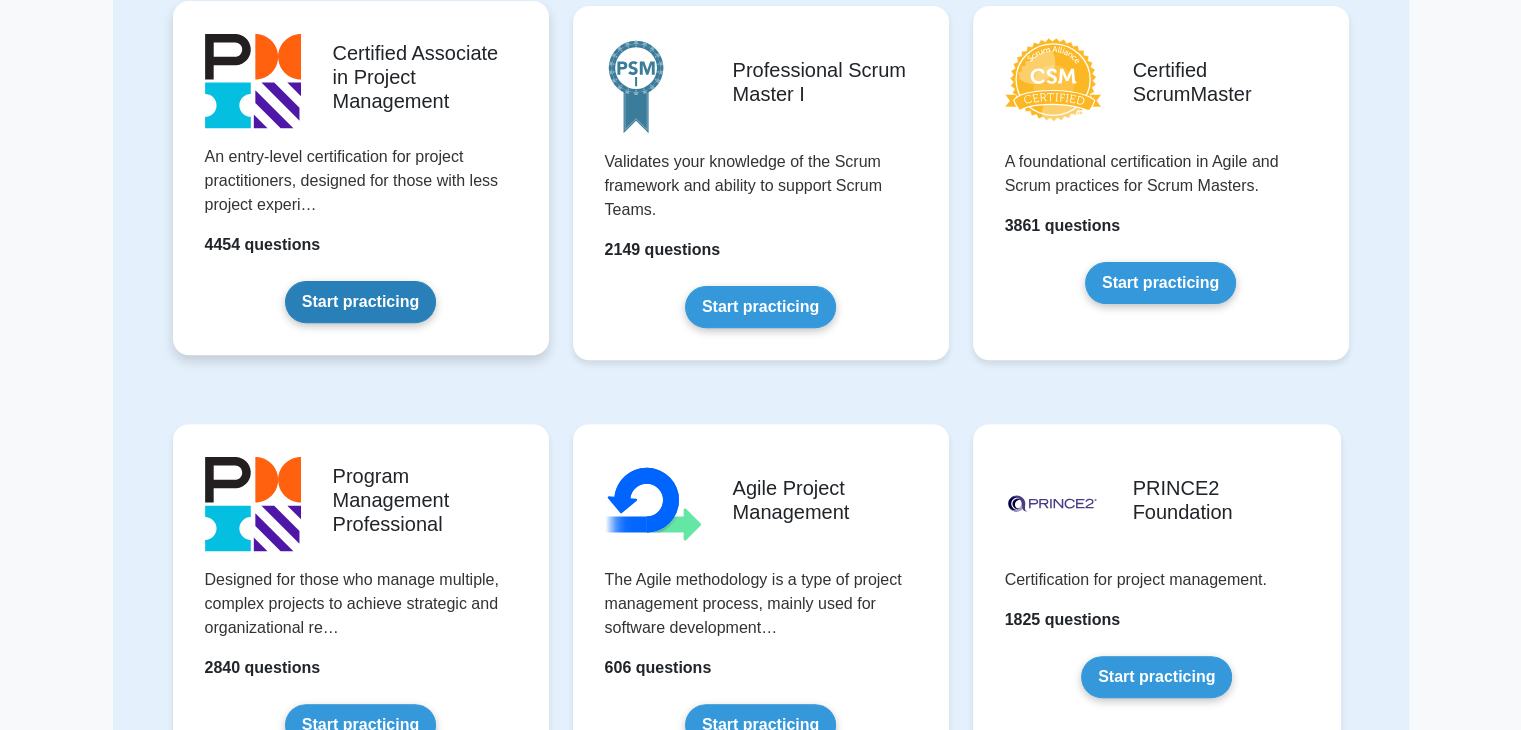 scroll, scrollTop: 800, scrollLeft: 0, axis: vertical 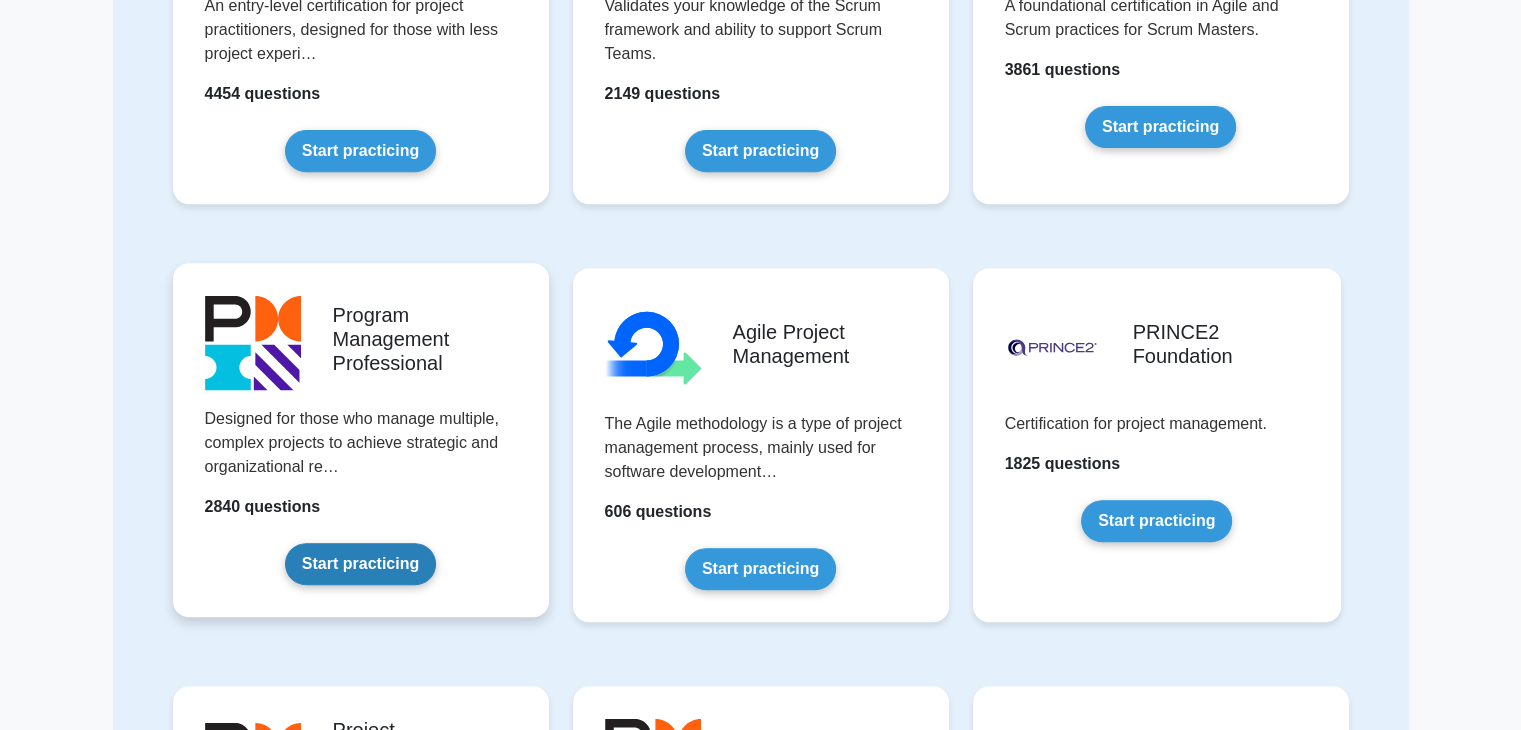click on "Start practicing" at bounding box center [360, 564] 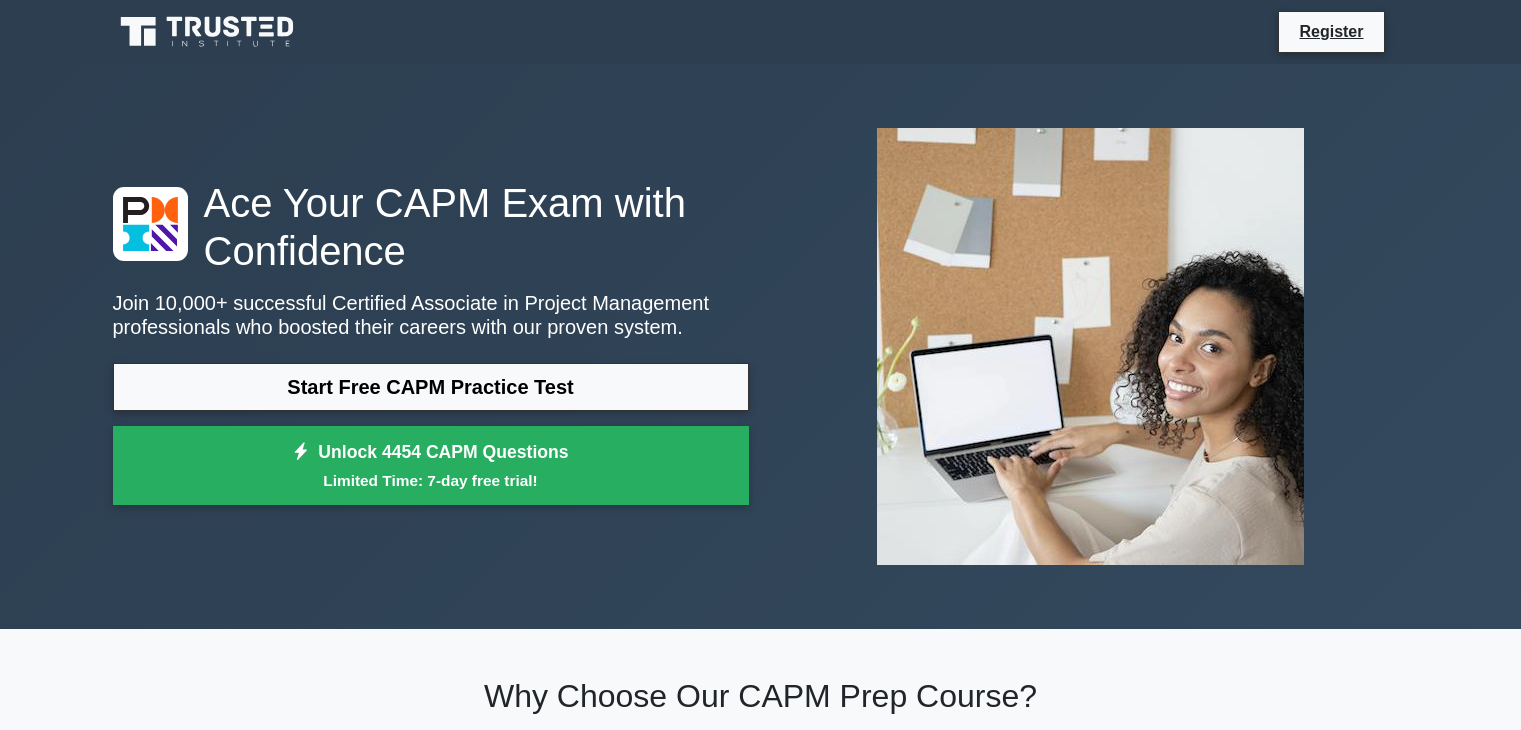 scroll, scrollTop: 0, scrollLeft: 0, axis: both 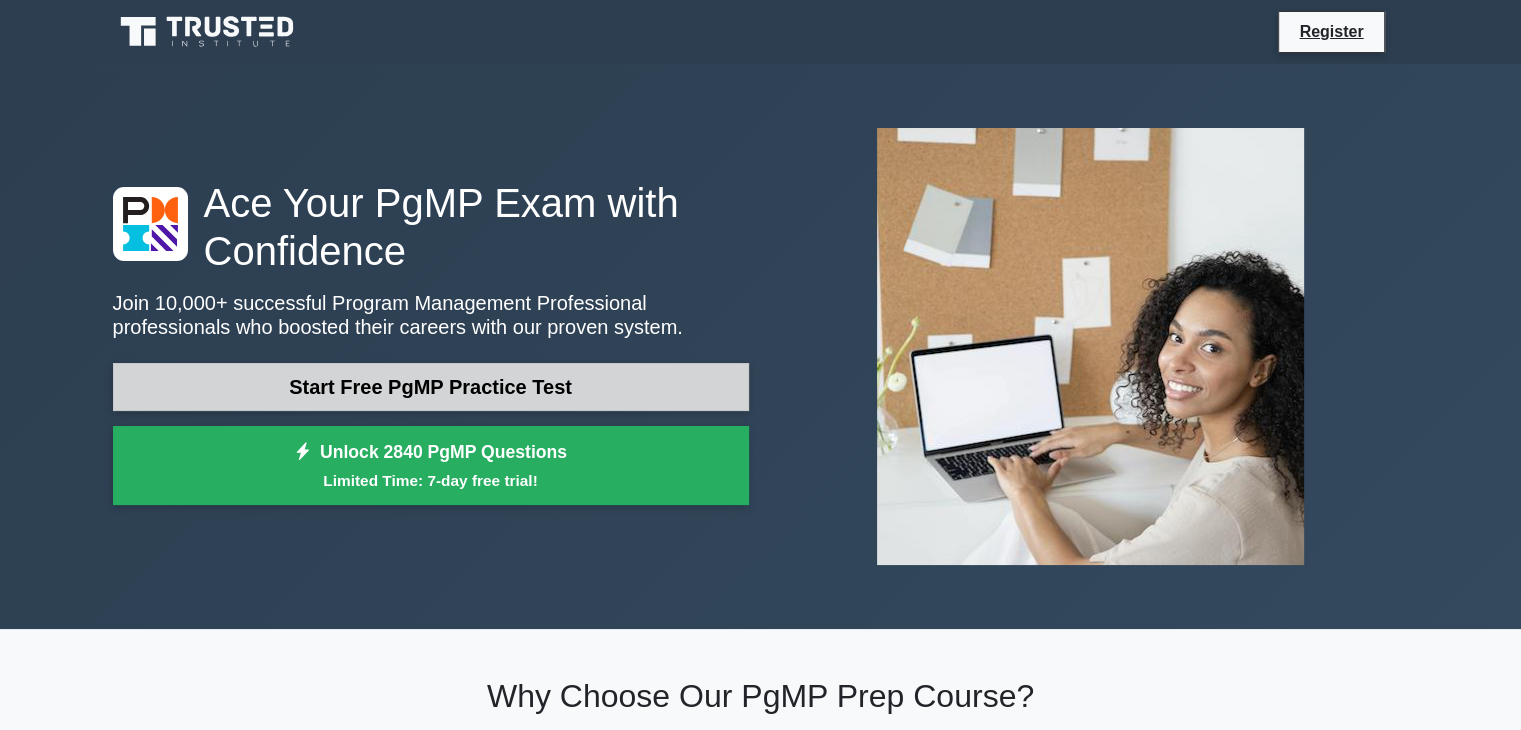 click on "Start Free PgMP Practice Test" at bounding box center [431, 387] 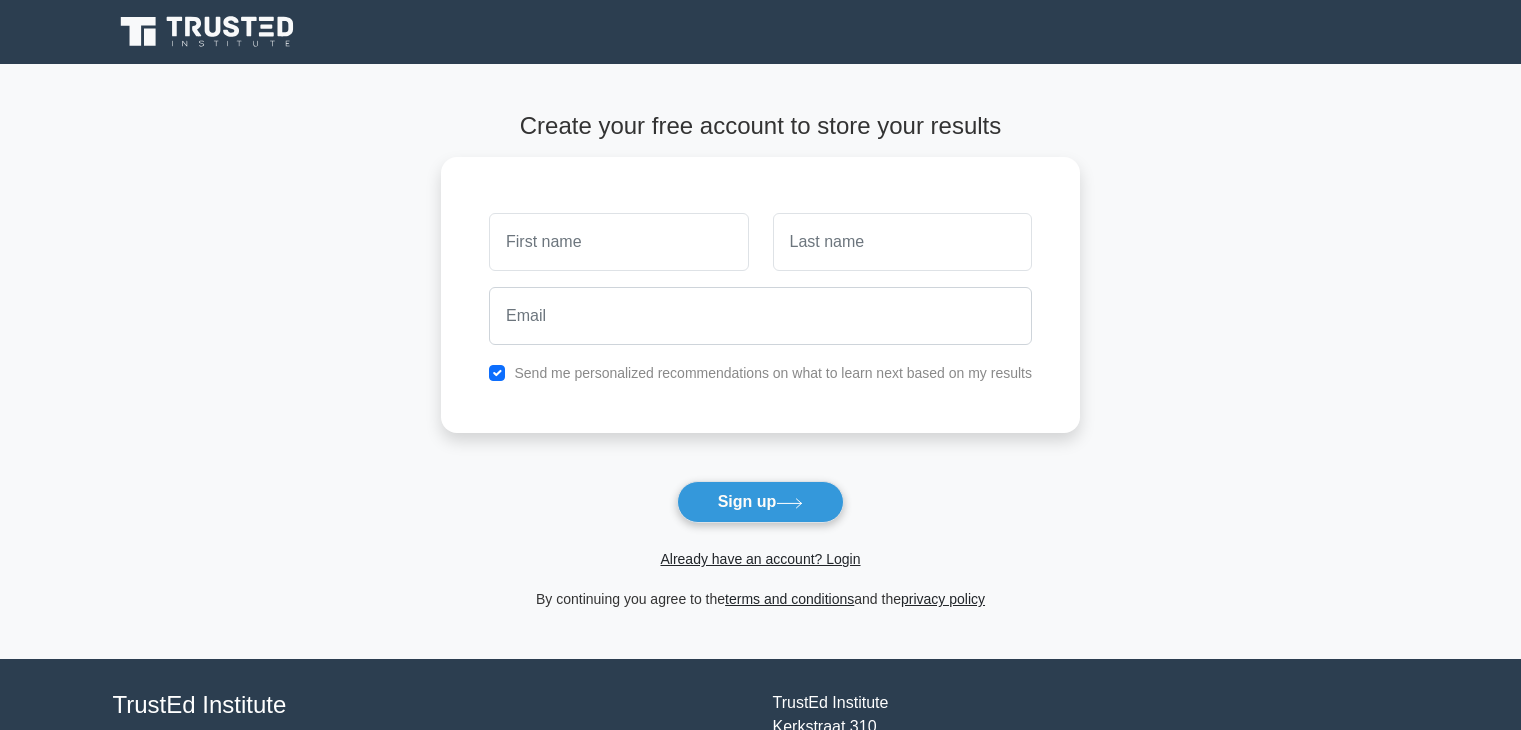 scroll, scrollTop: 0, scrollLeft: 0, axis: both 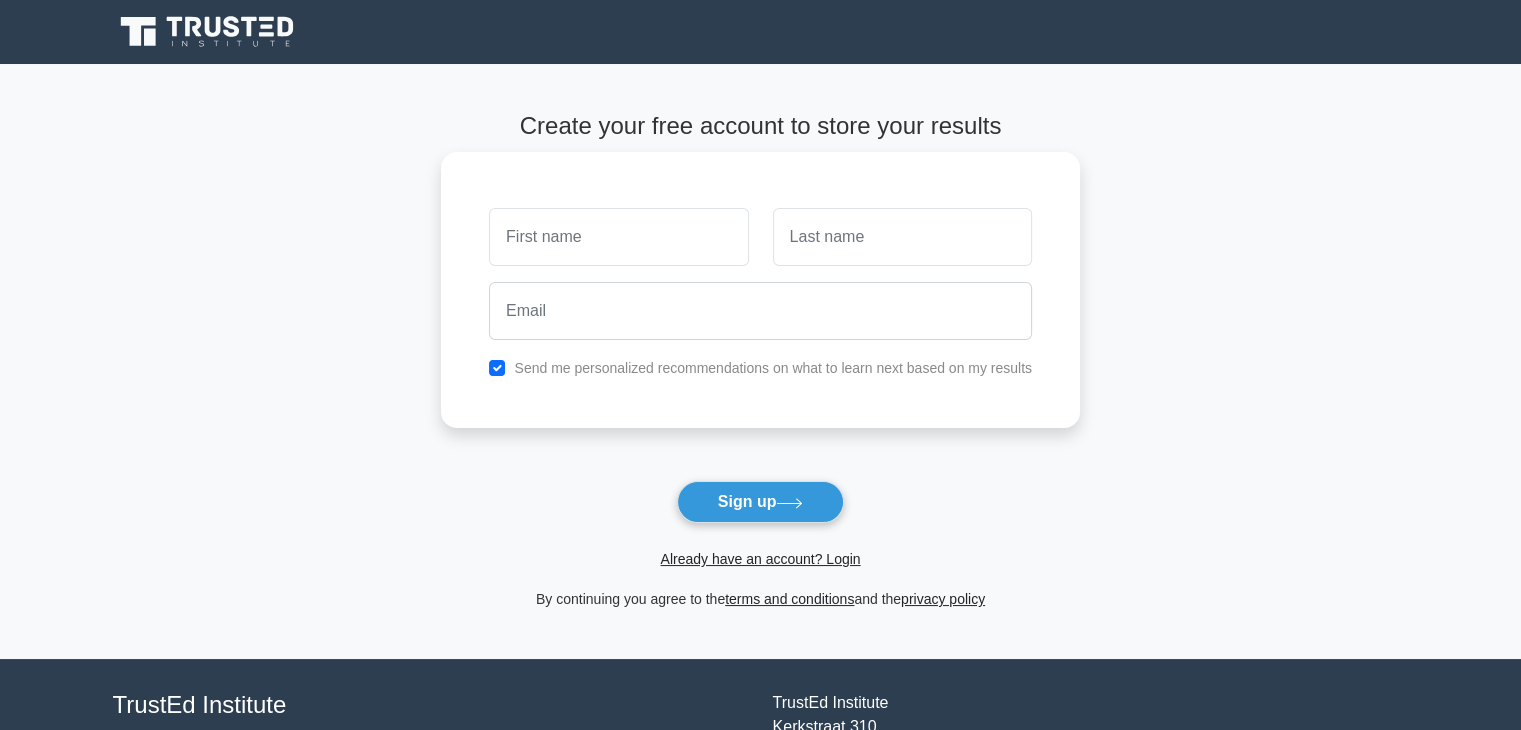 click at bounding box center (618, 237) 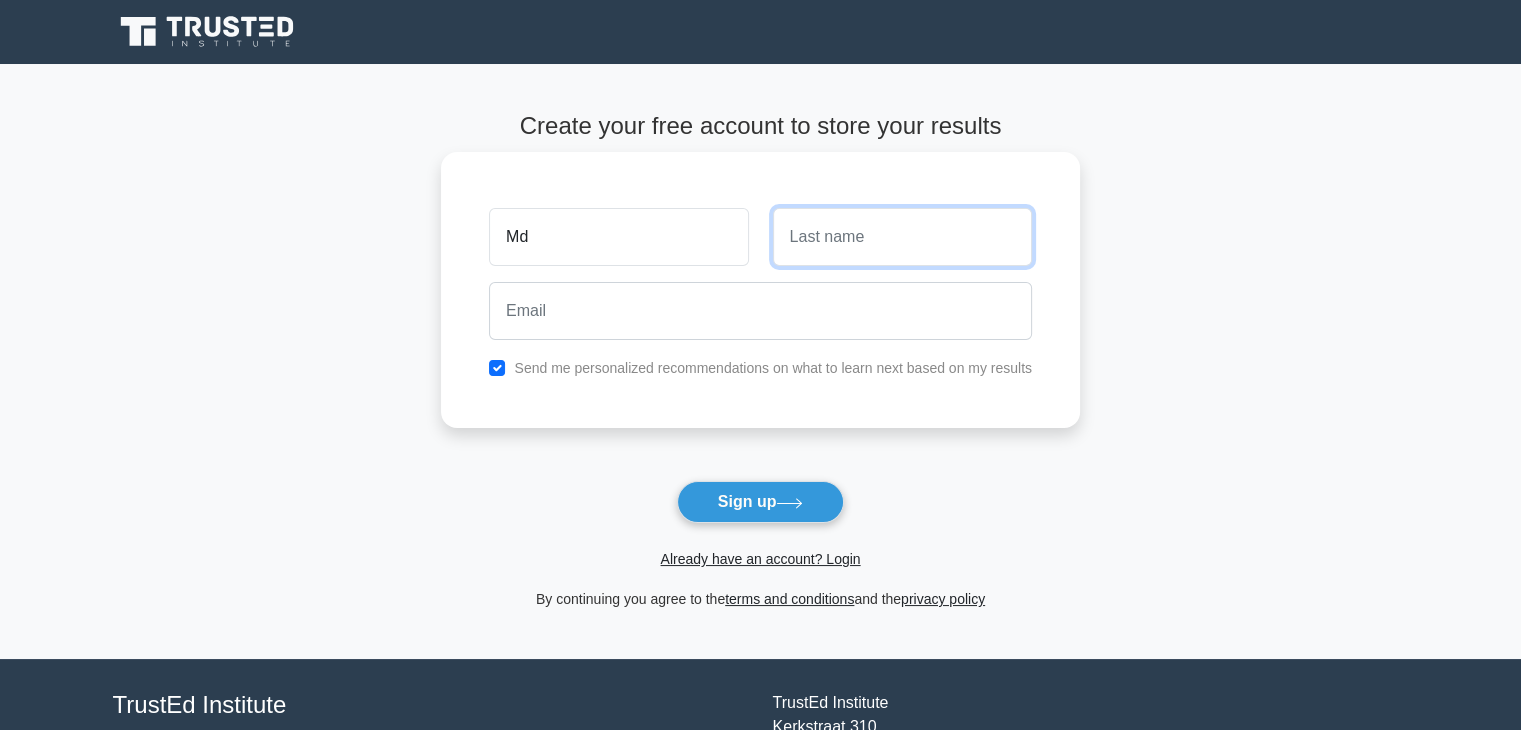 click at bounding box center [902, 237] 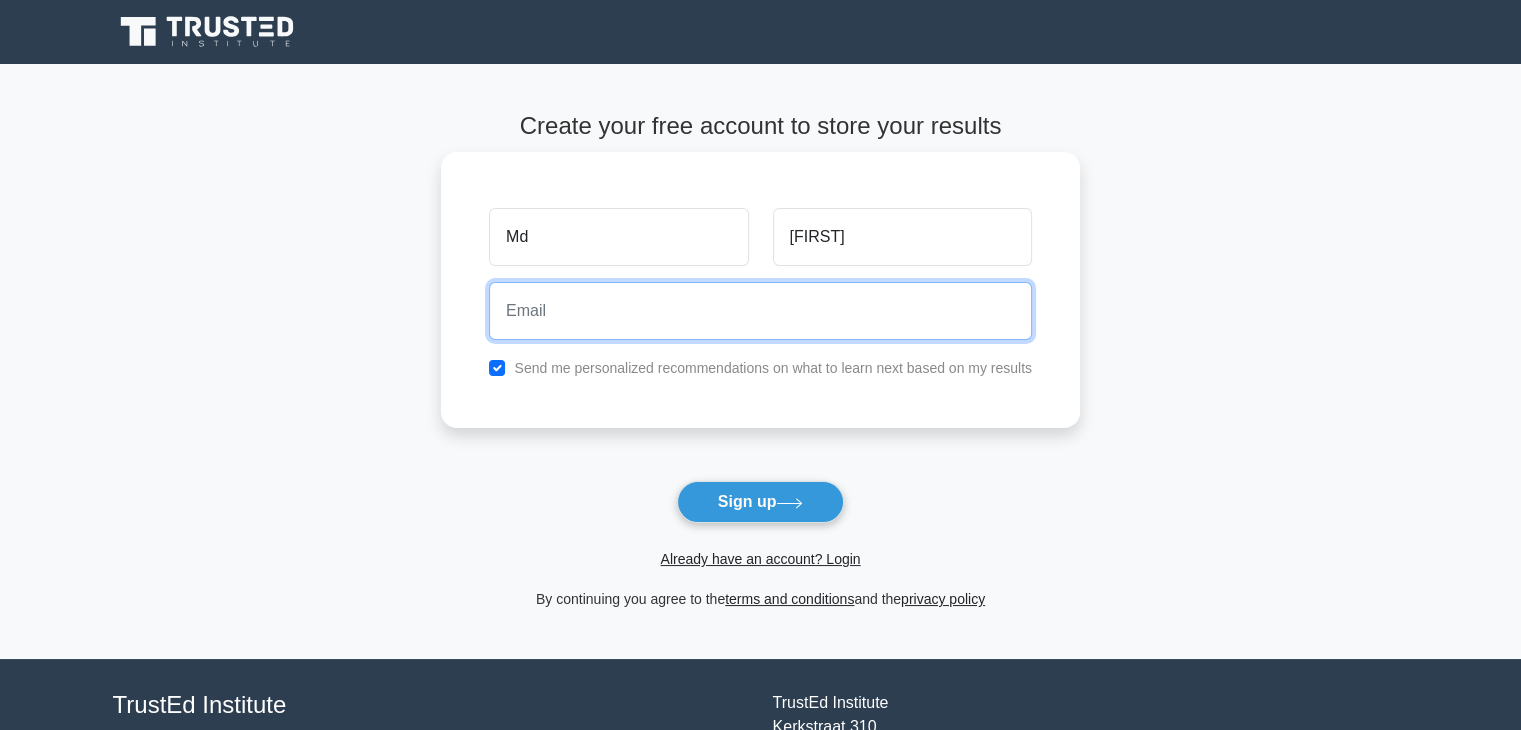 click at bounding box center (760, 311) 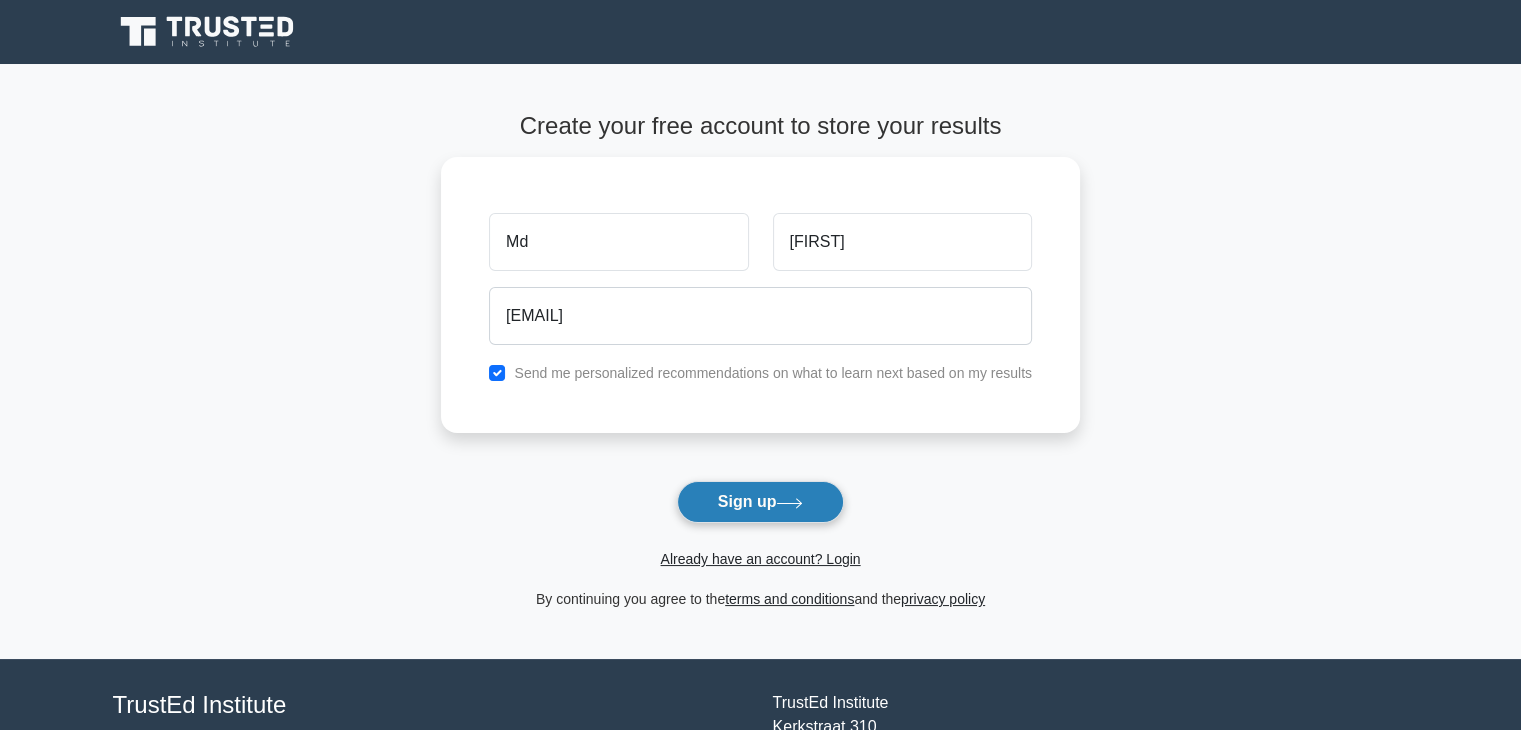 click on "Sign up" at bounding box center (761, 502) 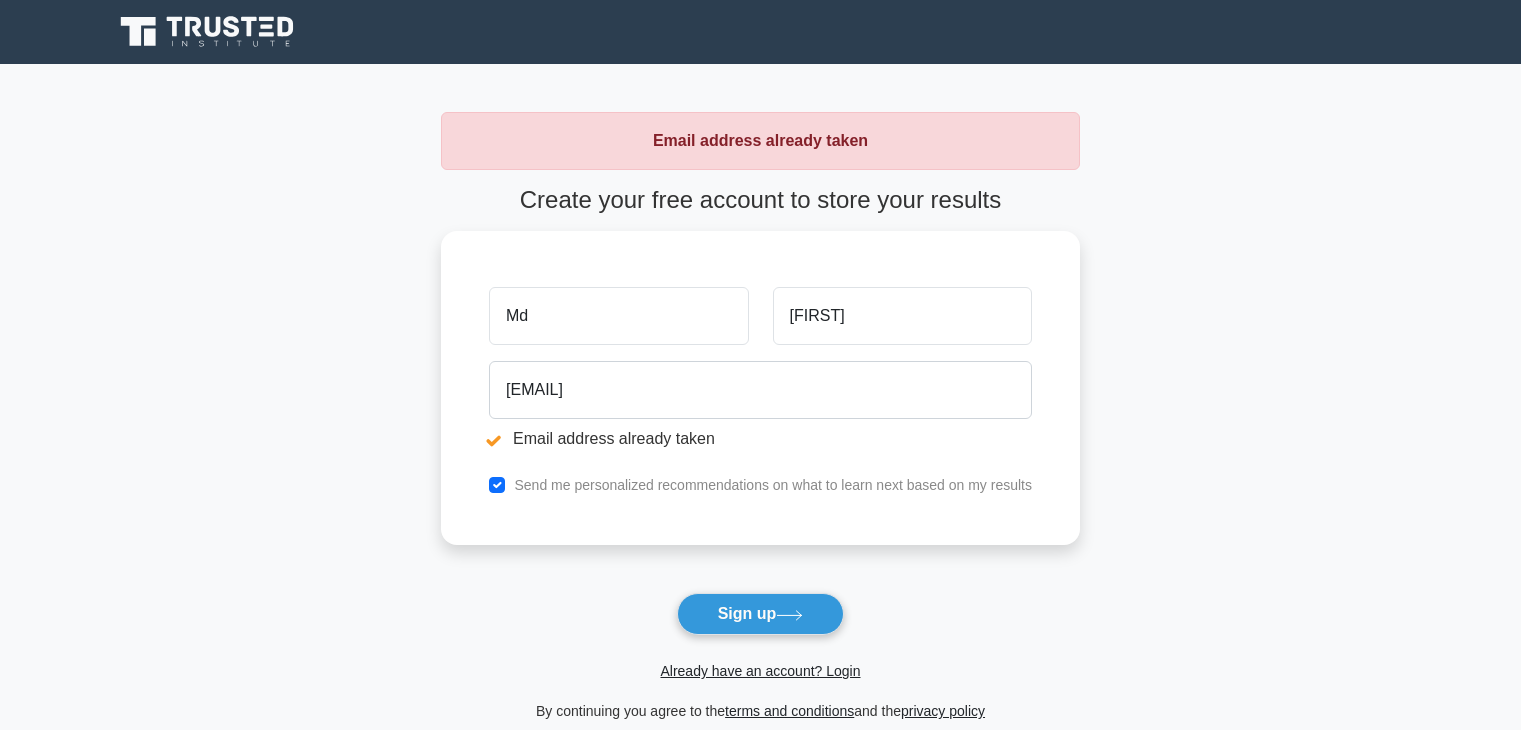 scroll, scrollTop: 0, scrollLeft: 0, axis: both 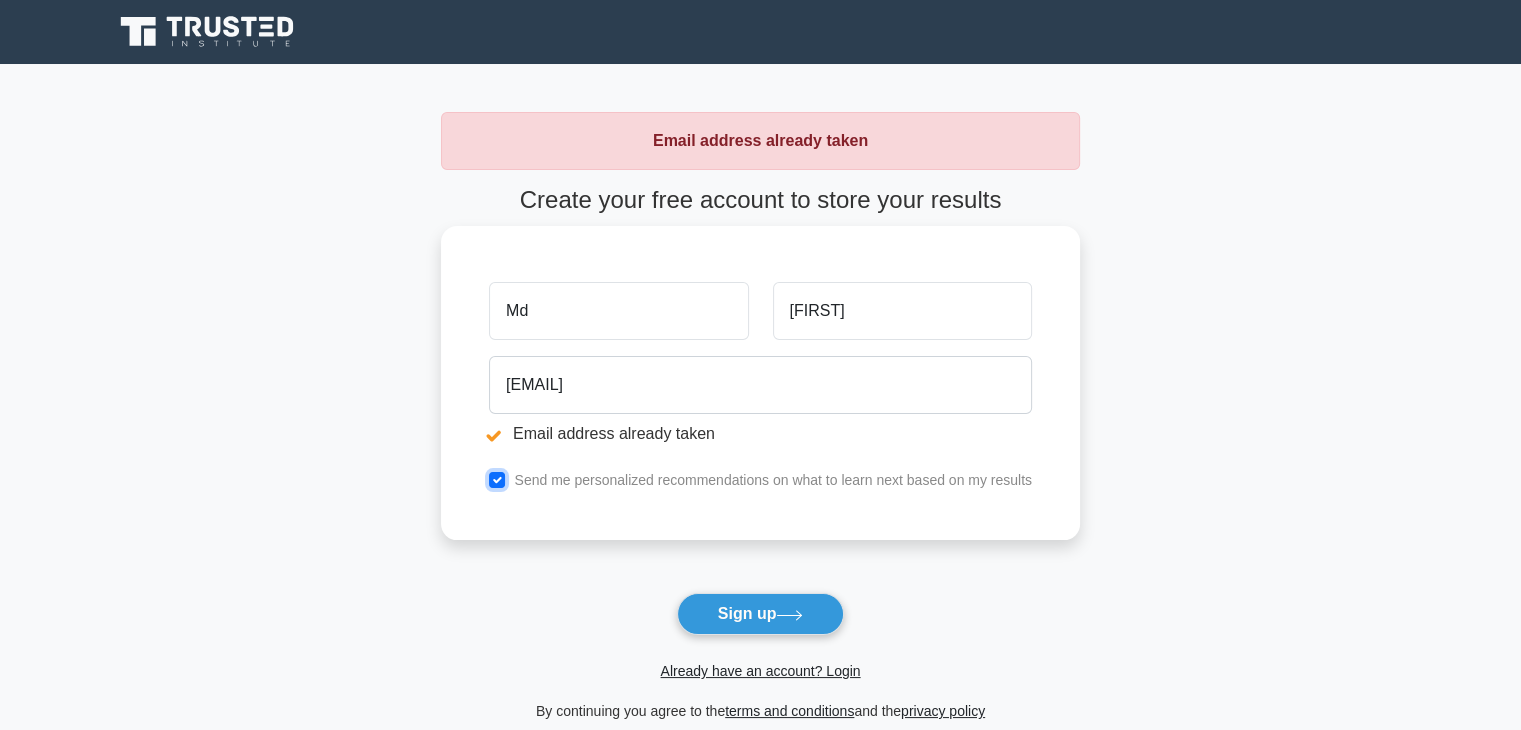 click at bounding box center [497, 480] 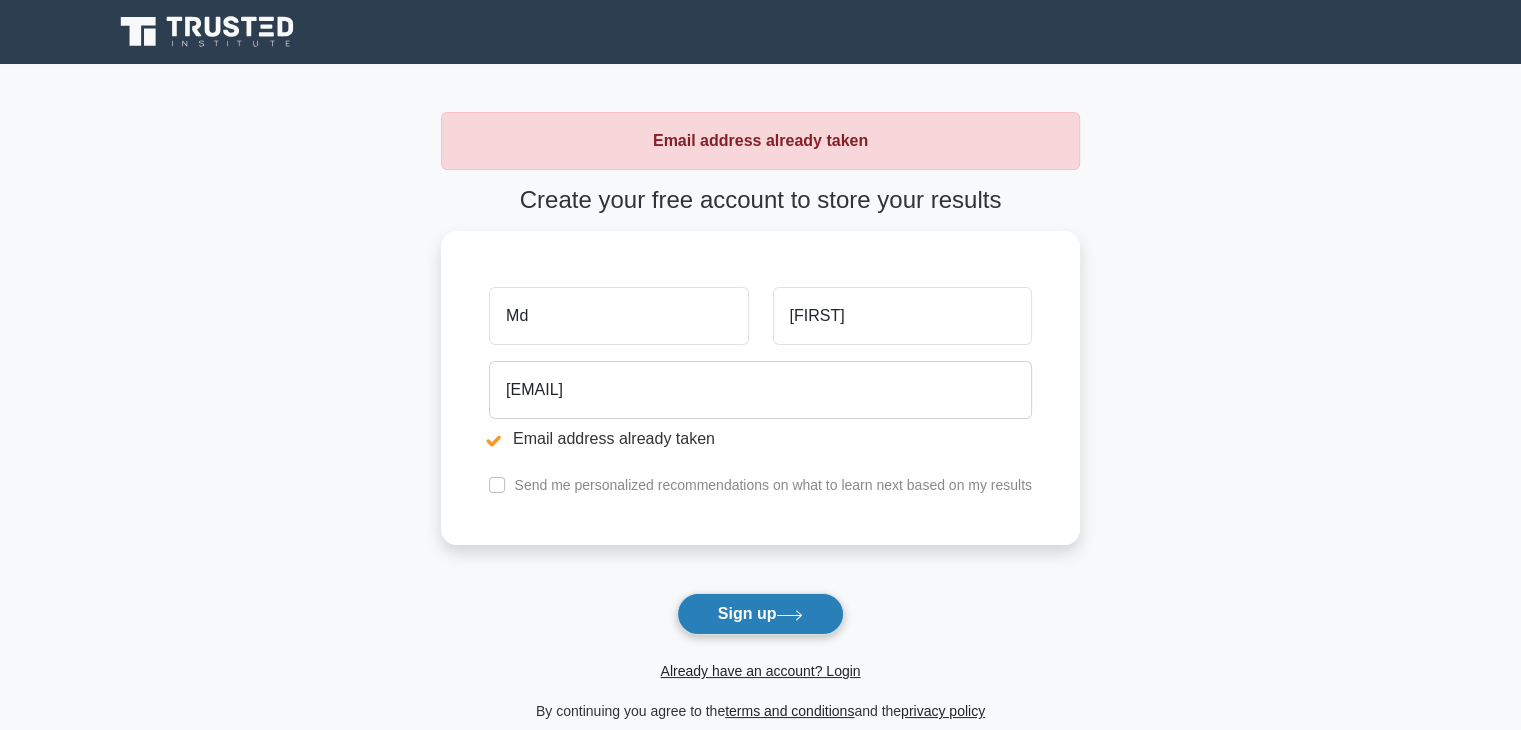 click on "Sign up" at bounding box center (761, 614) 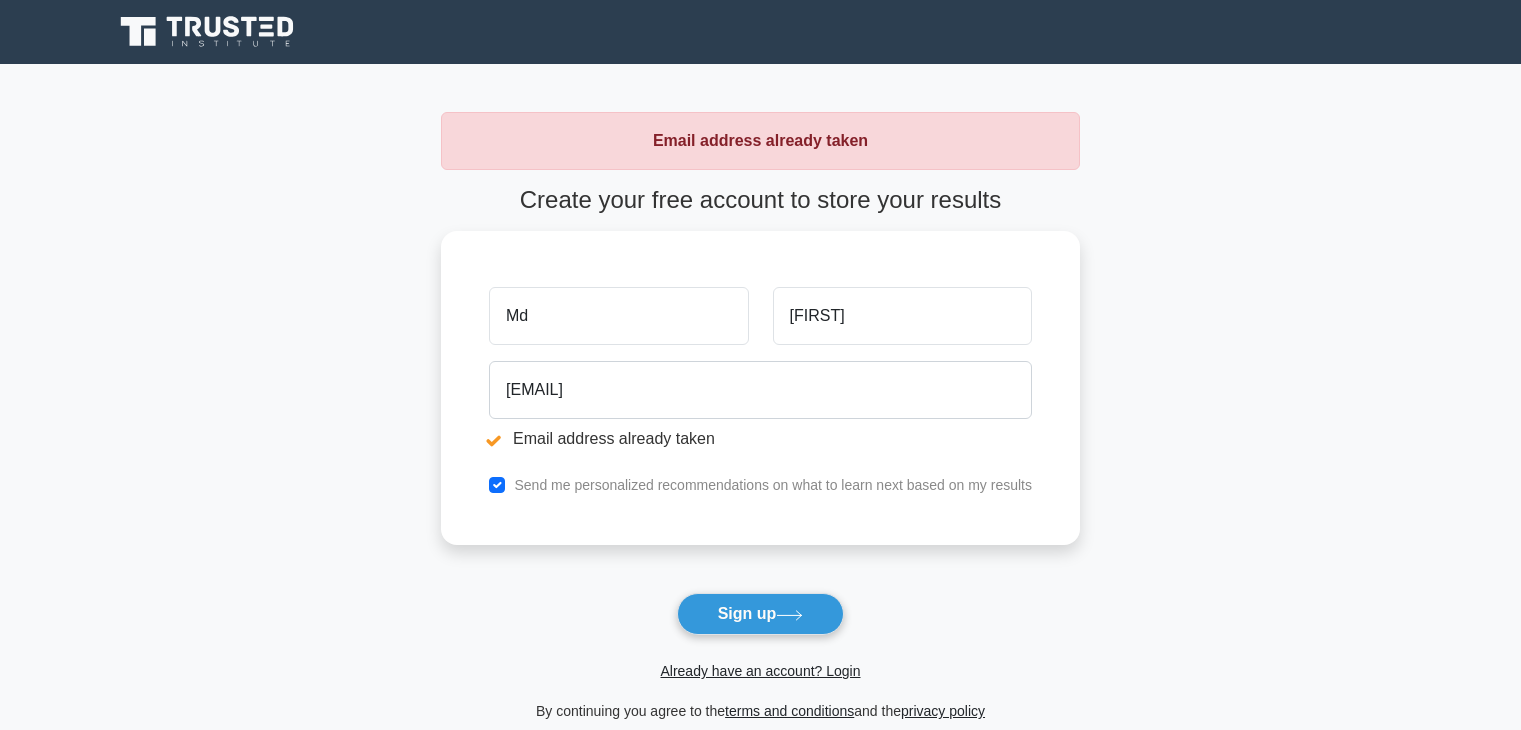 scroll, scrollTop: 0, scrollLeft: 0, axis: both 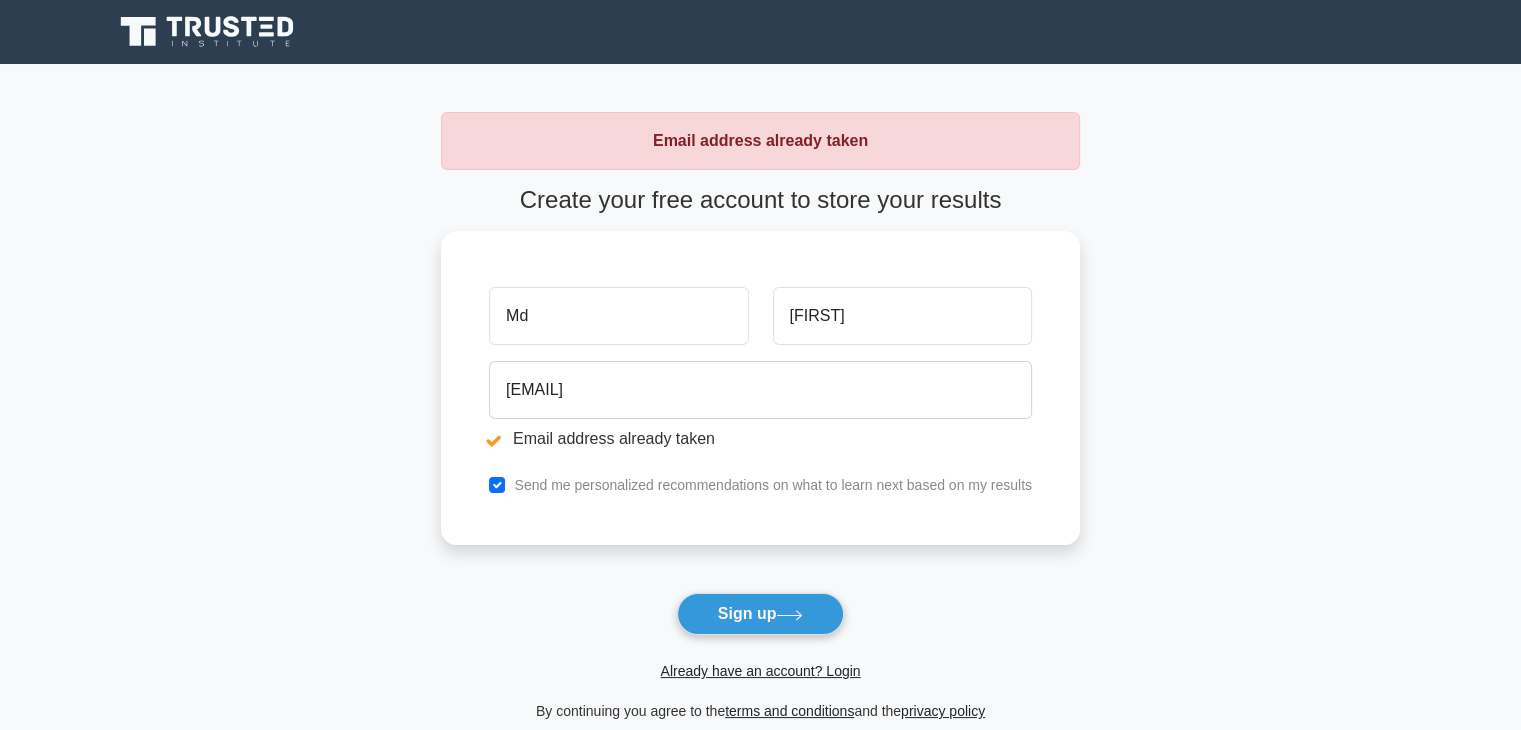 click on "Sign up" at bounding box center (761, 614) 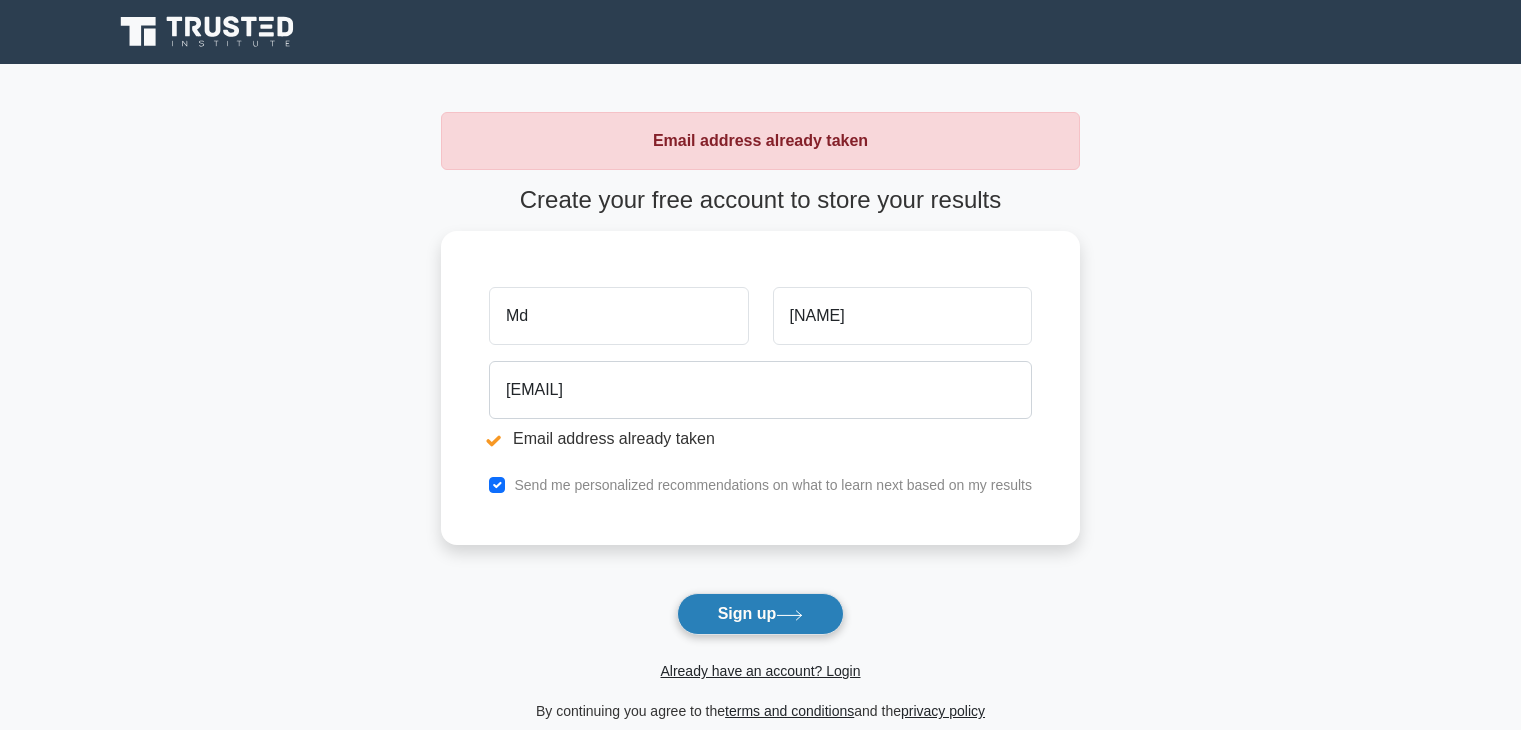 scroll, scrollTop: 0, scrollLeft: 0, axis: both 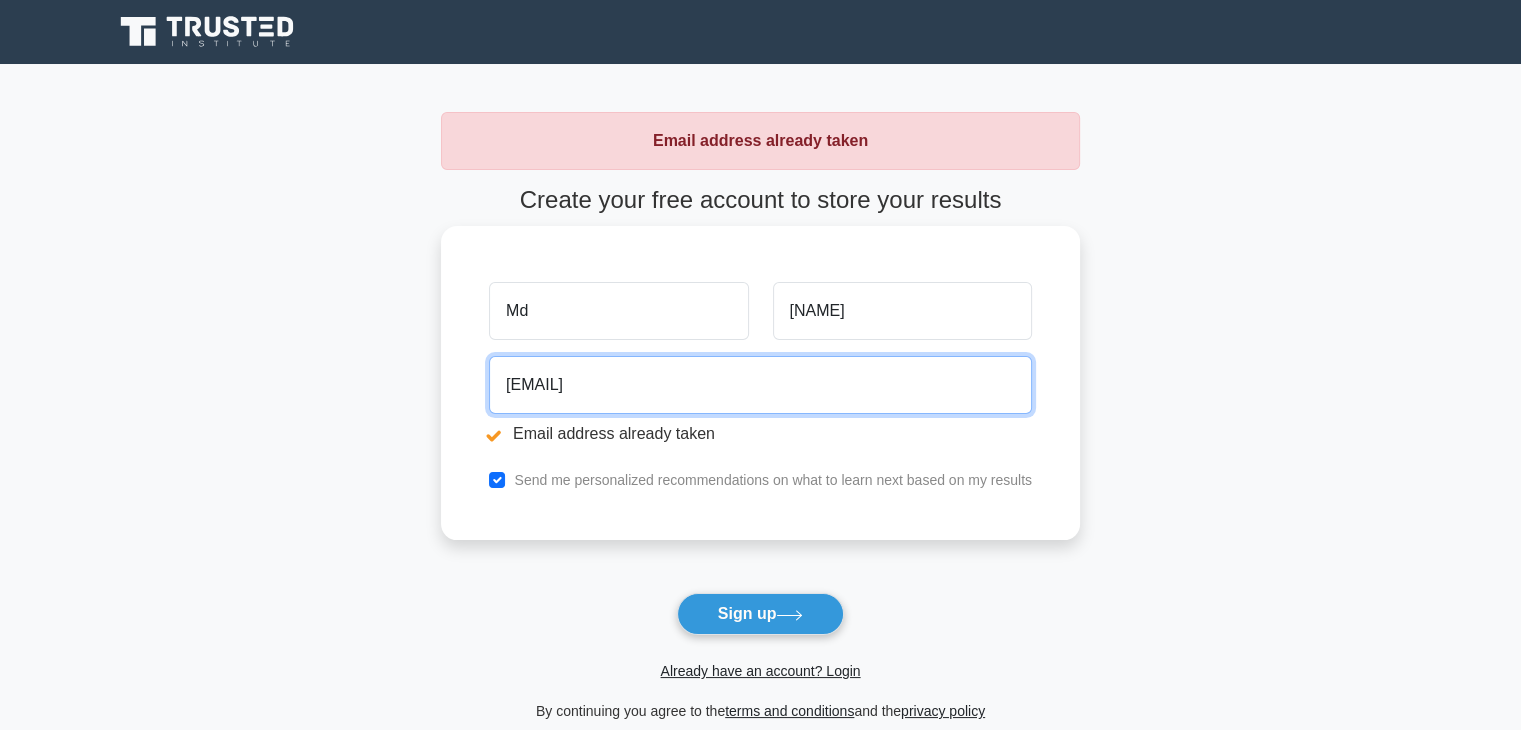 click on "[EMAIL]" at bounding box center (760, 385) 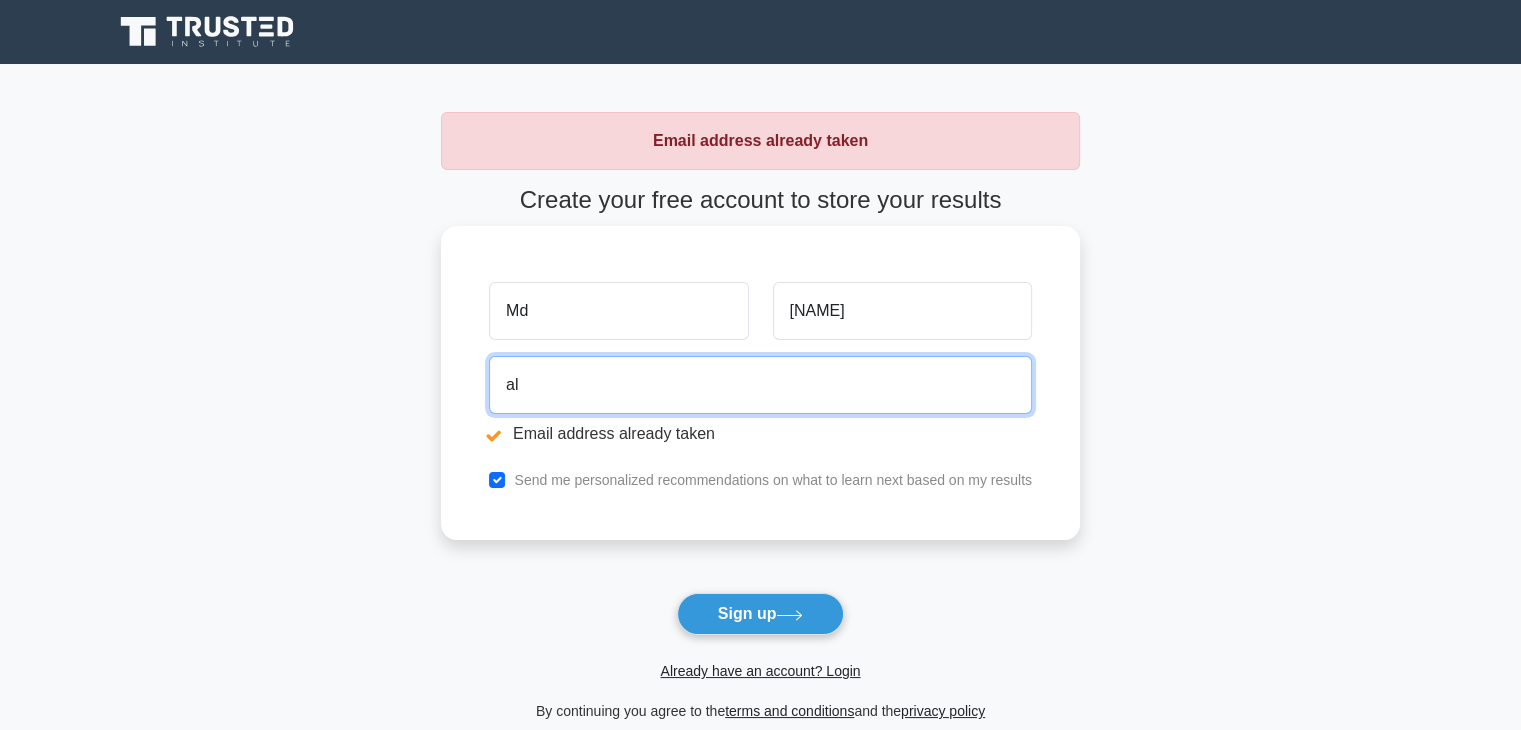 type on "a" 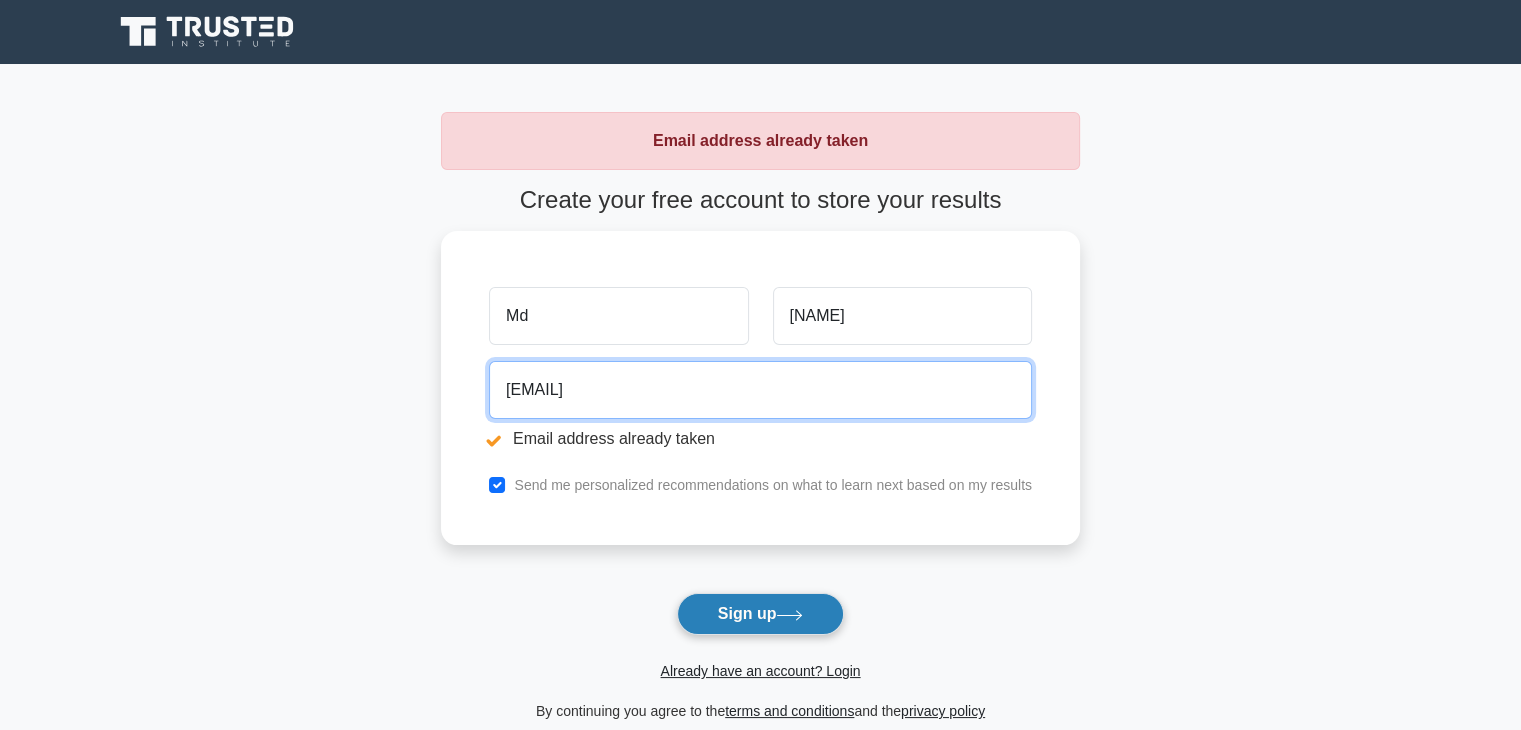 type on "[EMAIL]" 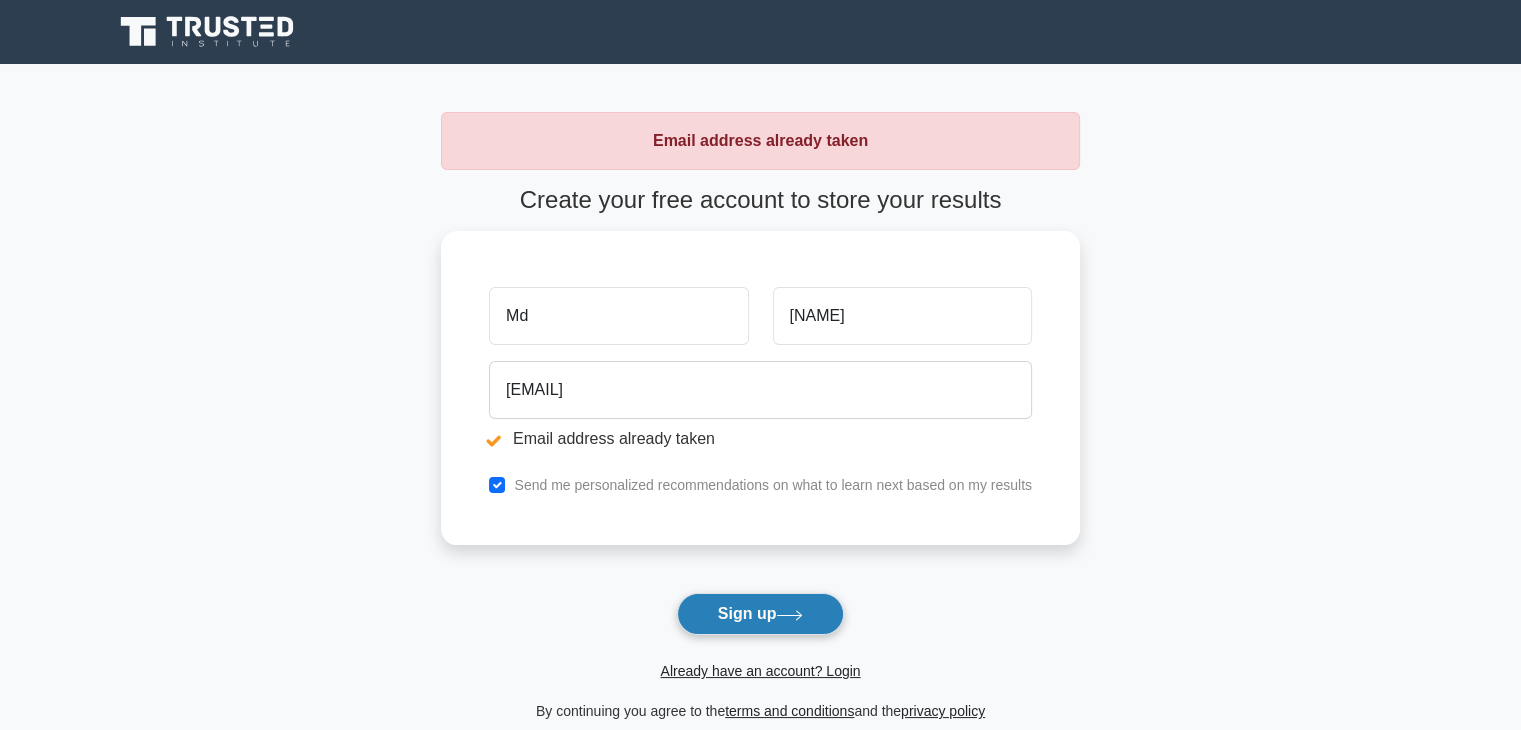 click on "Sign up" at bounding box center [761, 614] 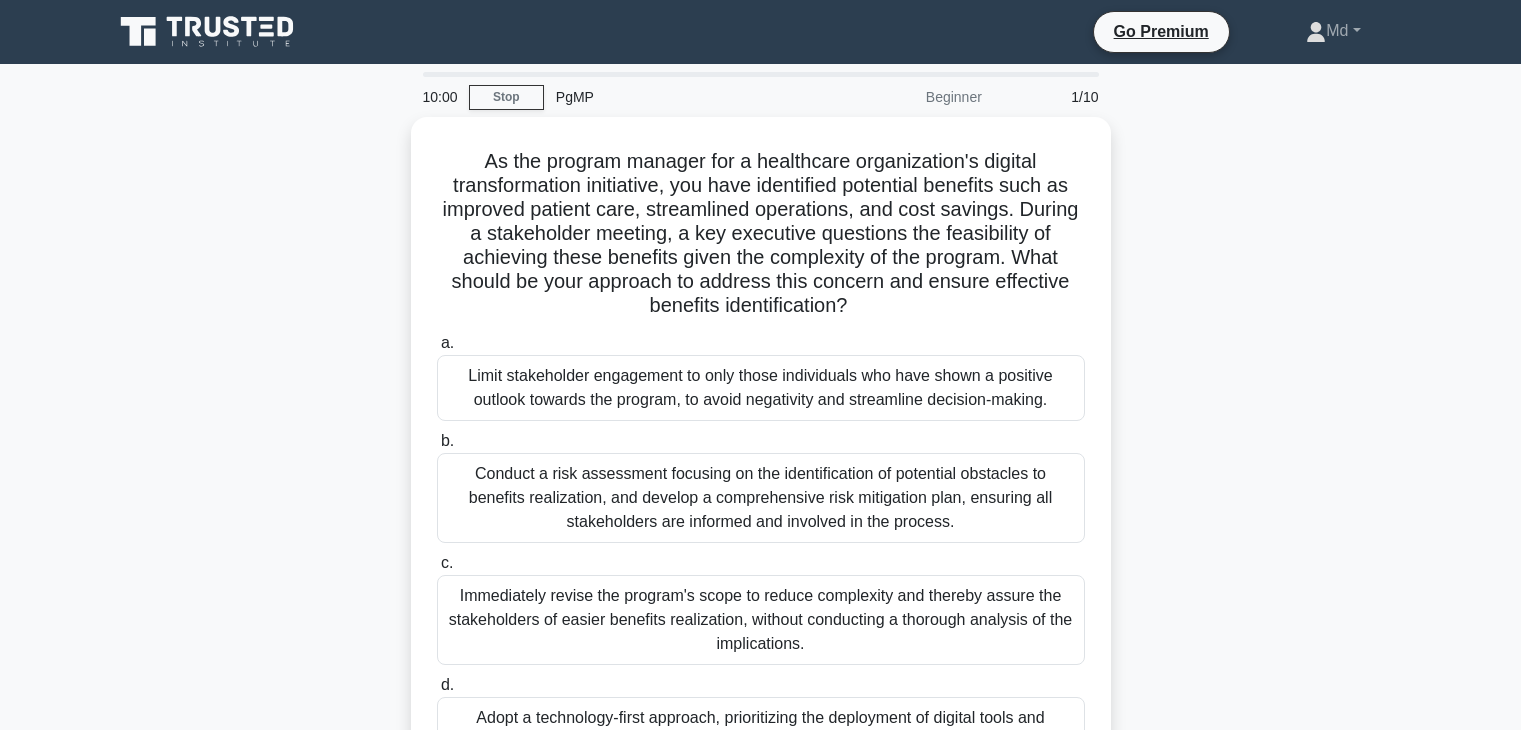 scroll, scrollTop: 0, scrollLeft: 0, axis: both 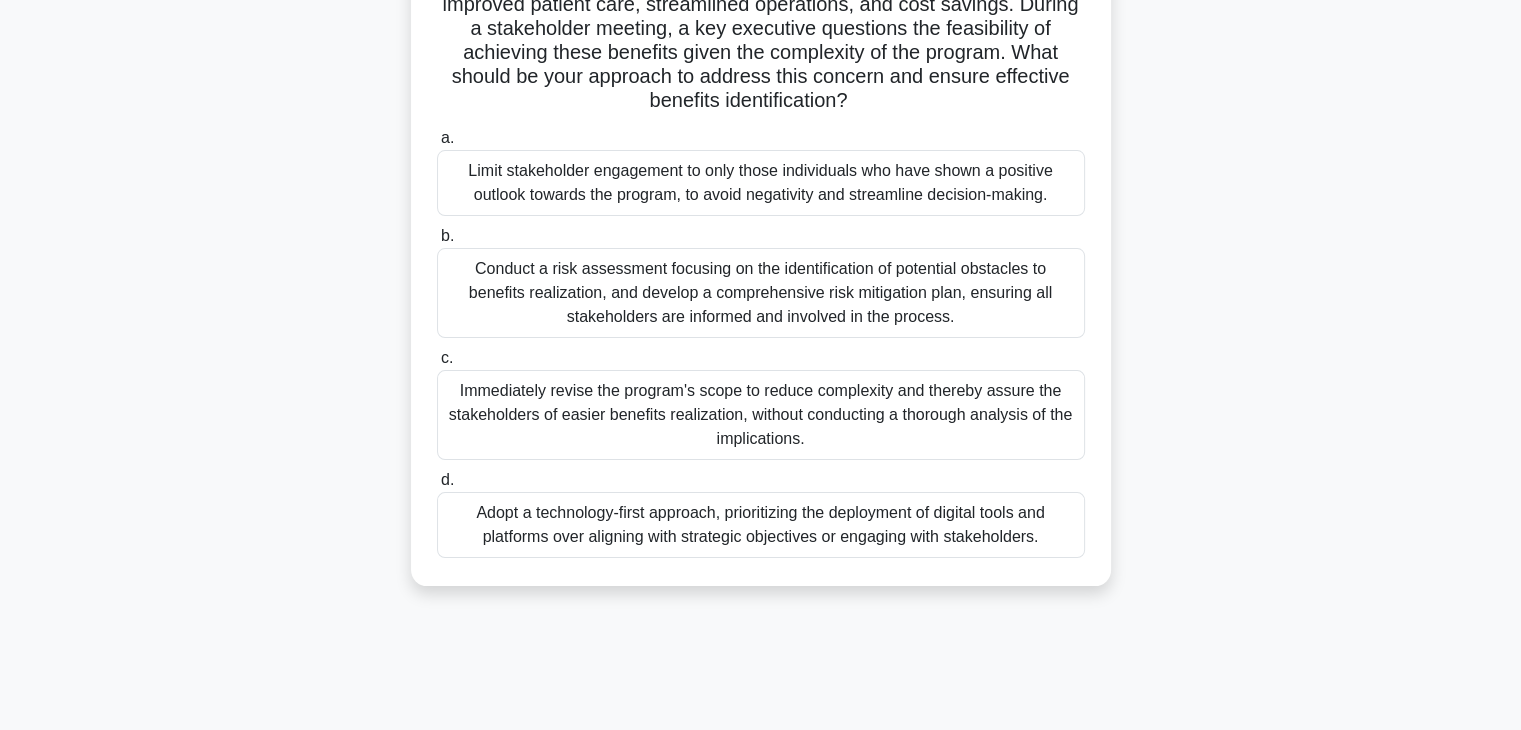 click on "Adopt a technology-first approach, prioritizing the deployment of digital tools and platforms over aligning with strategic objectives or engaging with stakeholders." at bounding box center [761, 525] 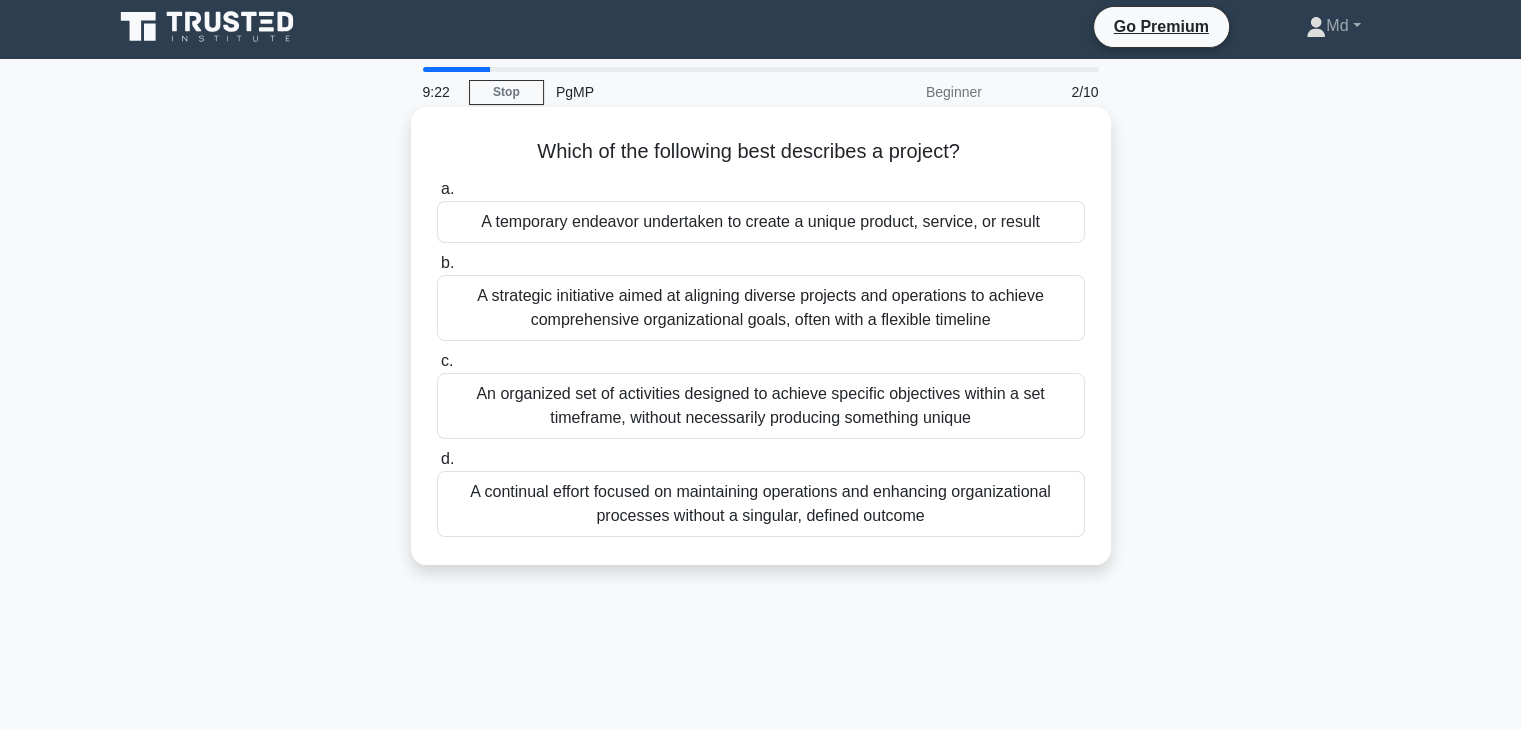 scroll, scrollTop: 0, scrollLeft: 0, axis: both 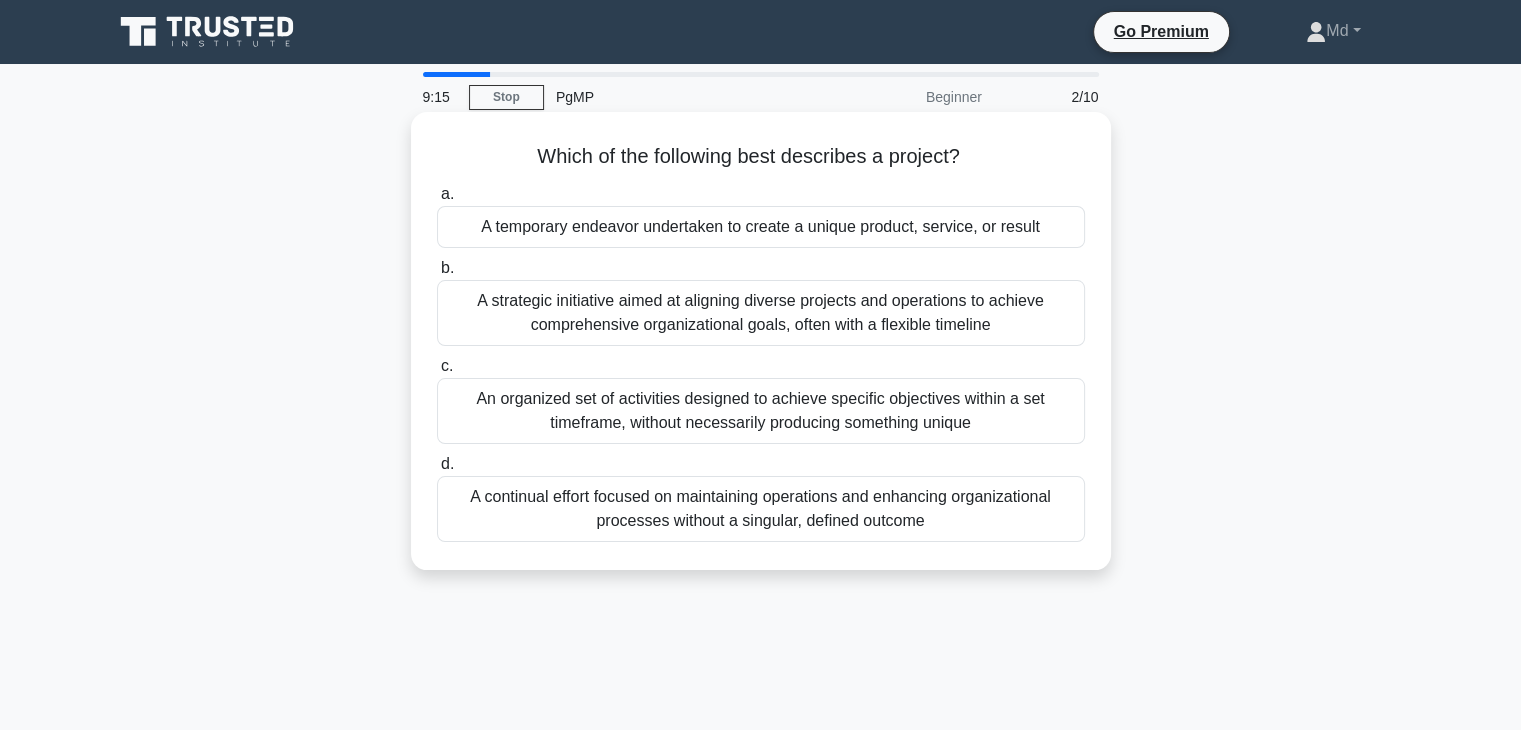 click on "A temporary endeavor undertaken to create a unique product, service, or result" at bounding box center (761, 227) 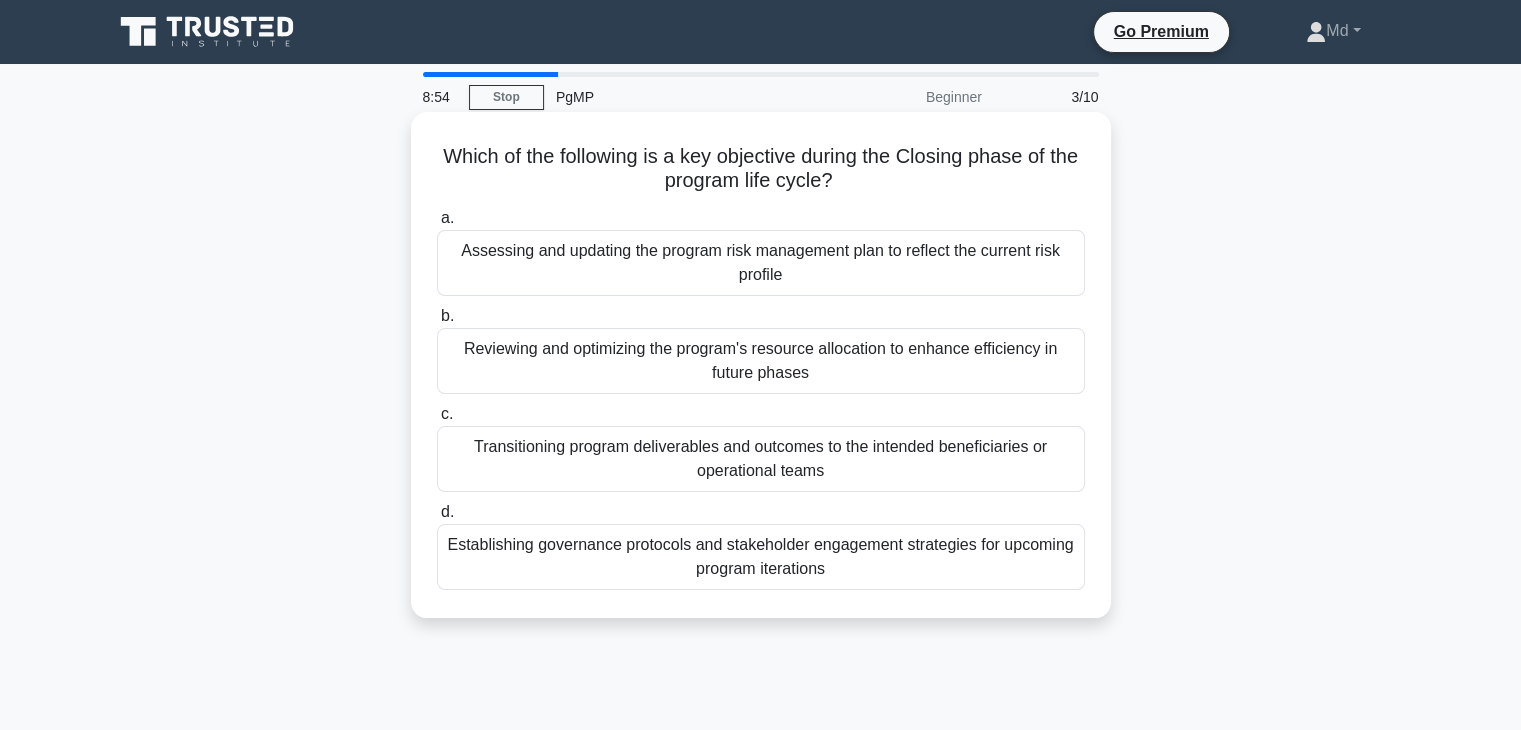 click on "Transitioning program deliverables and outcomes to the intended beneficiaries or operational teams" at bounding box center (761, 459) 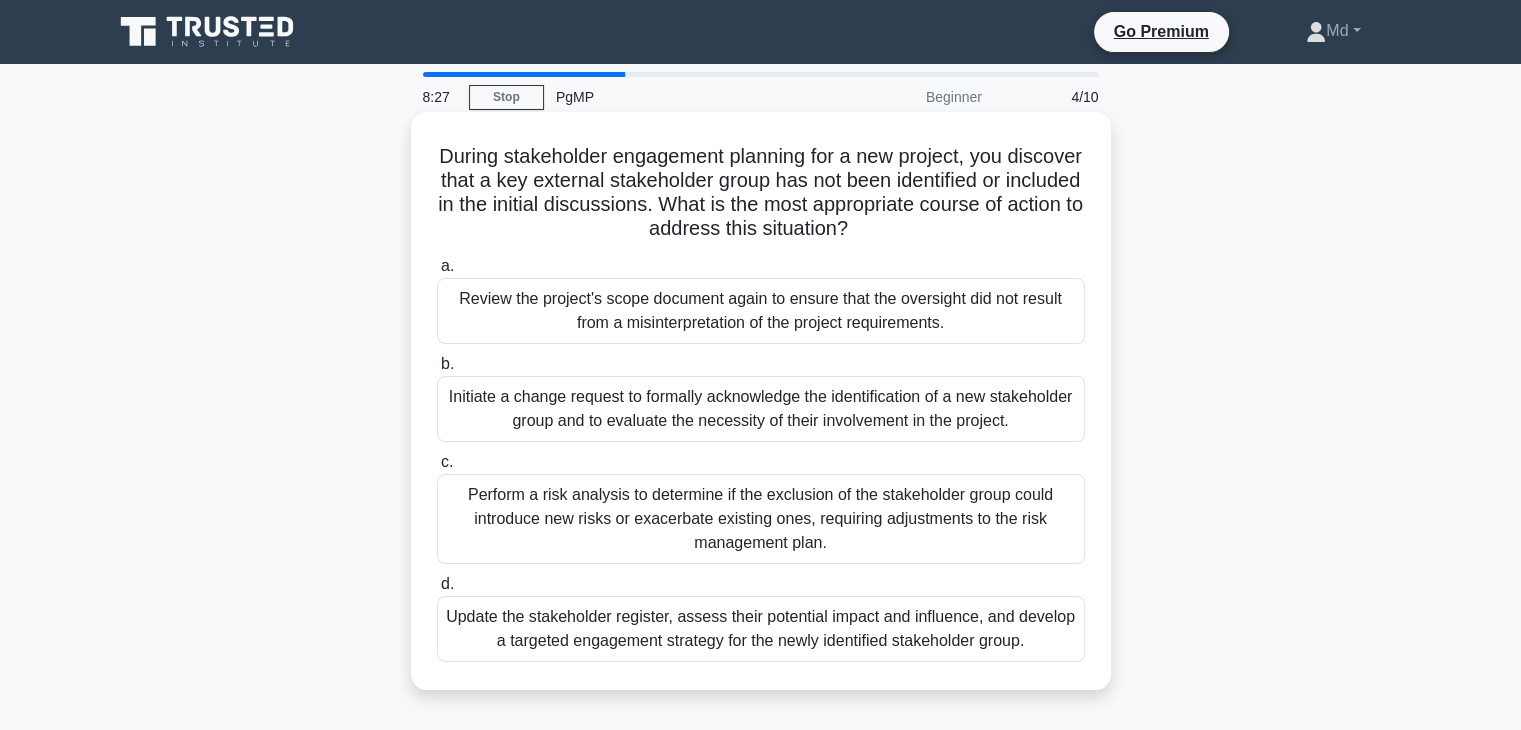 click on "Review the project's scope document again to ensure that the oversight did not result from a misinterpretation of the project requirements." at bounding box center [761, 311] 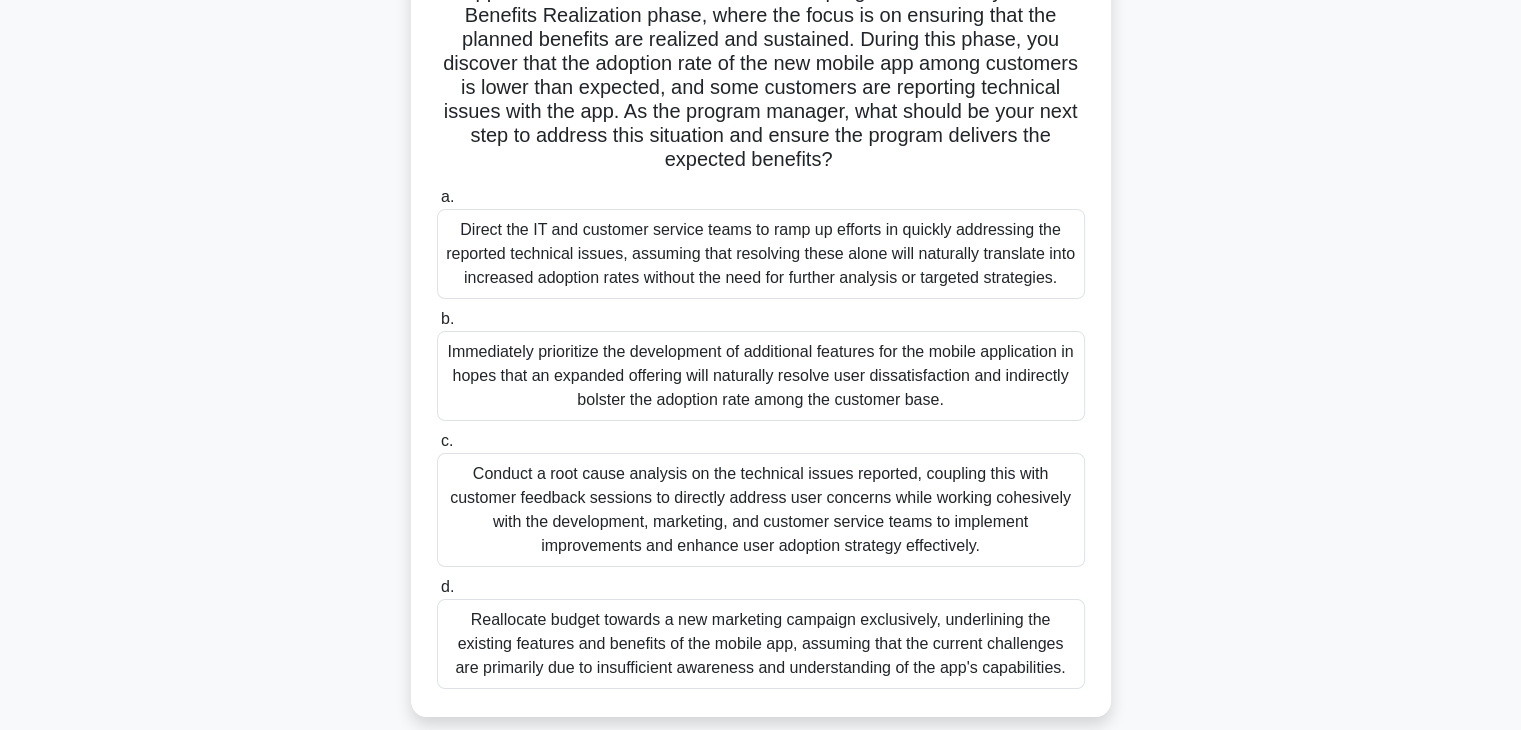 scroll, scrollTop: 200, scrollLeft: 0, axis: vertical 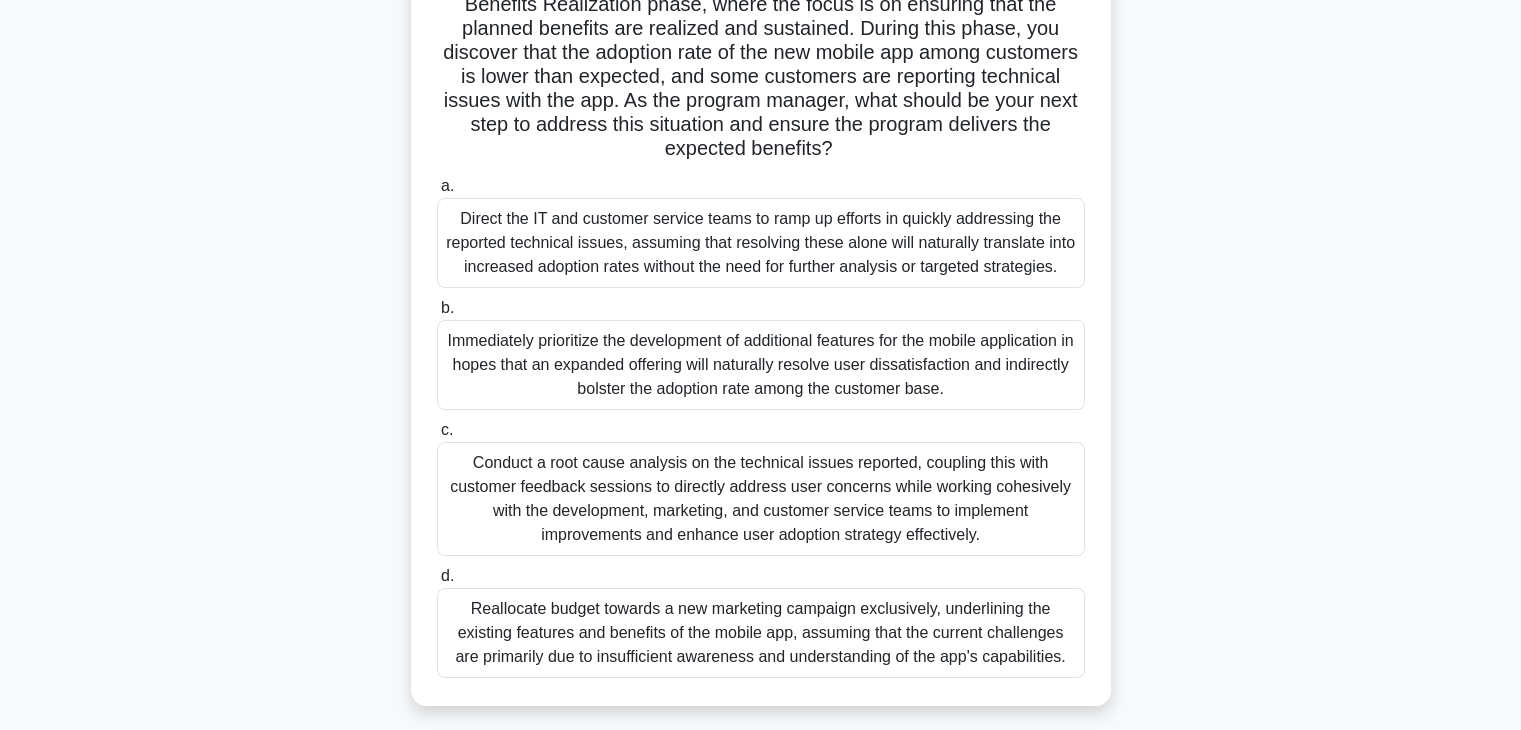 click on "Conduct a root cause analysis on the technical issues reported, coupling this with customer feedback sessions to directly address user concerns while working cohesively with the development, marketing, and customer service teams to implement improvements and enhance user adoption strategy effectively." at bounding box center (761, 499) 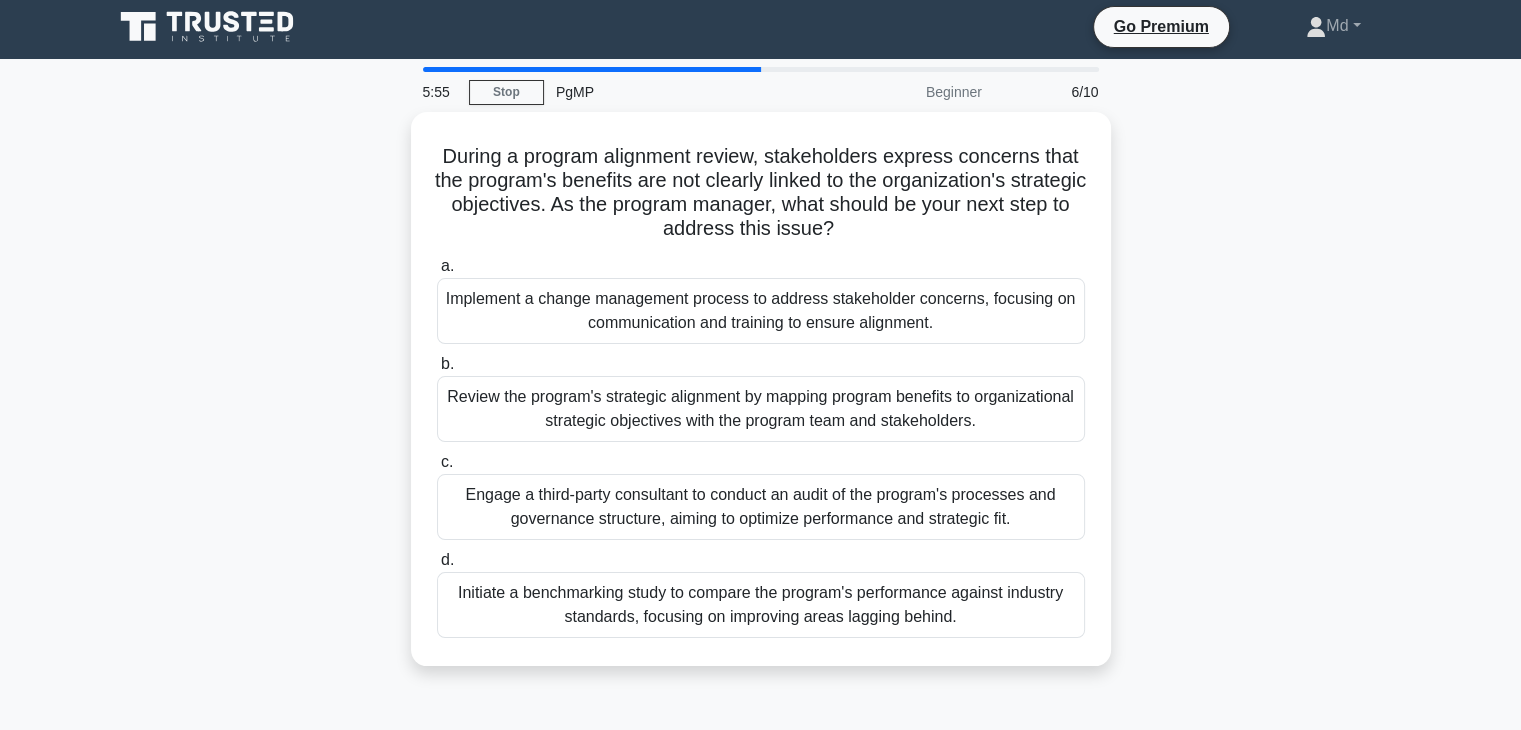 scroll, scrollTop: 0, scrollLeft: 0, axis: both 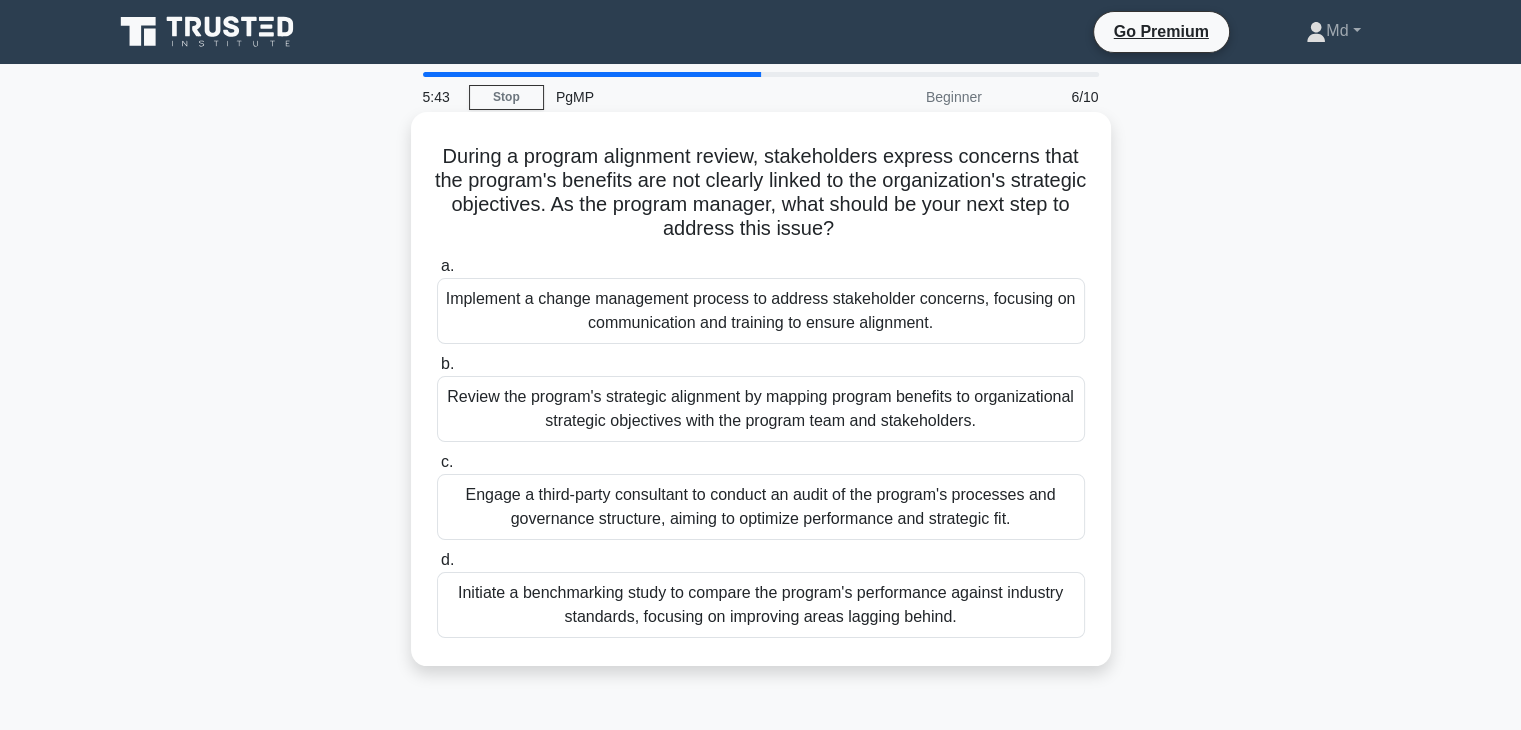 click on "Review the program's strategic alignment by mapping program benefits to organizational strategic objectives with the program team and stakeholders." at bounding box center [761, 409] 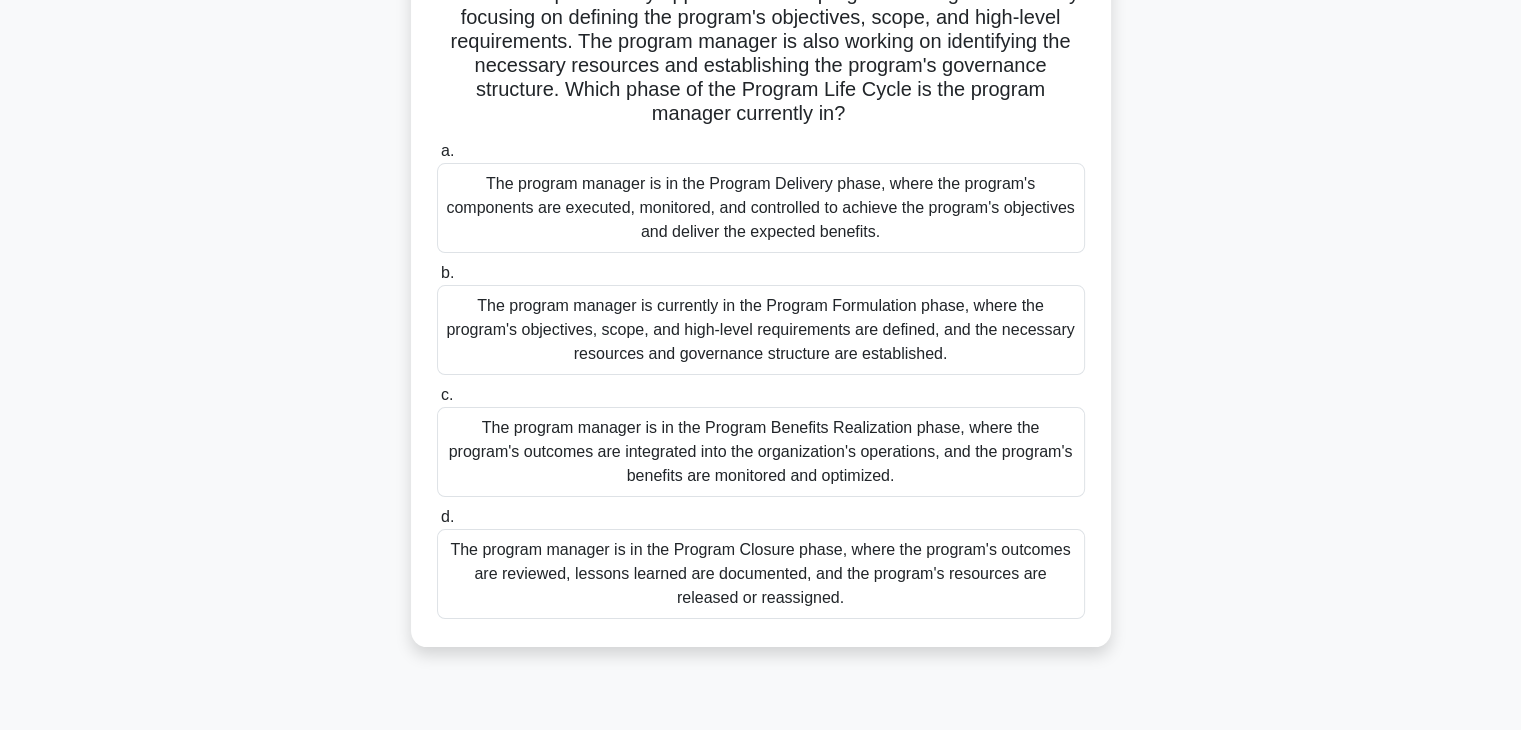 scroll, scrollTop: 200, scrollLeft: 0, axis: vertical 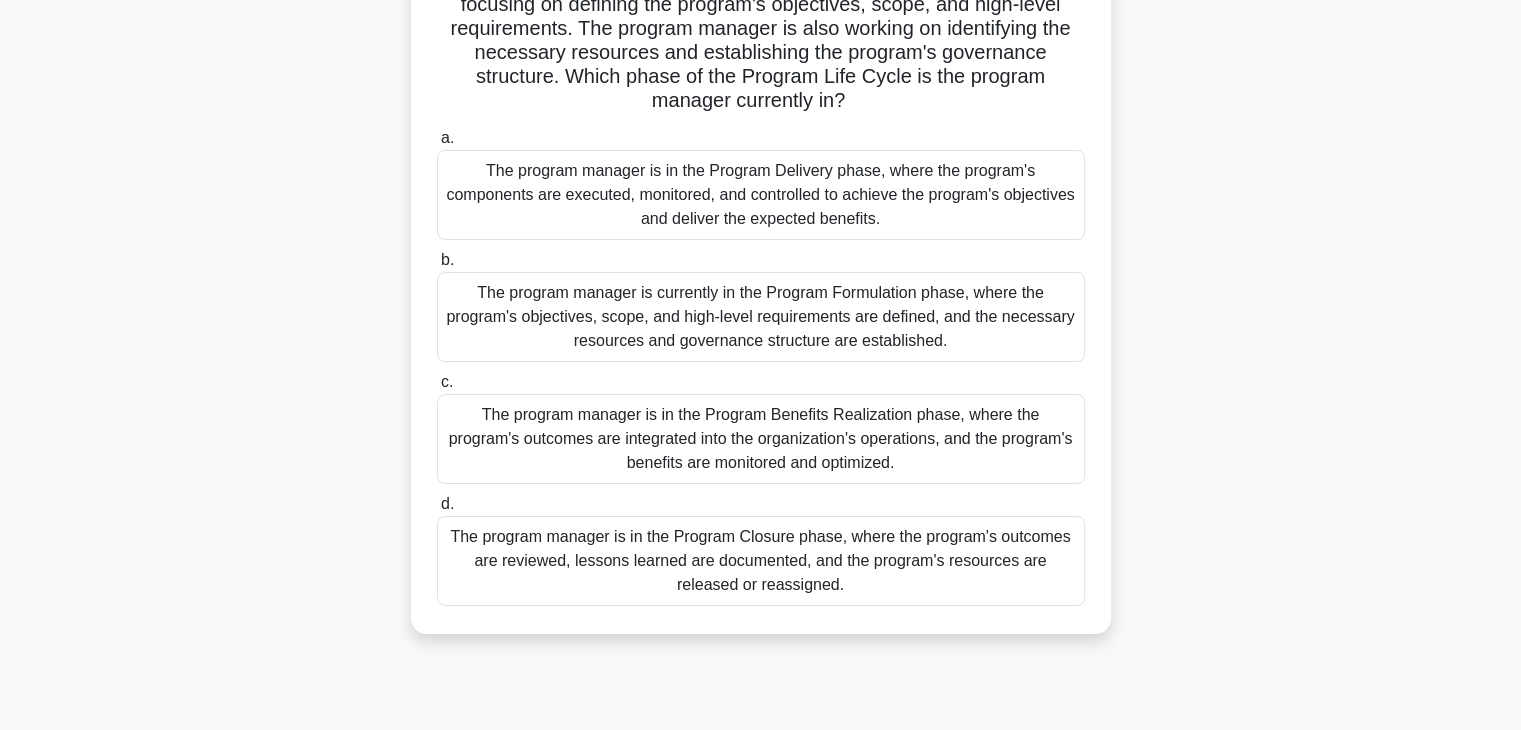 click on "The program manager is currently in the Program Formulation phase, where the program's objectives, scope, and high-level requirements are defined, and the necessary resources and governance structure are established." at bounding box center [761, 317] 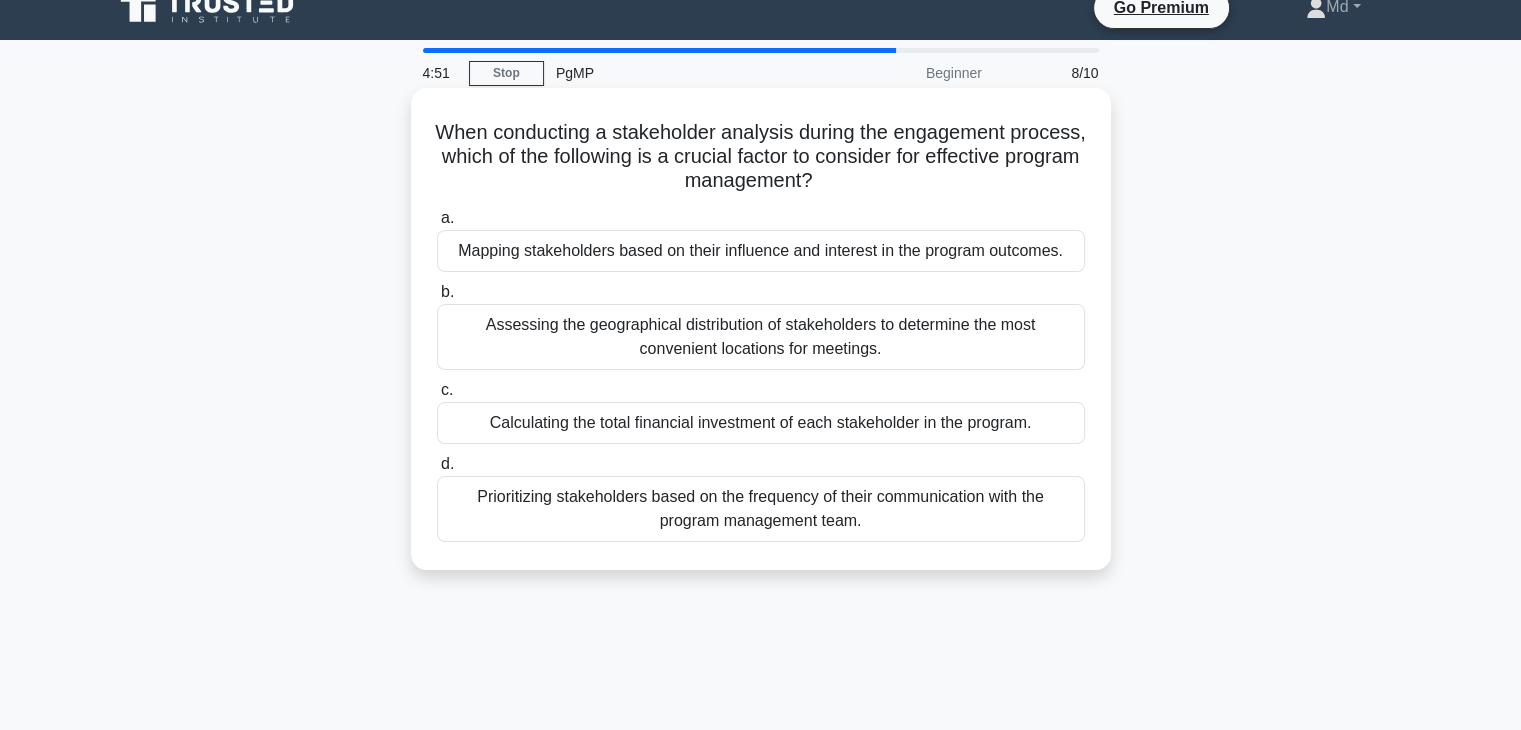 scroll, scrollTop: 0, scrollLeft: 0, axis: both 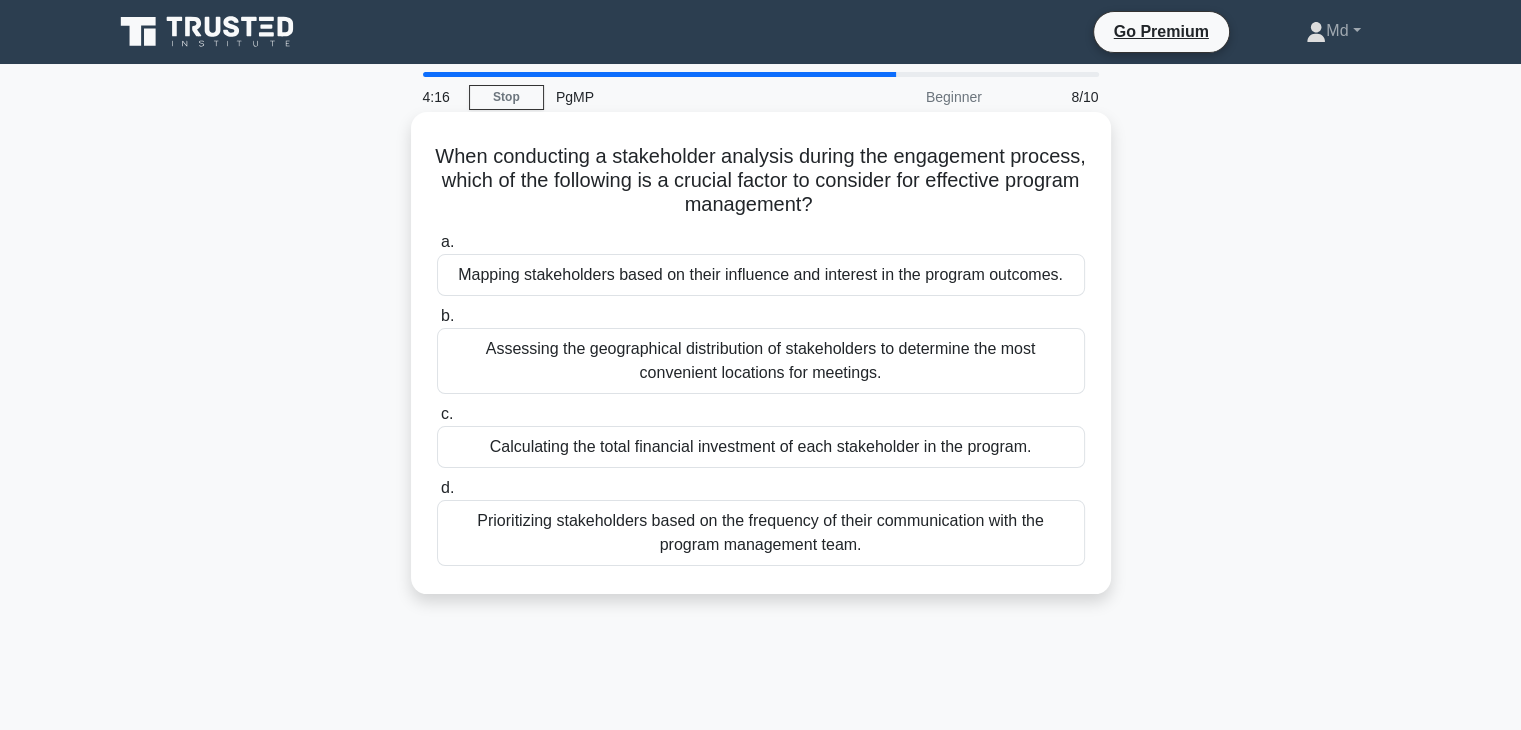 click on "Mapping stakeholders based on their influence and interest in the program outcomes." at bounding box center [761, 275] 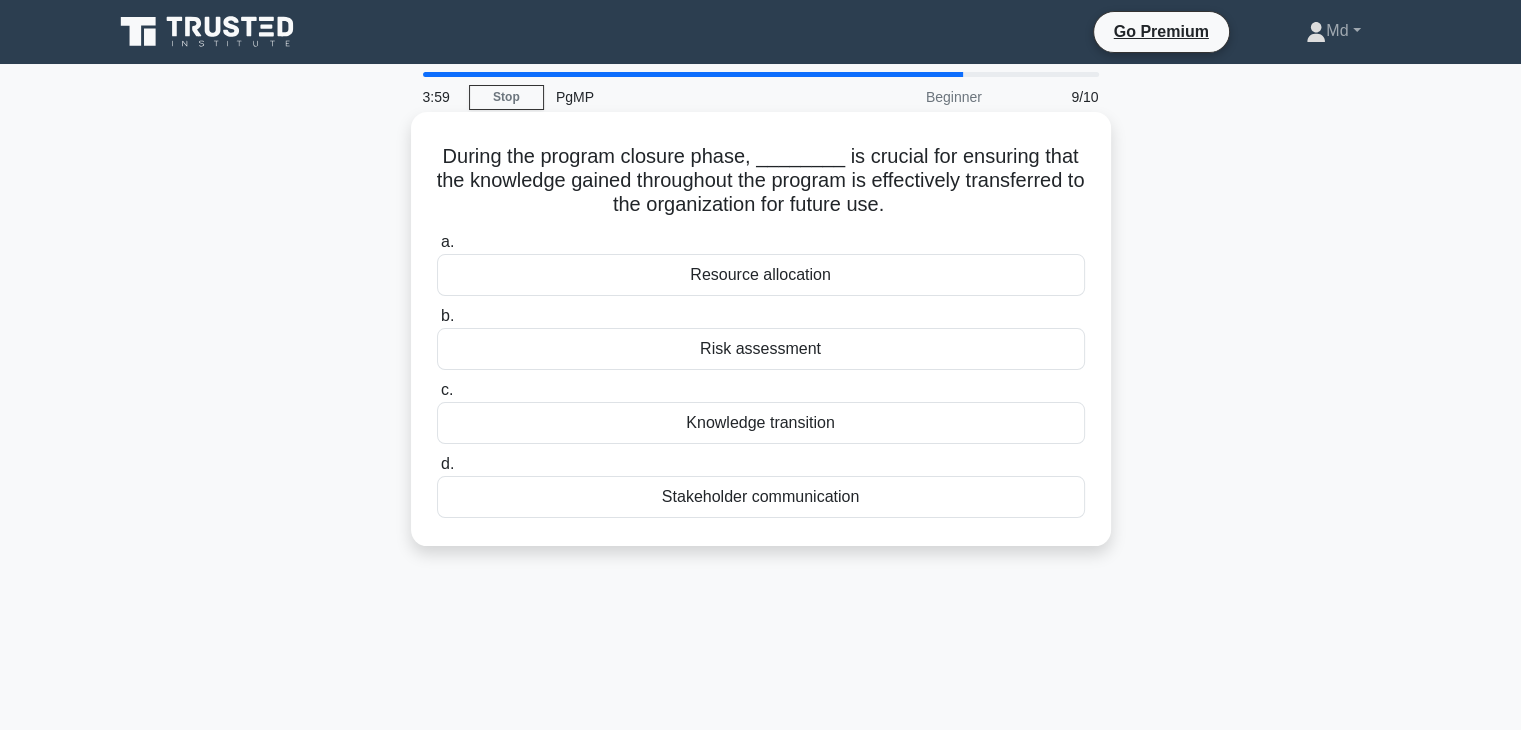 click on "Knowledge transition" at bounding box center (761, 423) 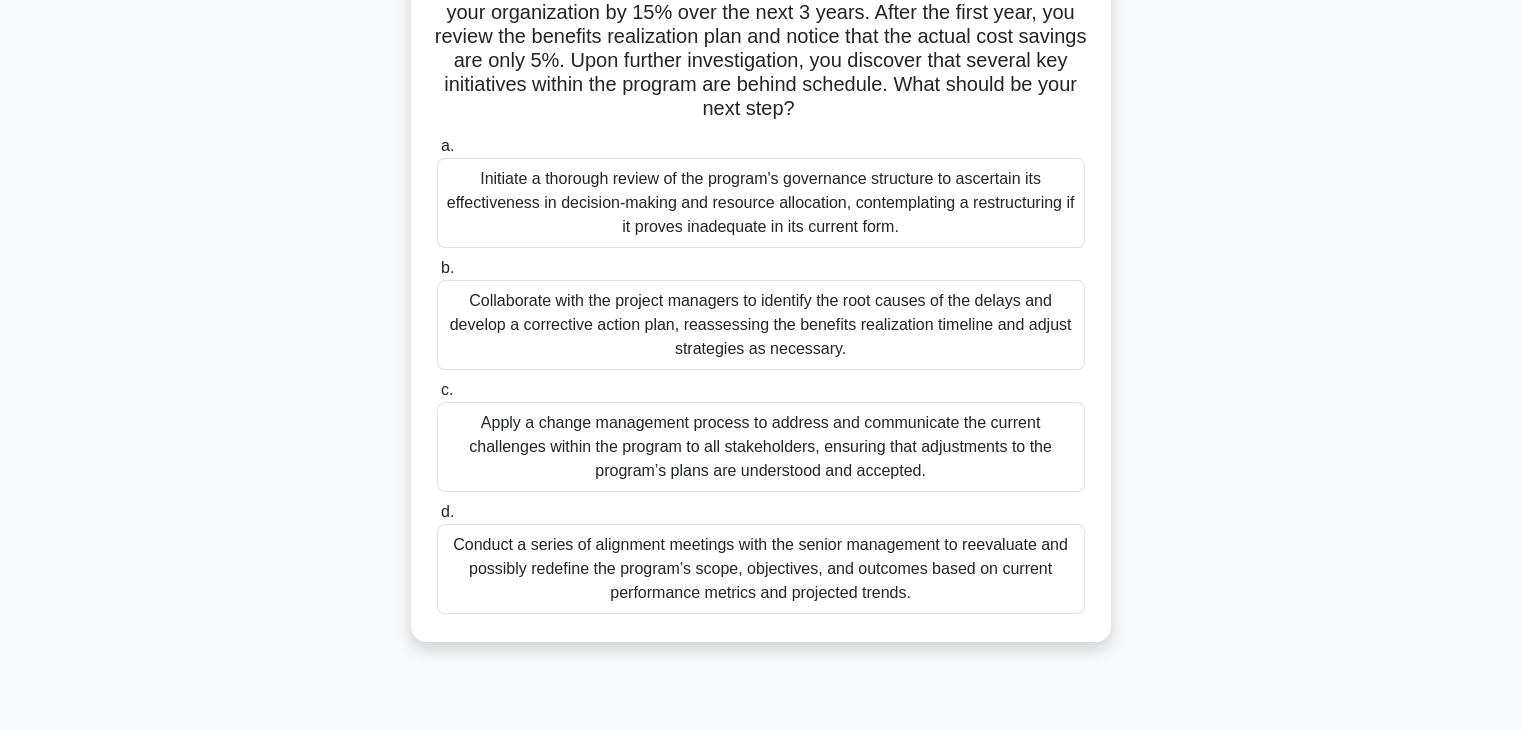 scroll, scrollTop: 200, scrollLeft: 0, axis: vertical 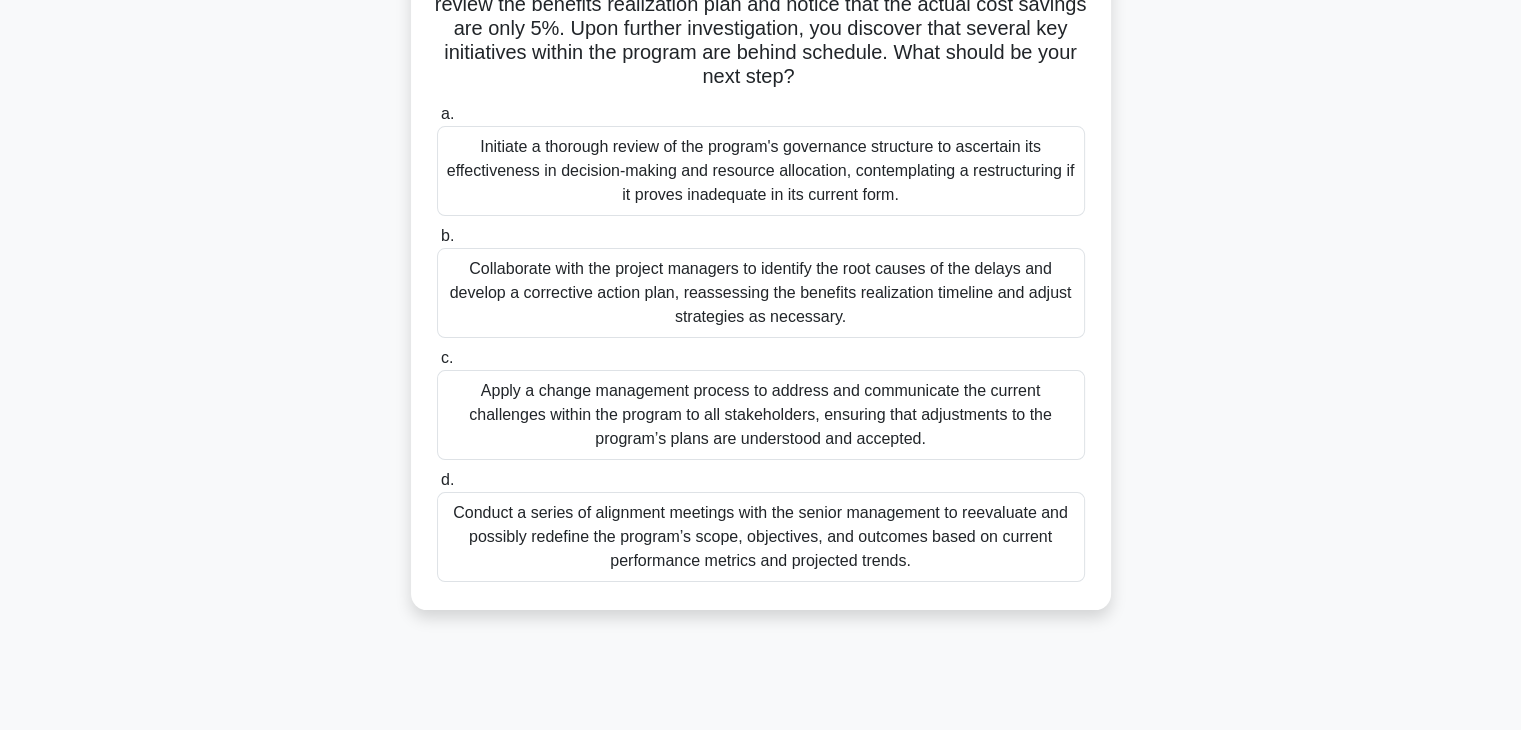 click on "Conduct a series of alignment meetings with the senior management to reevaluate and possibly redefine the program’s scope, objectives, and outcomes based on current performance metrics and projected trends." at bounding box center (761, 537) 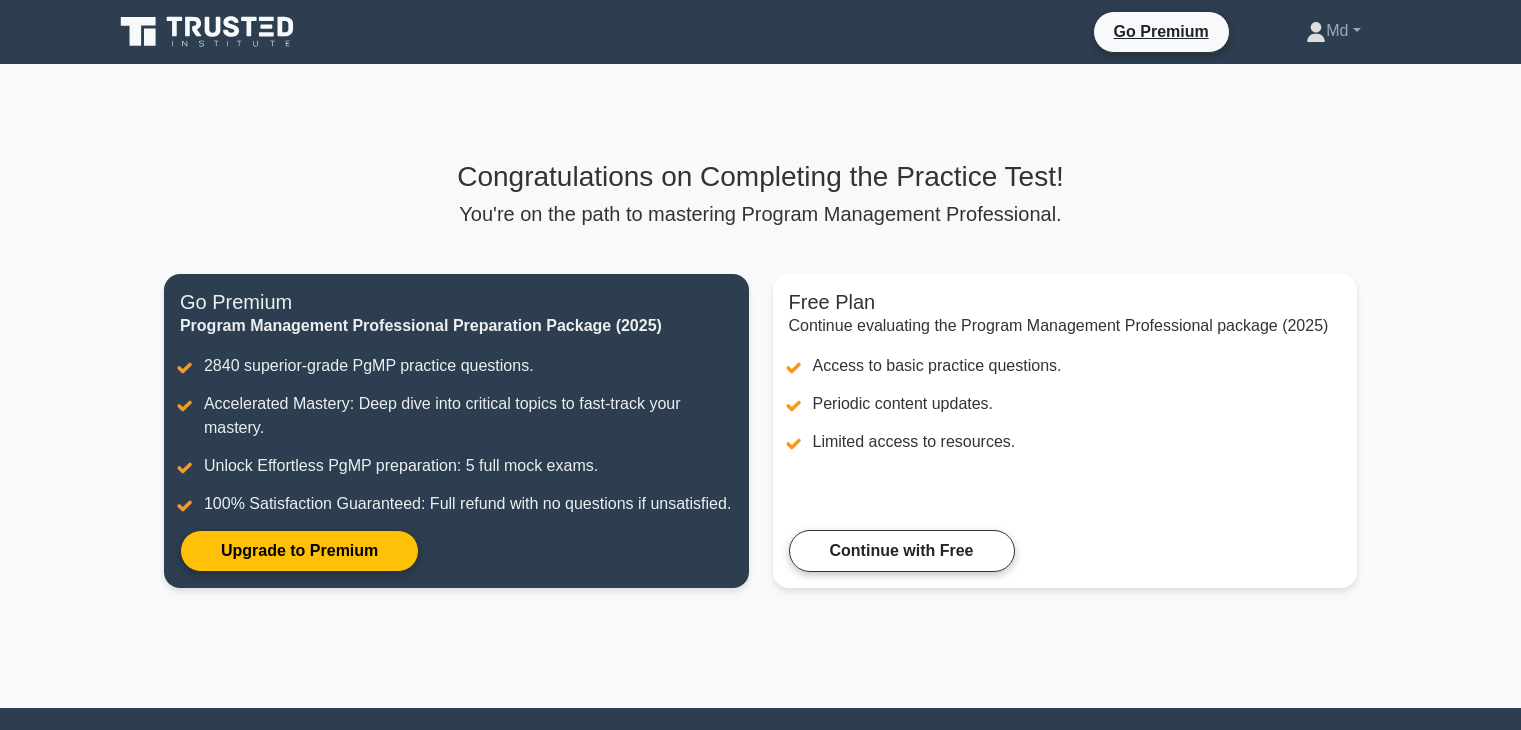 scroll, scrollTop: 0, scrollLeft: 0, axis: both 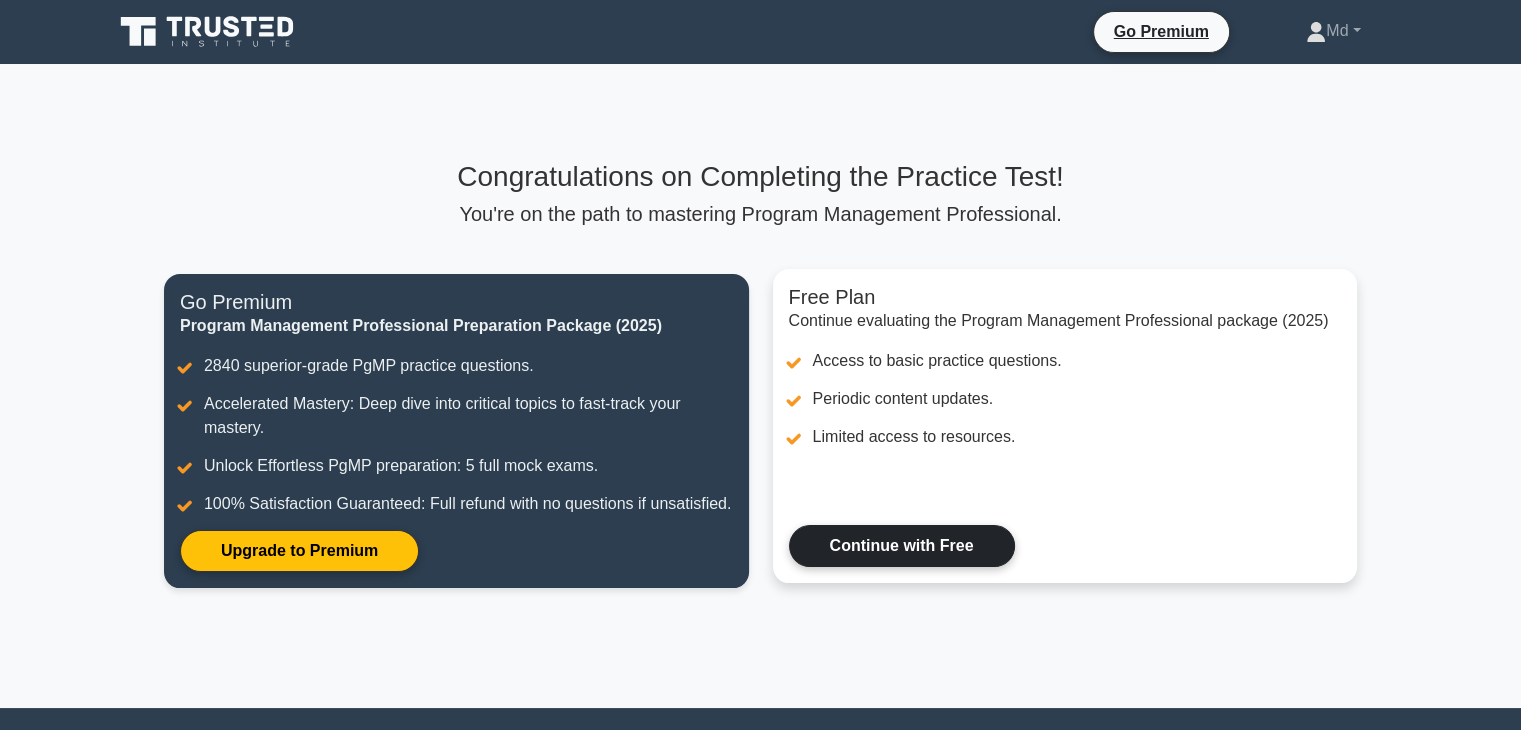 click on "Continue with Free" at bounding box center [902, 546] 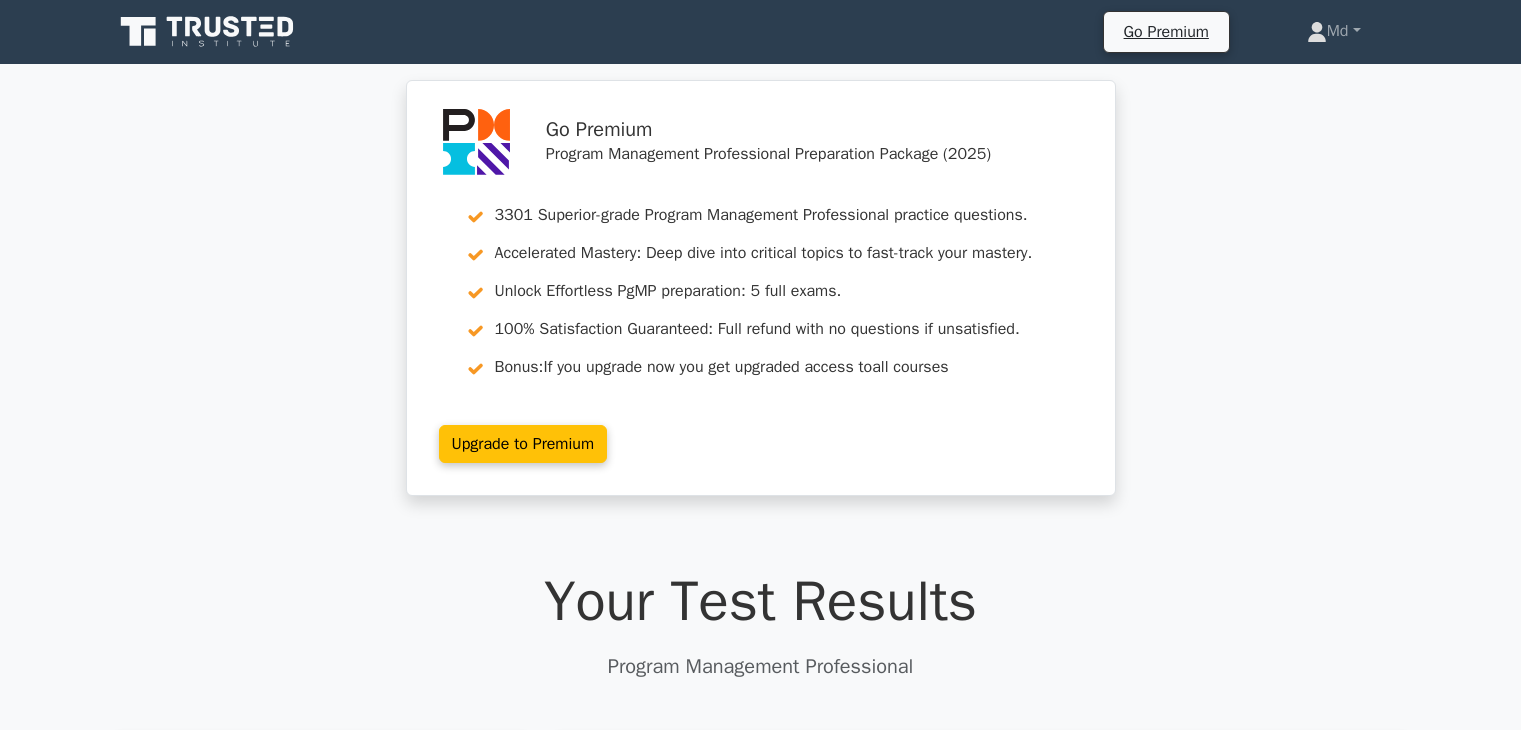 scroll, scrollTop: 0, scrollLeft: 0, axis: both 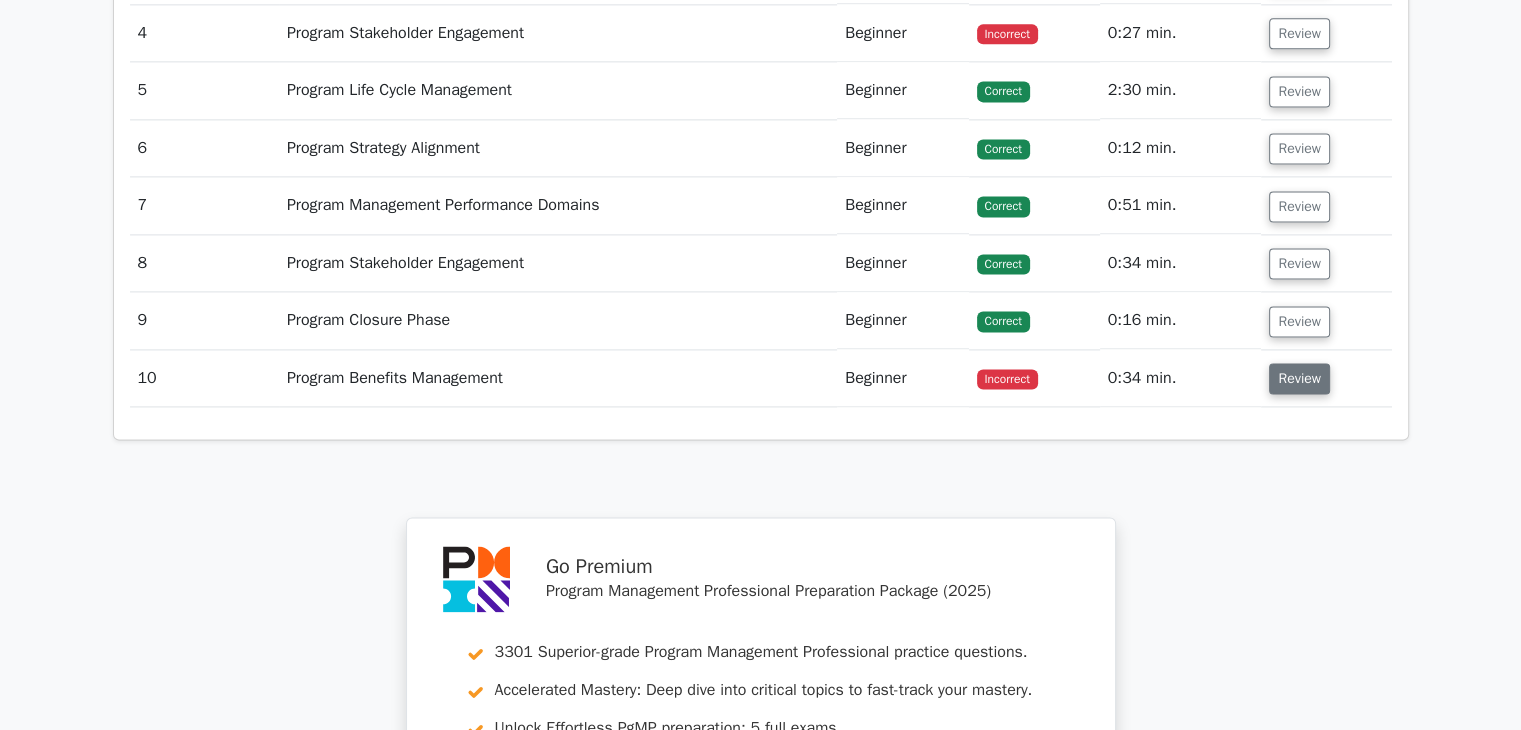 click on "Review" at bounding box center [1299, 378] 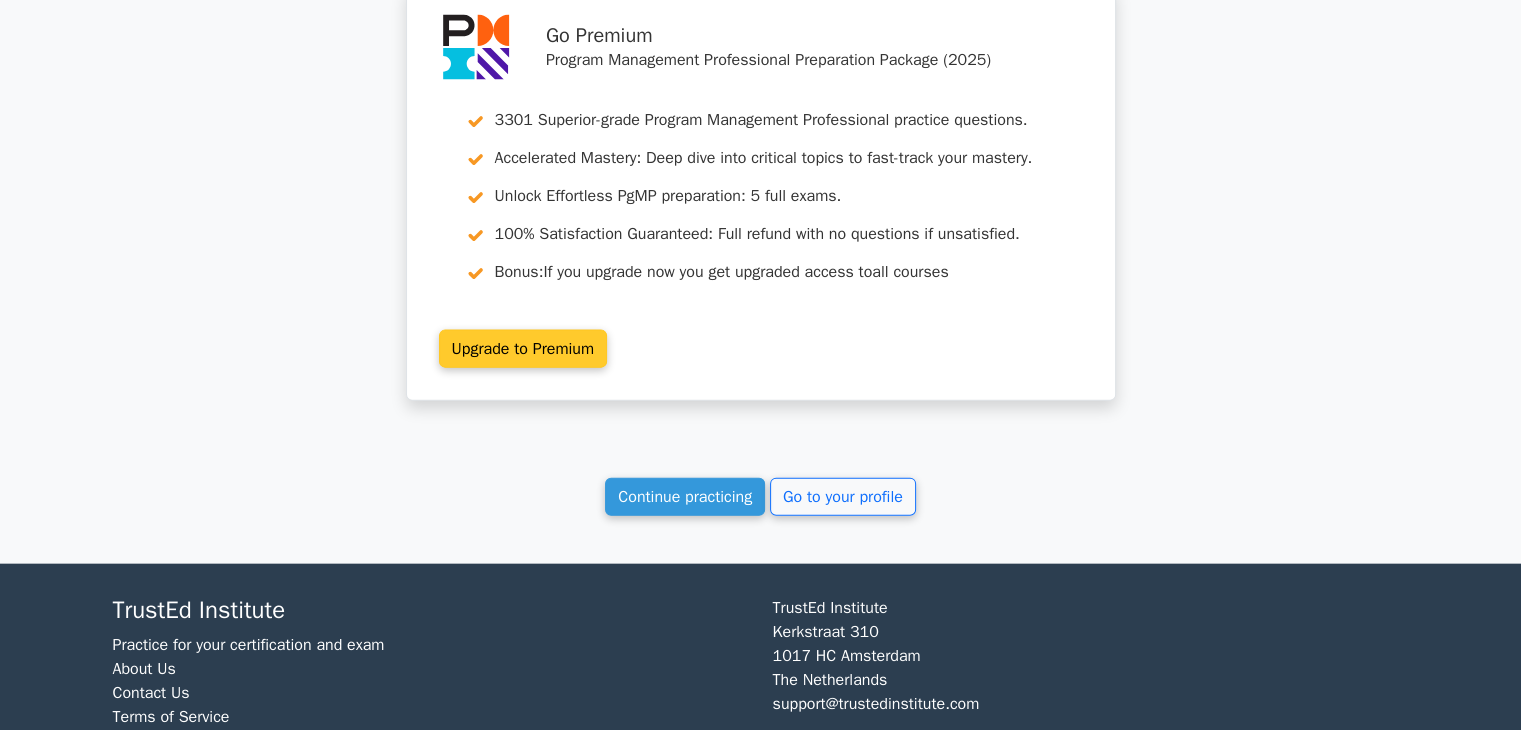 scroll, scrollTop: 4400, scrollLeft: 0, axis: vertical 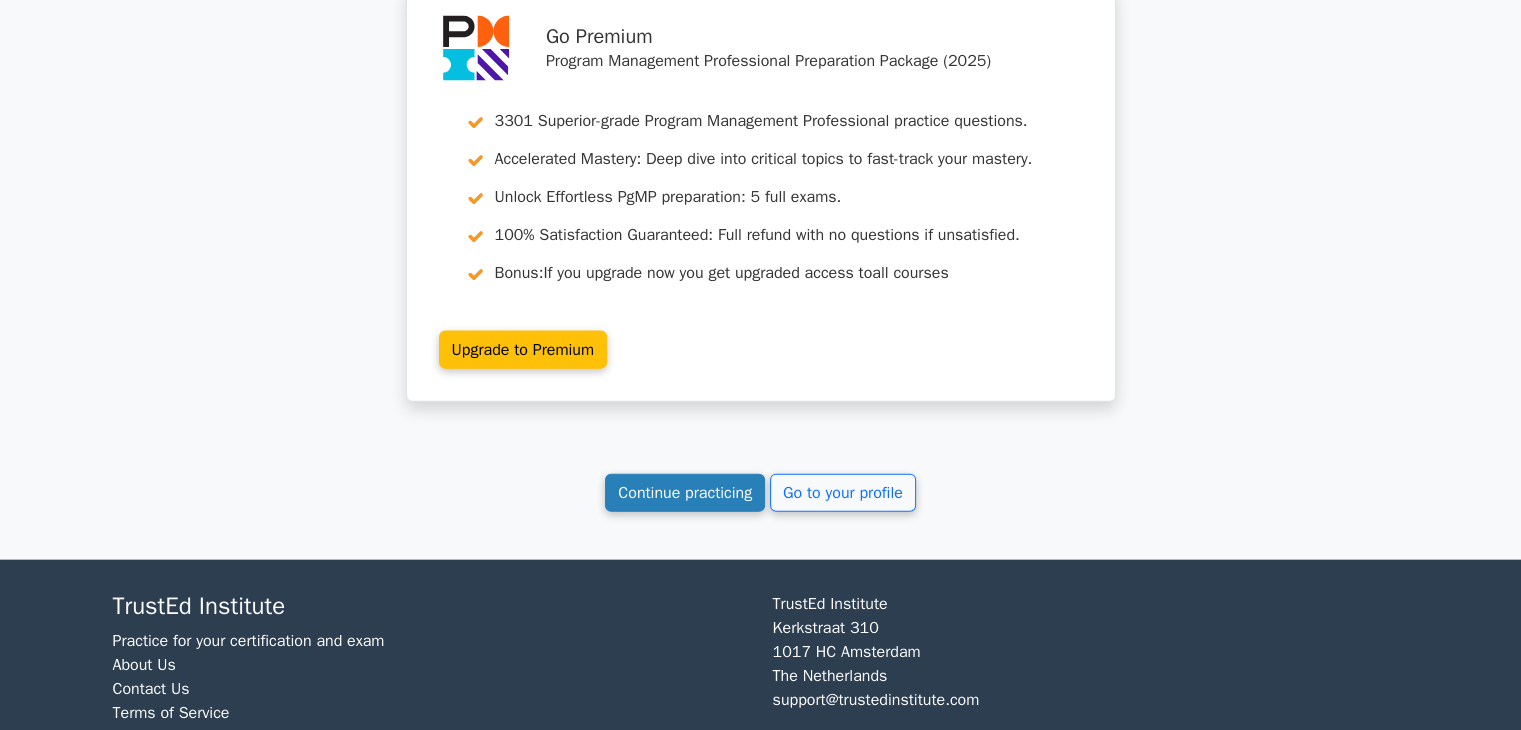 click on "Continue practicing" at bounding box center [685, 493] 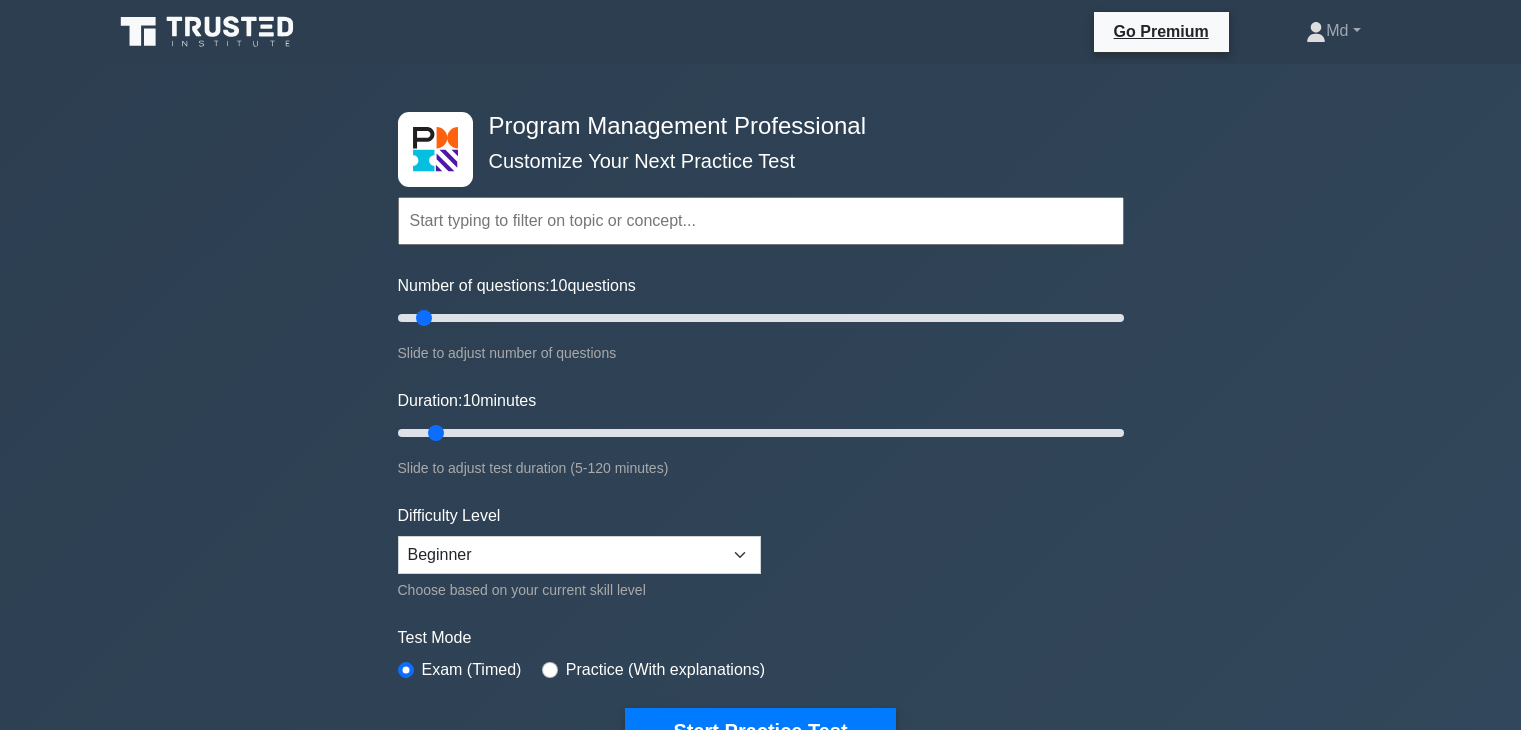 scroll, scrollTop: 0, scrollLeft: 0, axis: both 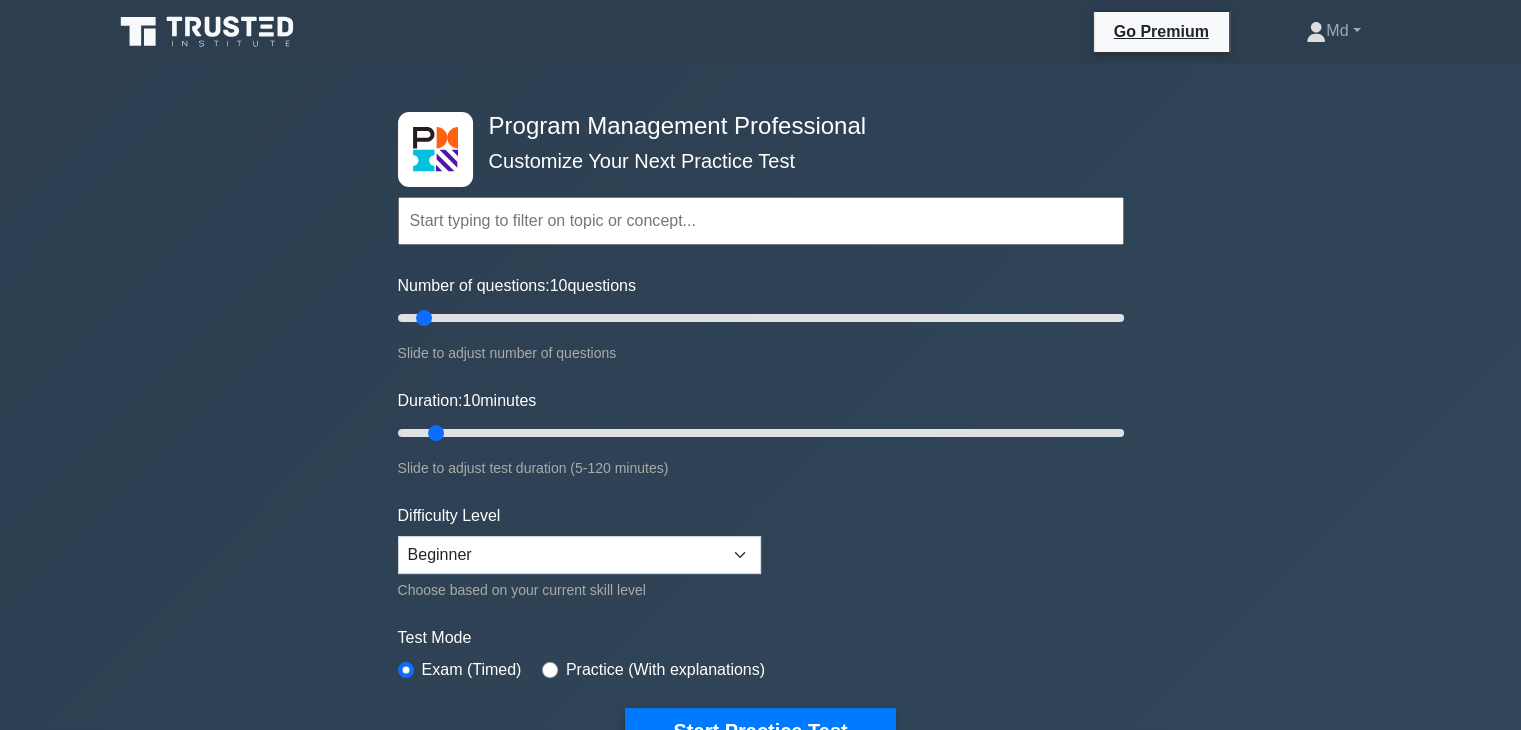 click at bounding box center [761, 221] 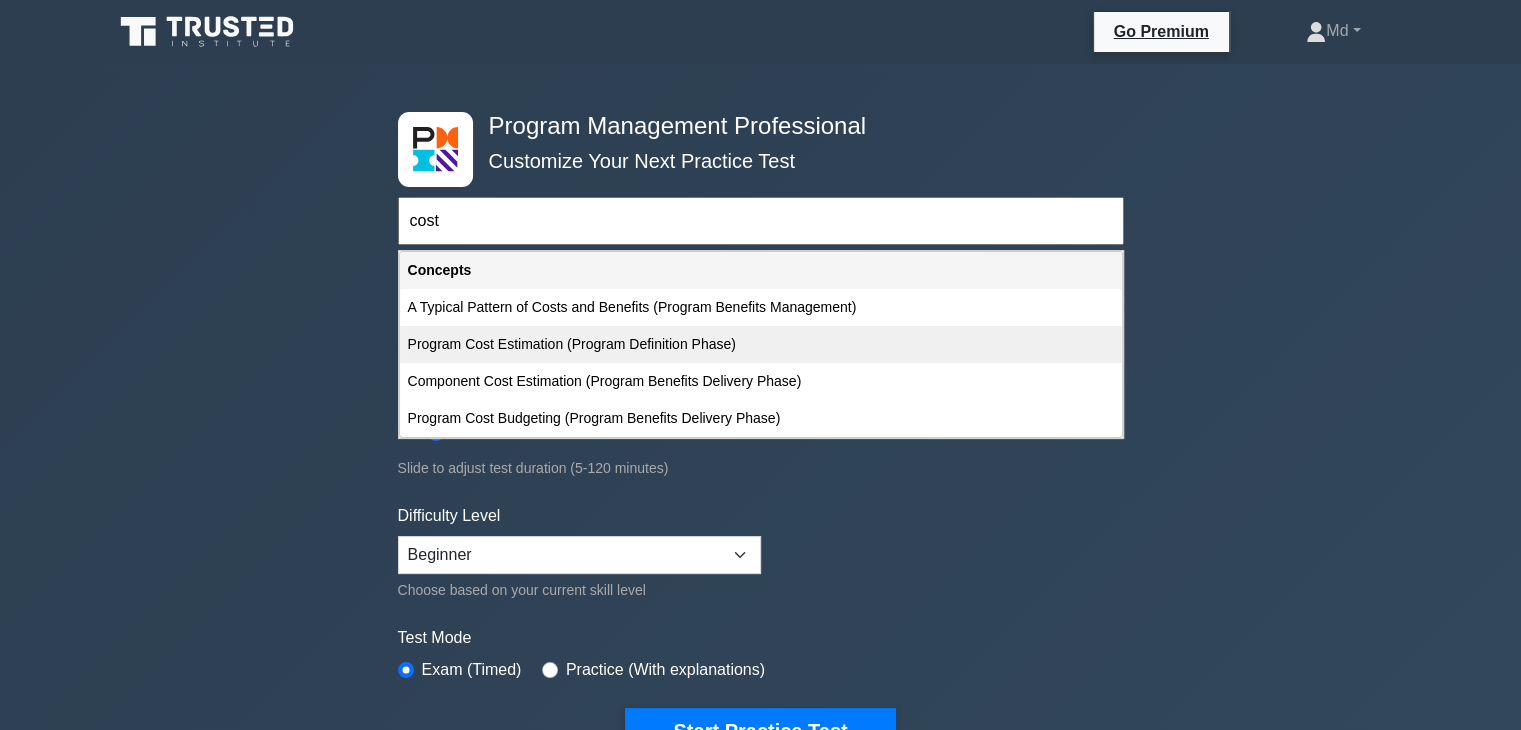 click on "Program Cost Estimation (Program Definition Phase)" at bounding box center [761, 344] 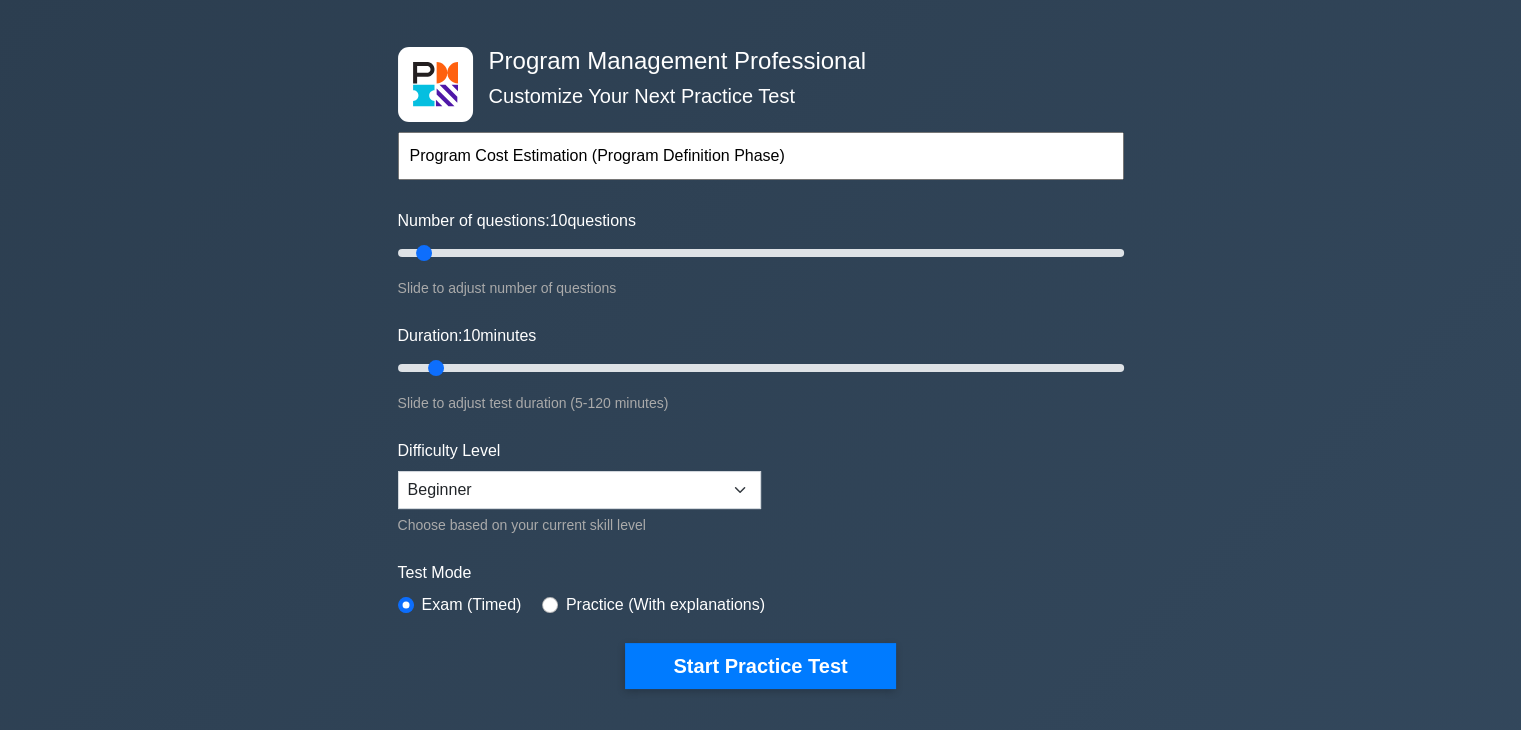 scroll, scrollTop: 100, scrollLeft: 0, axis: vertical 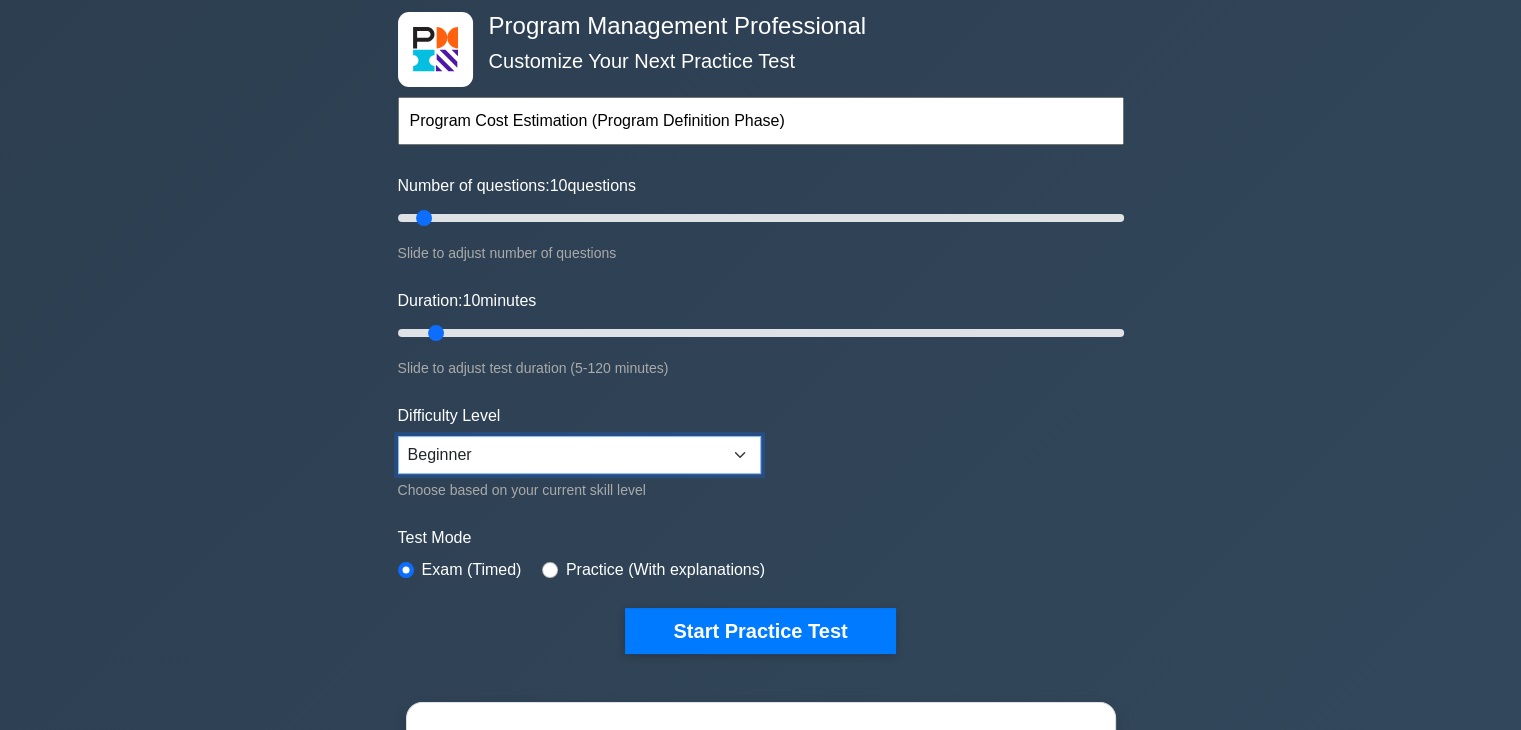 click on "Beginner
Intermediate
Expert" at bounding box center [579, 455] 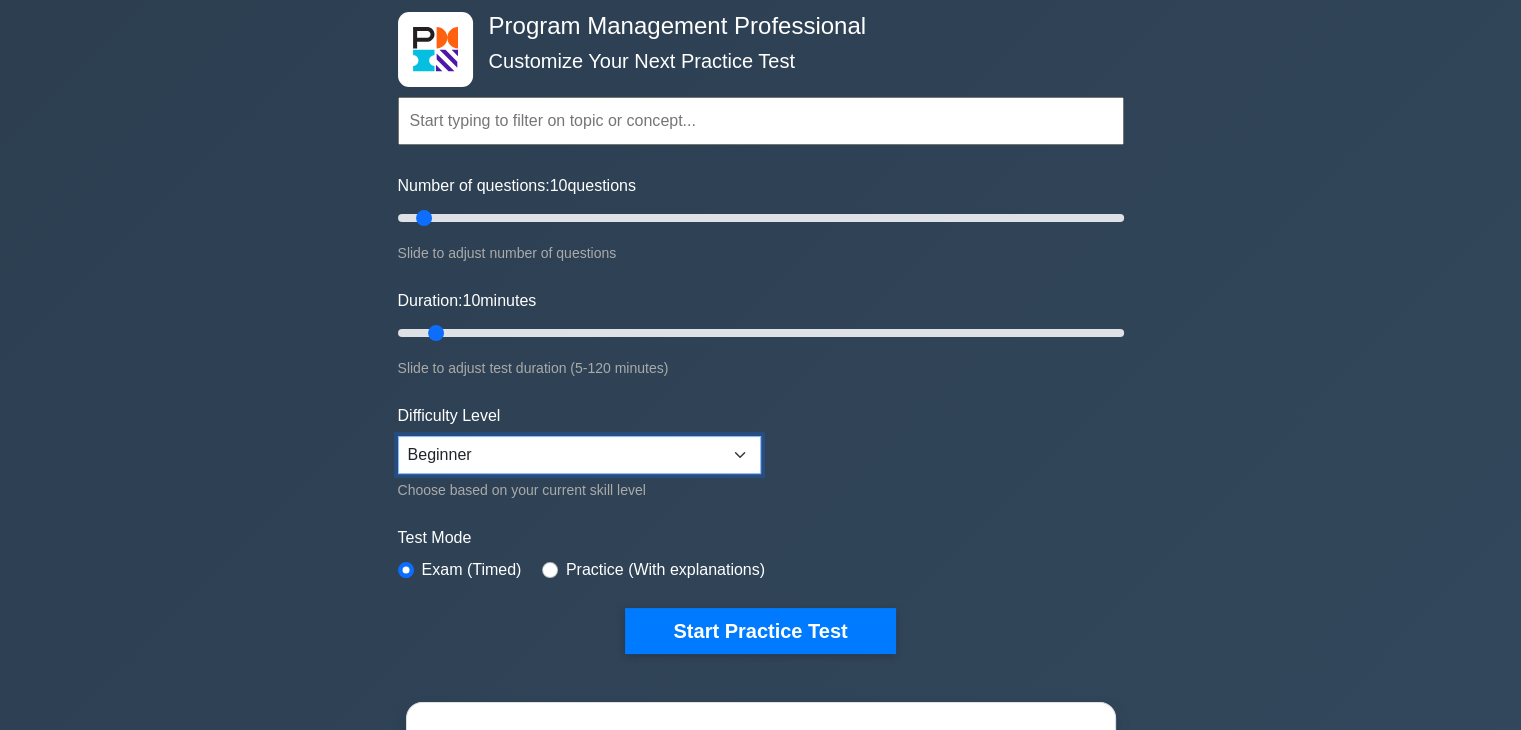 select on "expert" 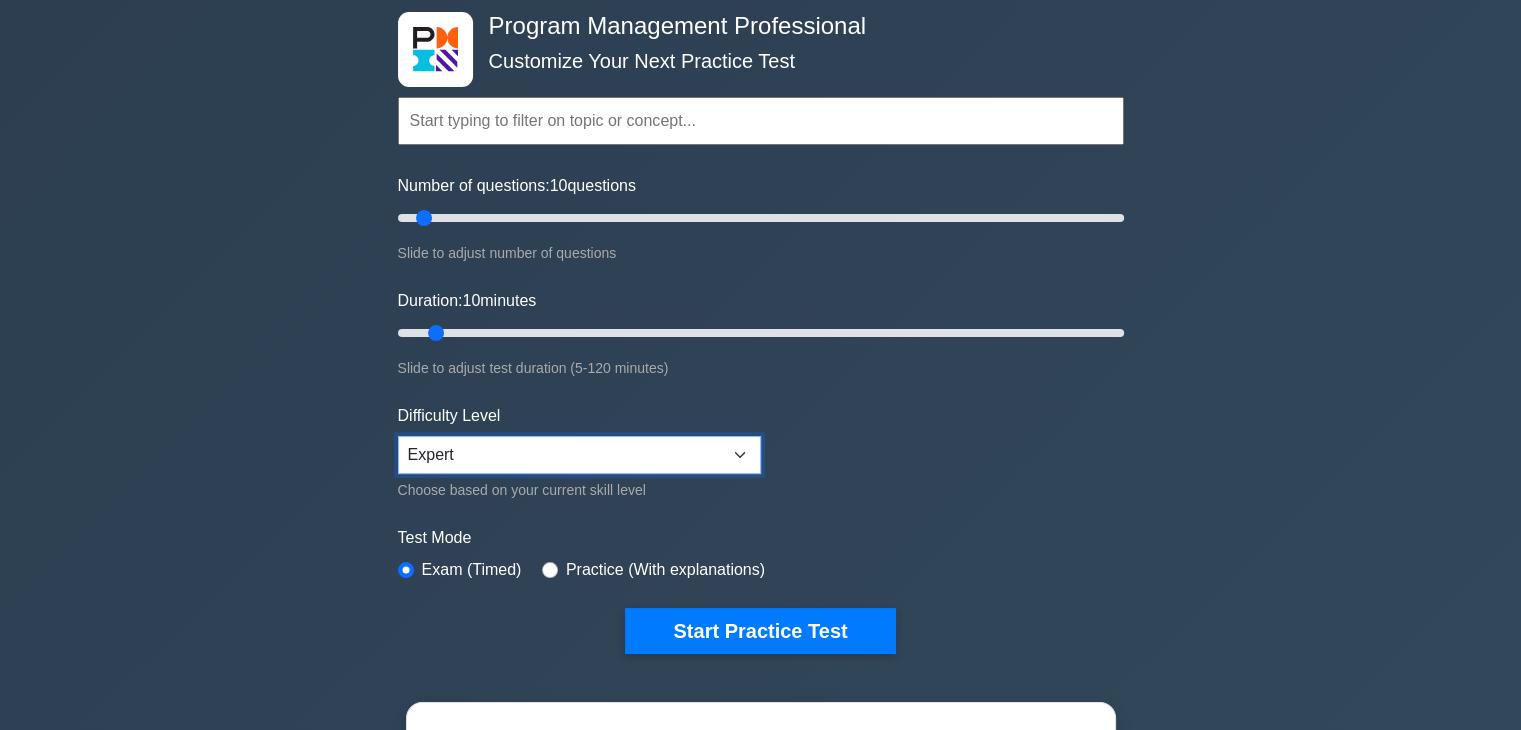click on "Beginner
Intermediate
Expert" at bounding box center [579, 455] 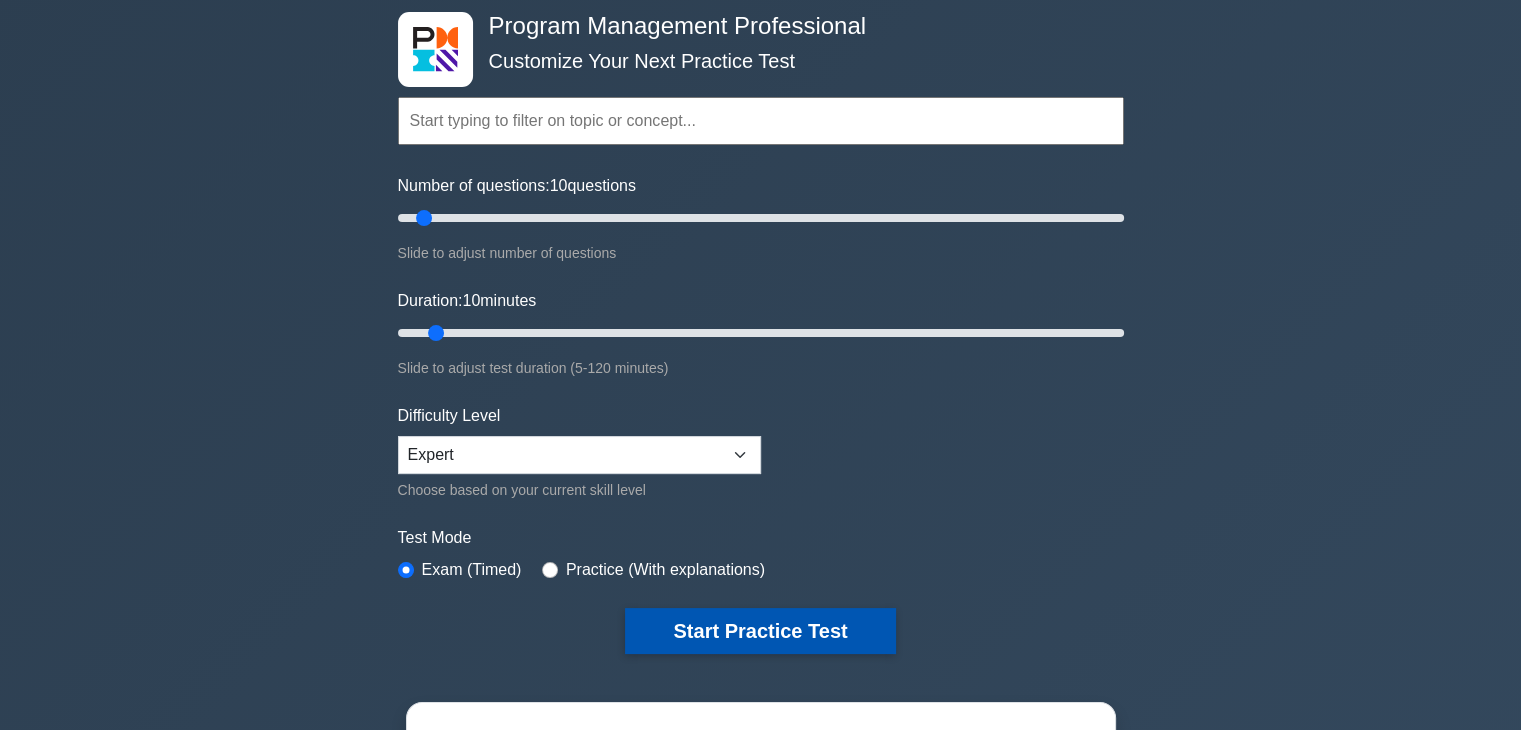 click on "Start Practice Test" at bounding box center (760, 631) 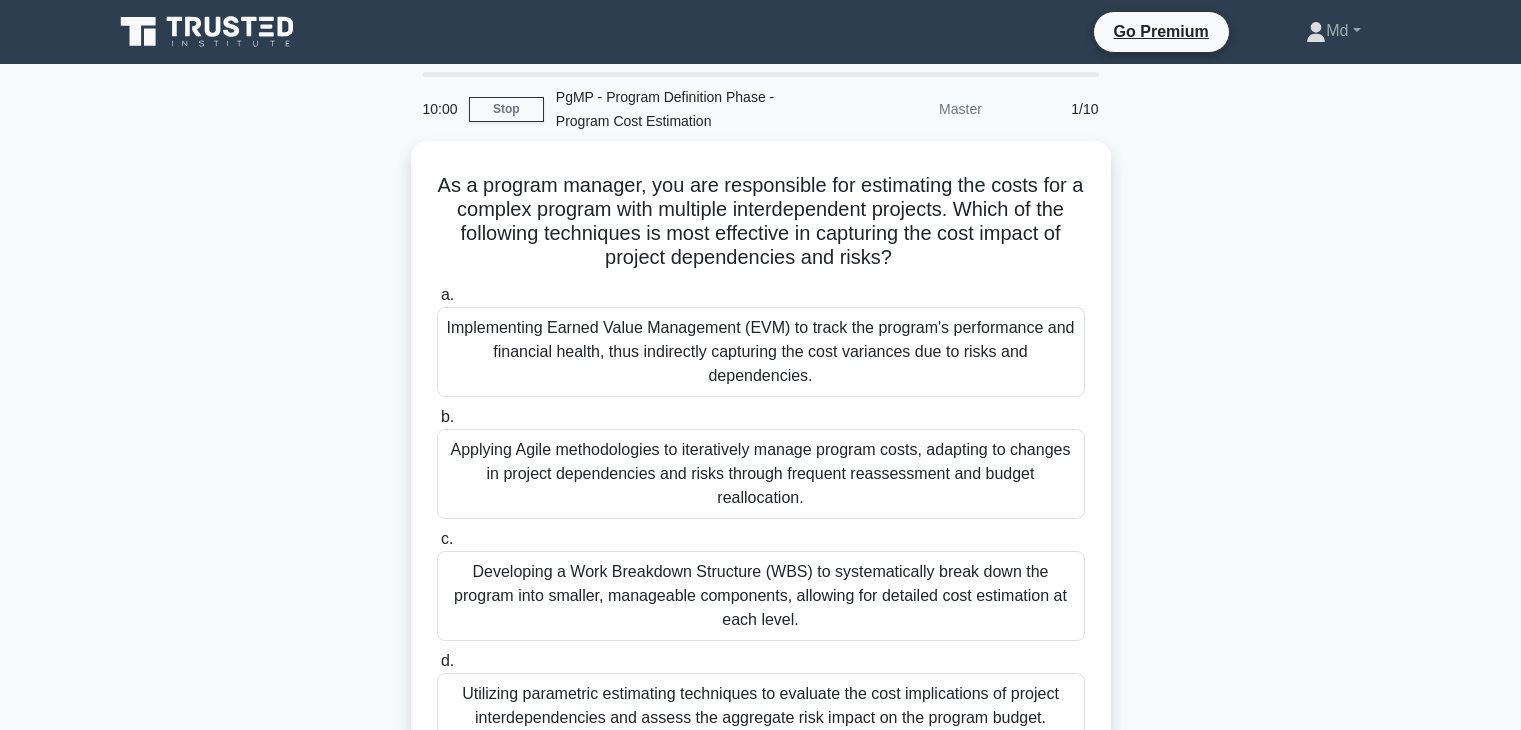 scroll, scrollTop: 0, scrollLeft: 0, axis: both 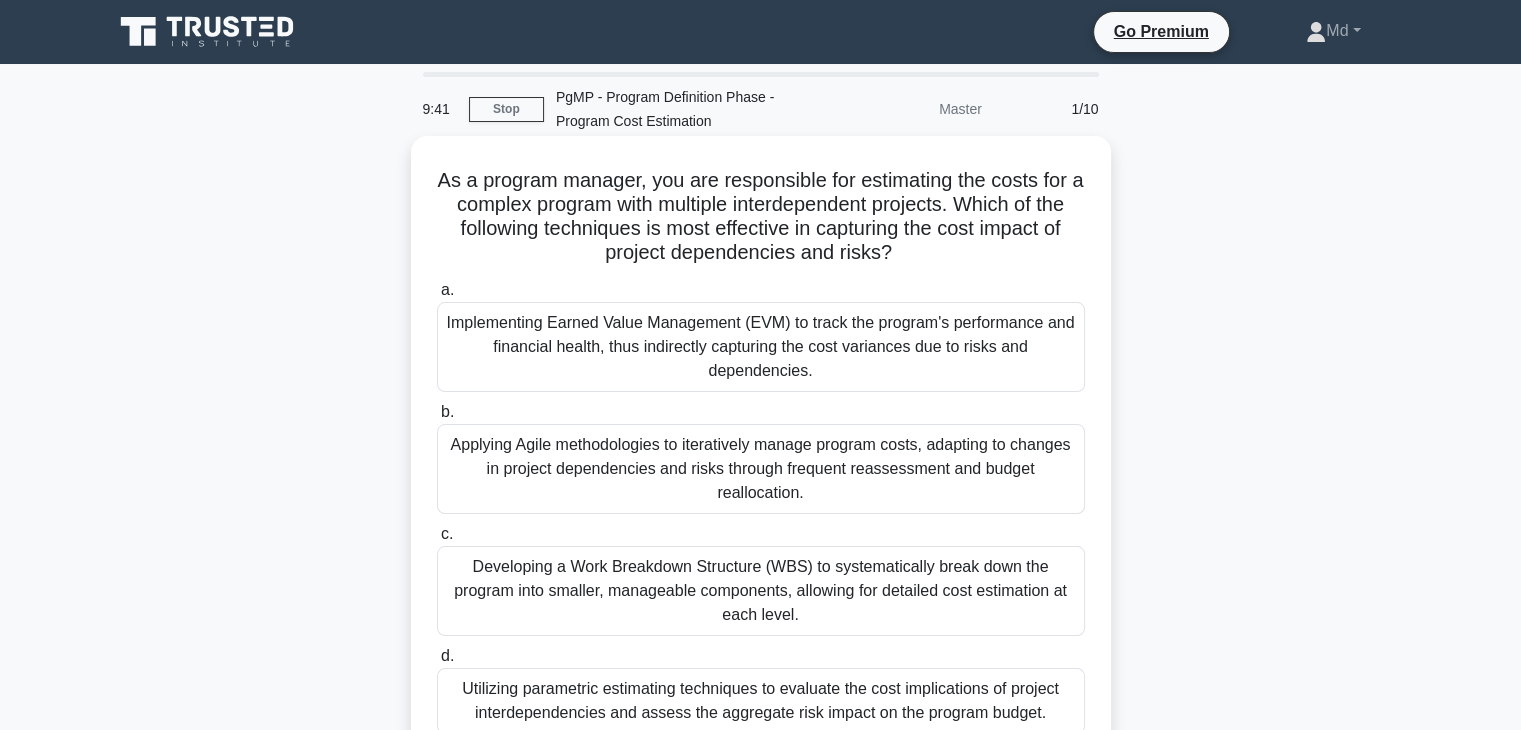 click on "Implementing Earned Value Management (EVM) to track the program's performance and financial health, thus indirectly capturing the cost variances due to risks and dependencies." at bounding box center [761, 347] 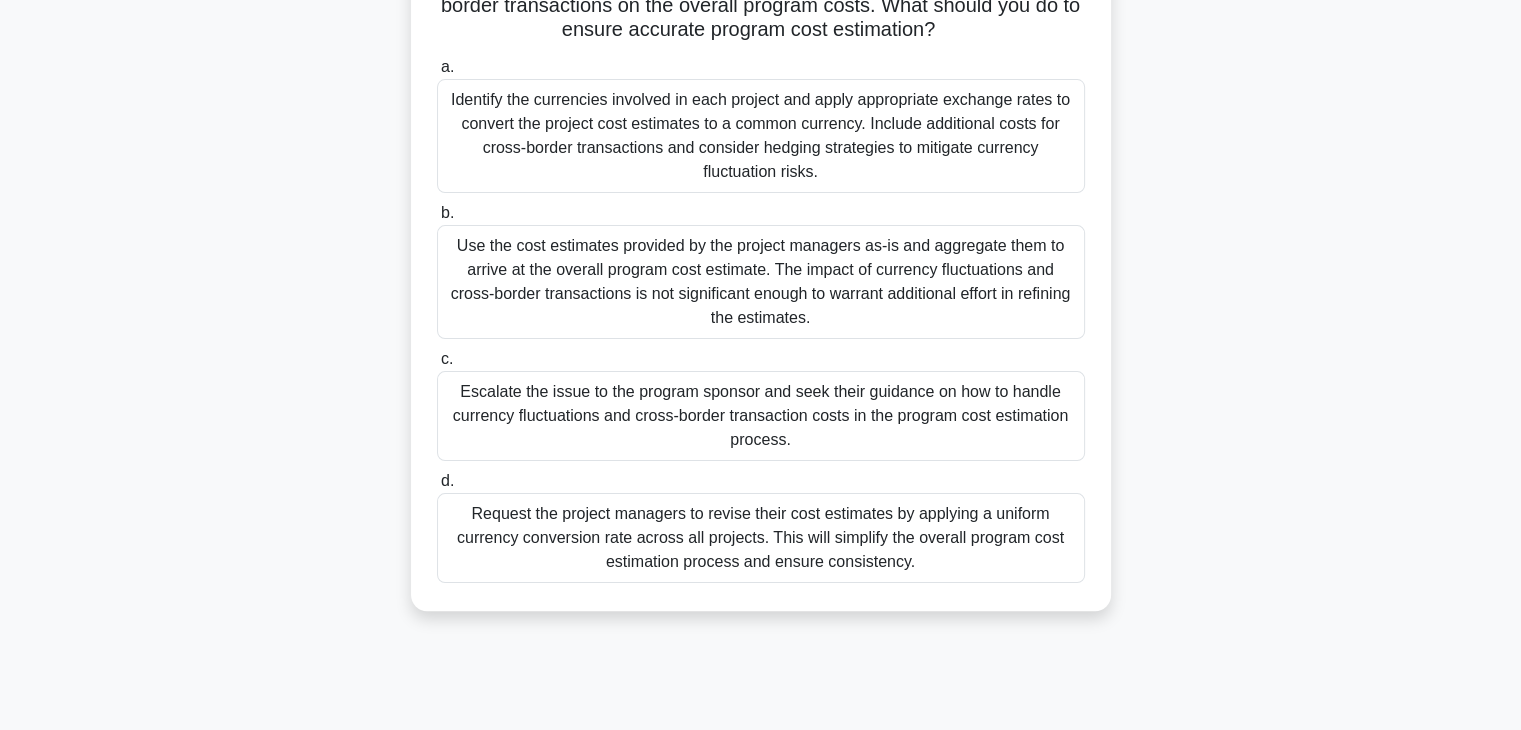 scroll, scrollTop: 351, scrollLeft: 0, axis: vertical 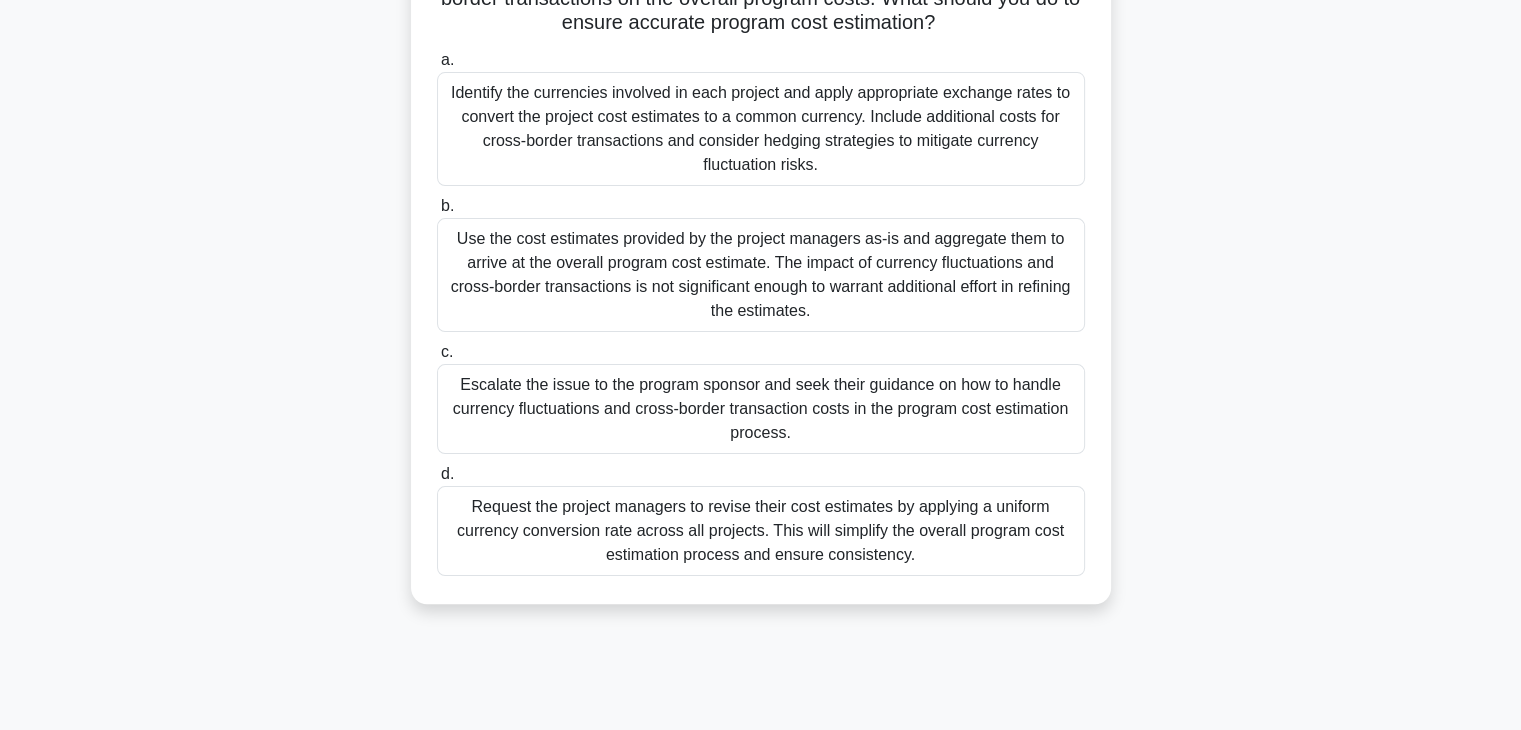 click on "Identify the currencies involved in each project and apply appropriate exchange rates to convert the project cost estimates to a common currency. Include additional costs for cross-border transactions and consider hedging strategies to mitigate currency fluctuation risks." at bounding box center (761, 129) 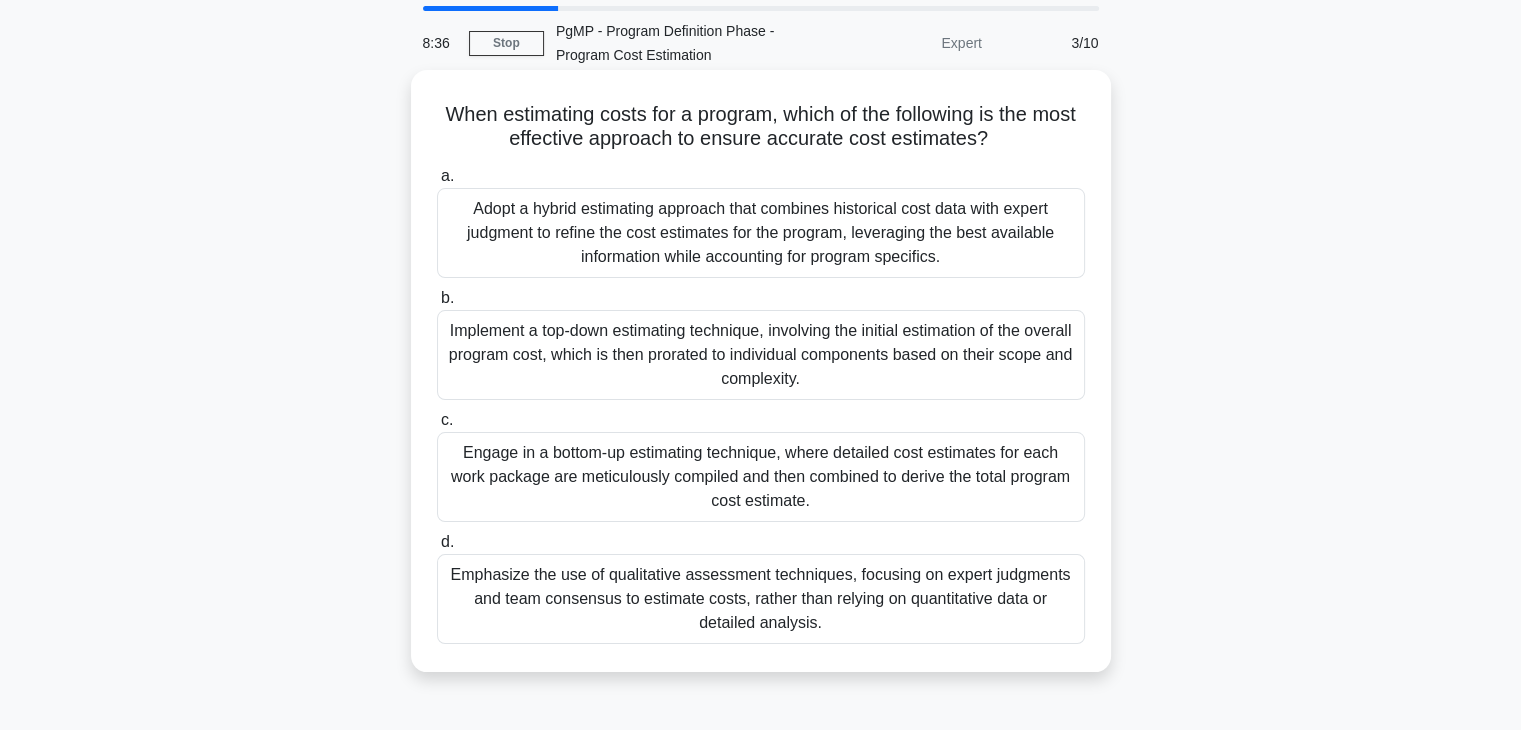 scroll, scrollTop: 100, scrollLeft: 0, axis: vertical 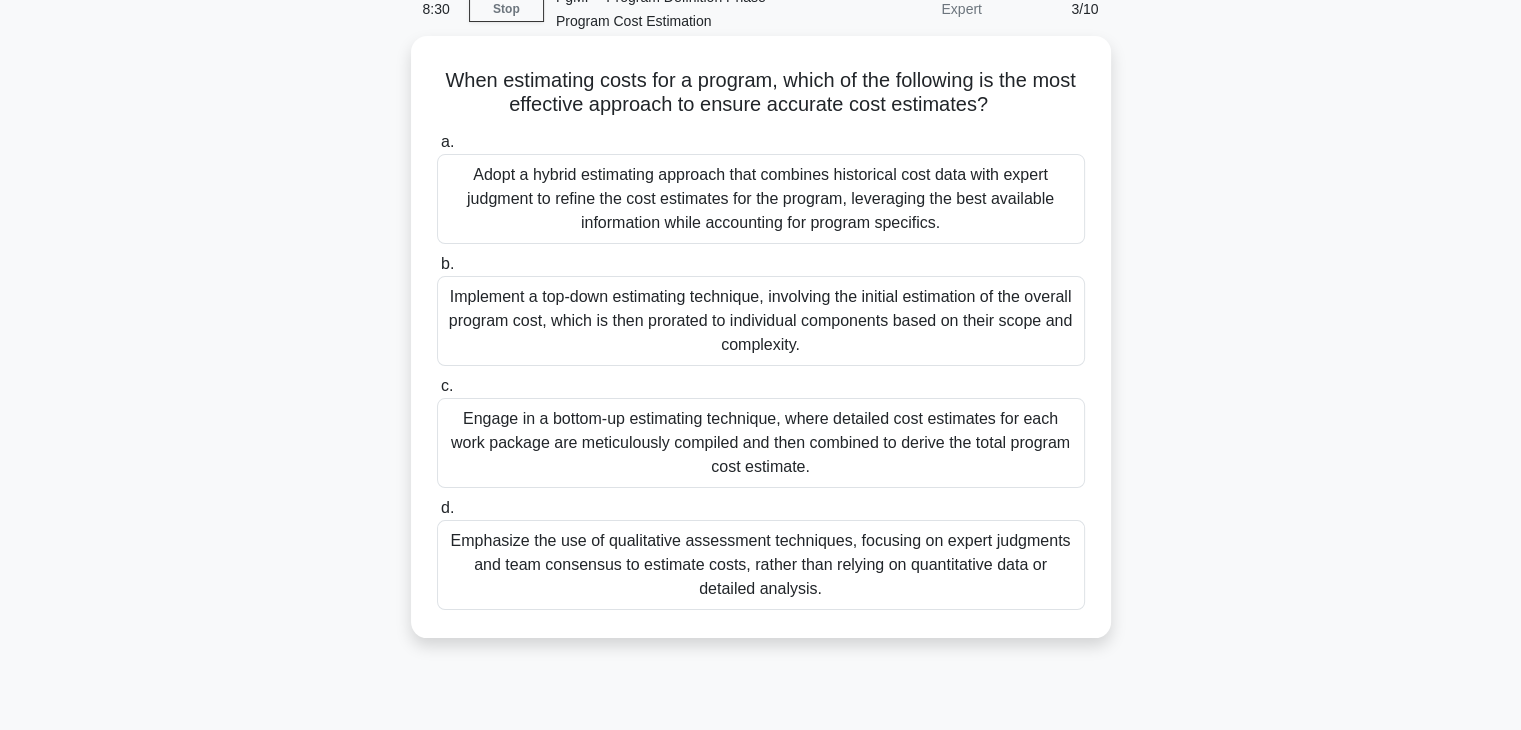 click on "Engage in a bottom-up estimating technique, where detailed cost estimates for each work package are meticulously compiled and then combined to derive the total program cost estimate." at bounding box center [761, 443] 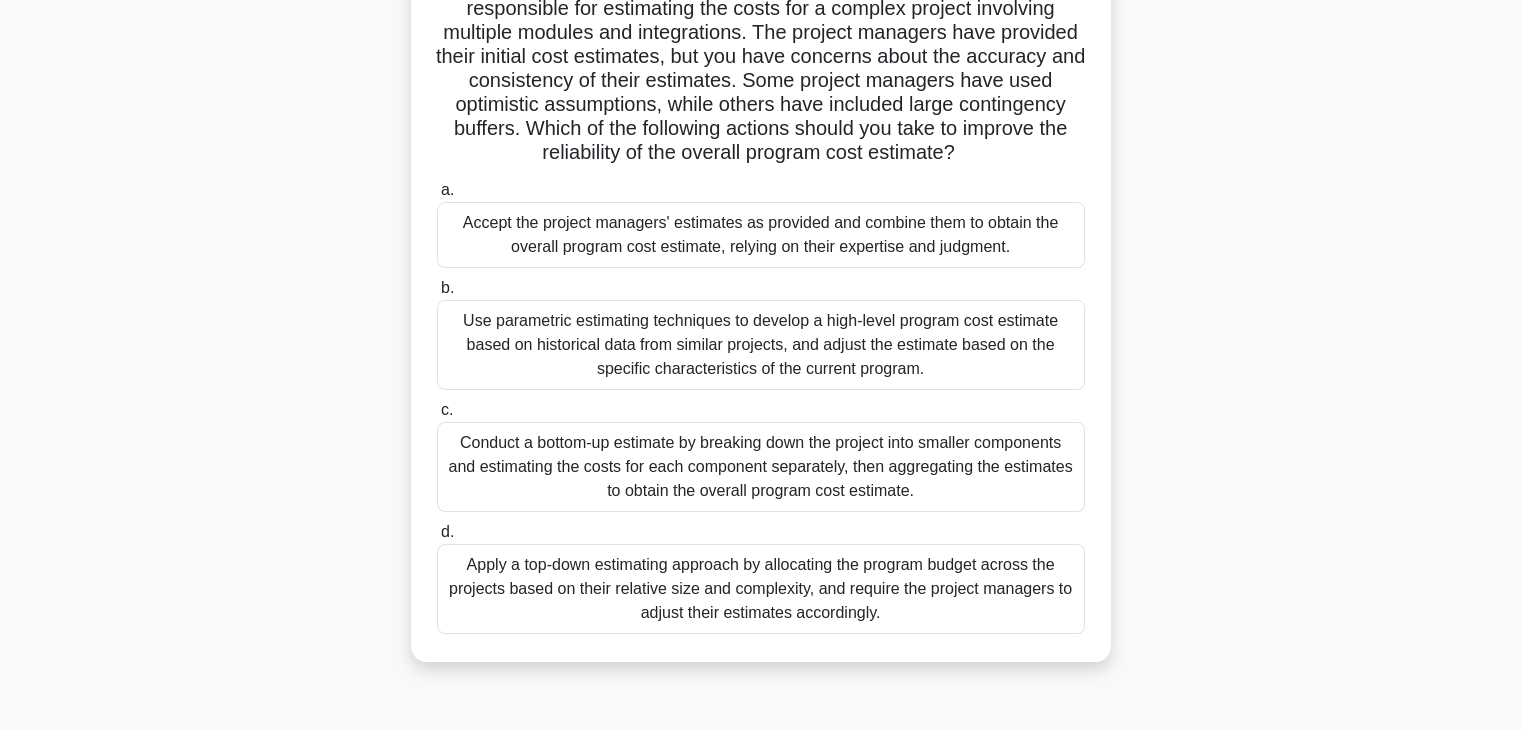 scroll, scrollTop: 200, scrollLeft: 0, axis: vertical 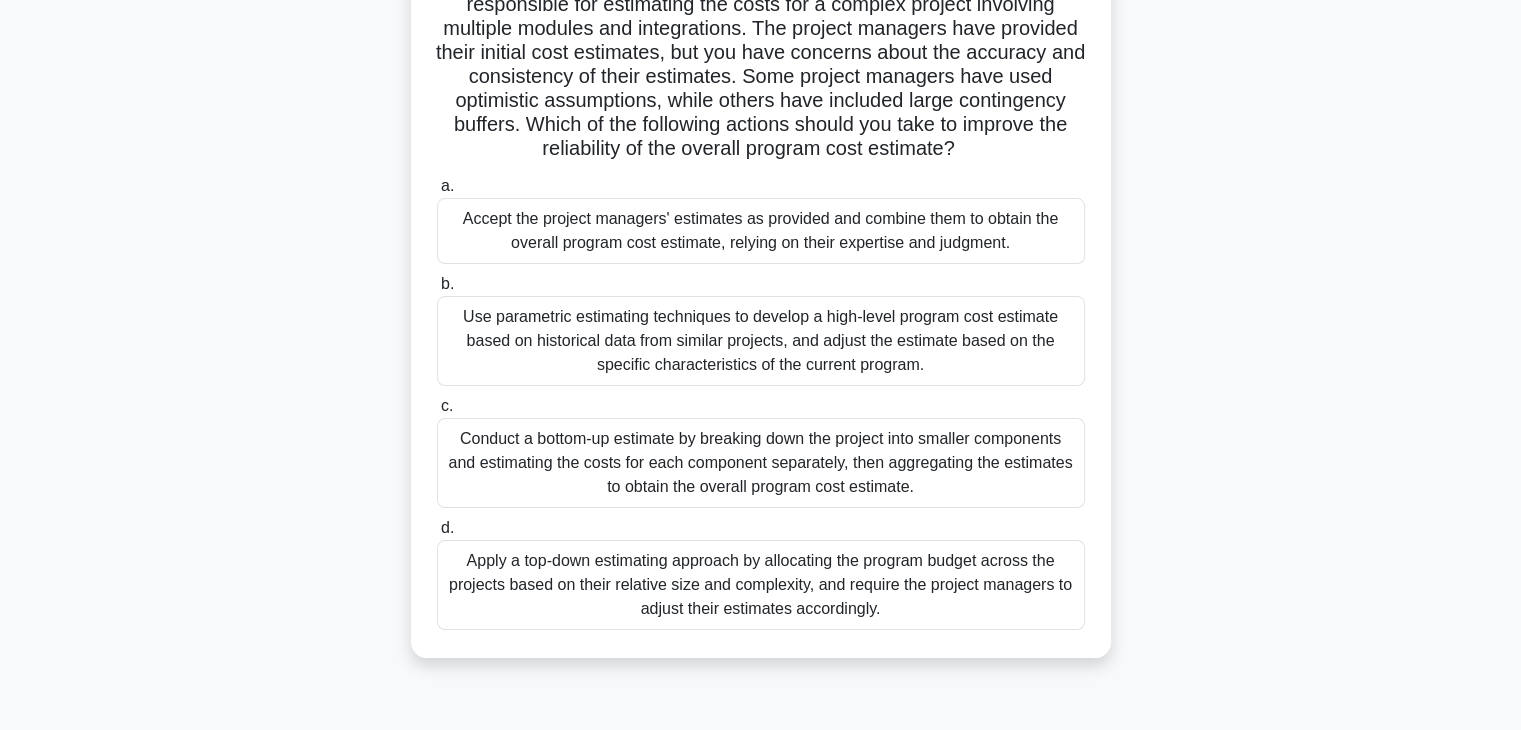click on "Conduct a bottom-up estimate by breaking down the project into smaller components and estimating the costs for each component separately, then aggregating the estimates to obtain the overall program cost estimate." at bounding box center (761, 463) 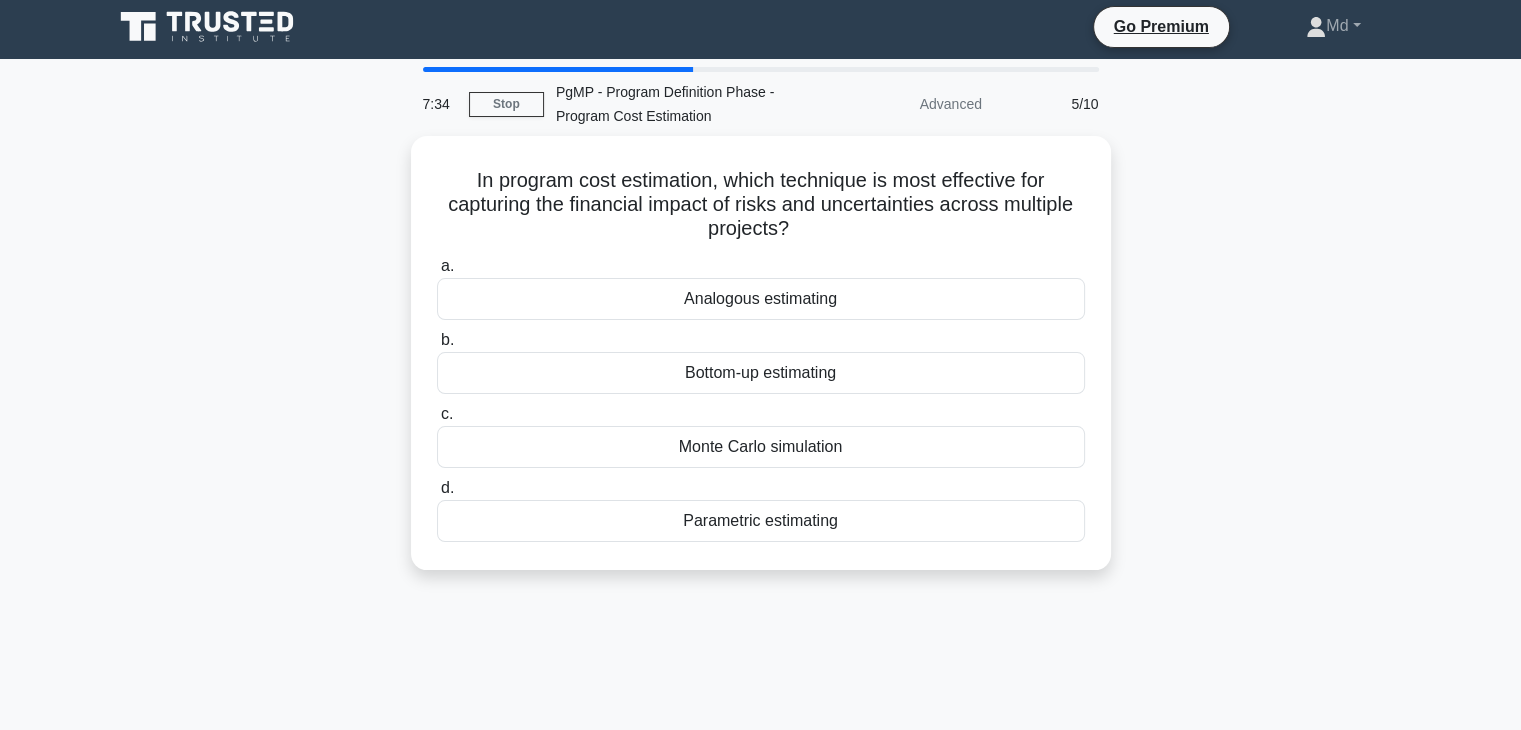 scroll, scrollTop: 0, scrollLeft: 0, axis: both 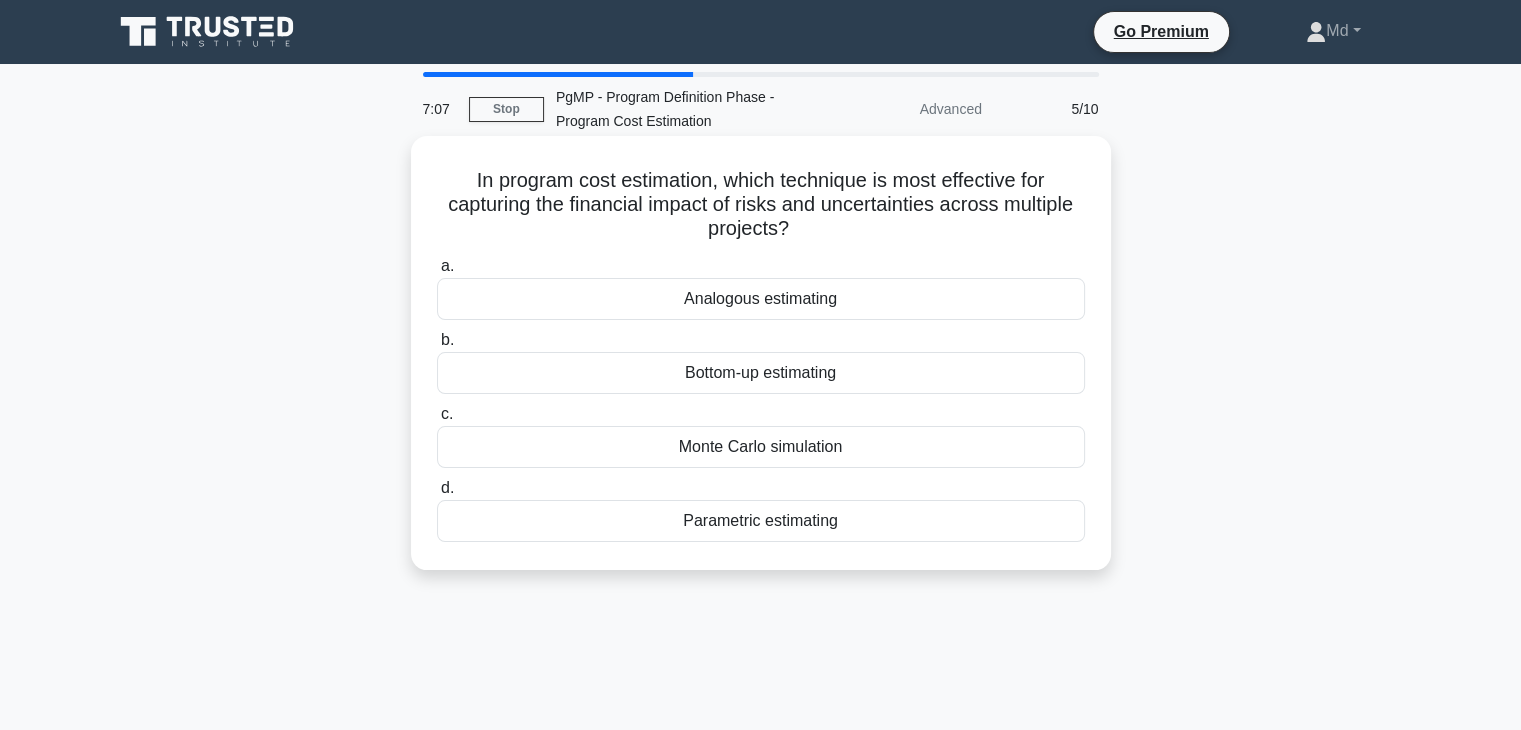 click on "Analogous estimating" at bounding box center (761, 299) 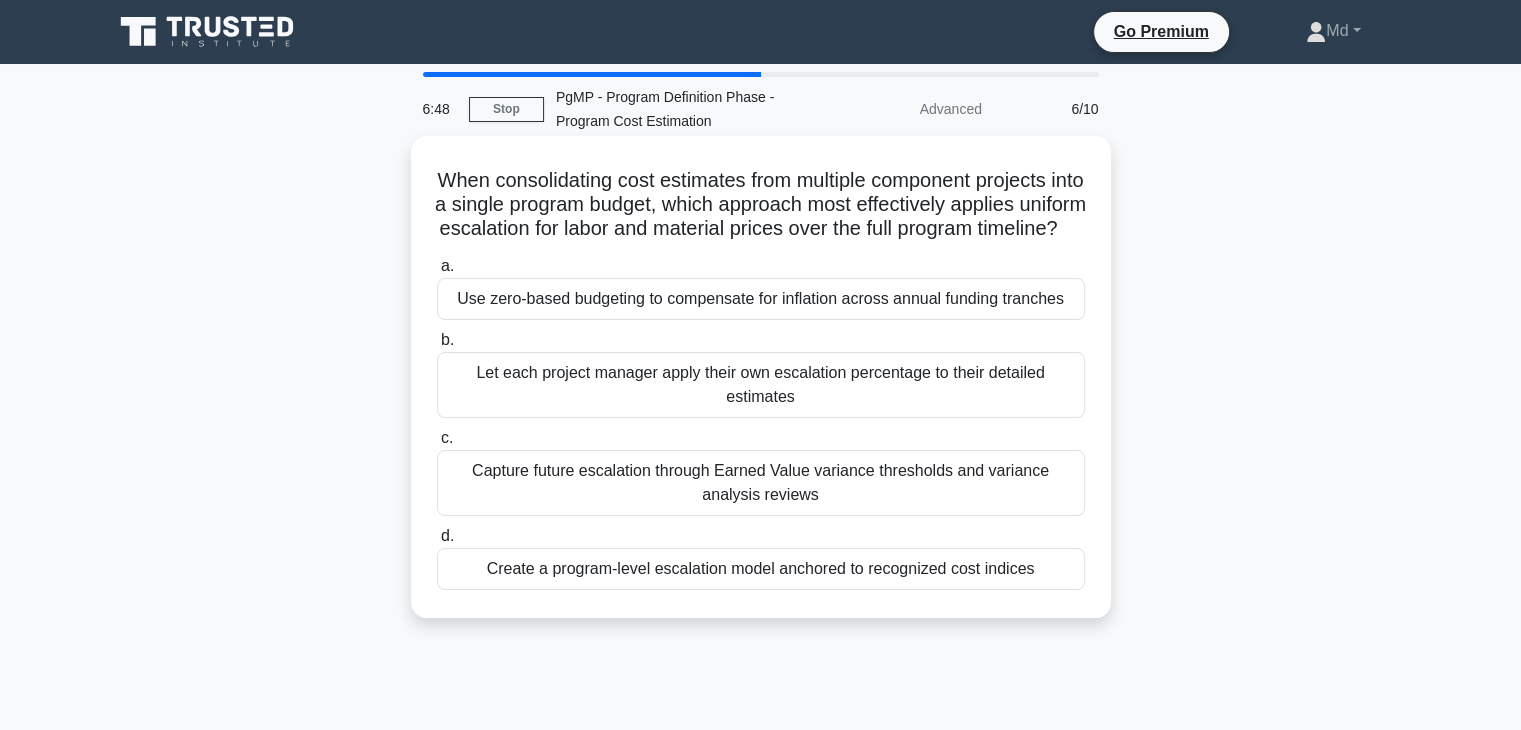 click on "Capture future escalation through Earned Value variance thresholds and variance analysis reviews" at bounding box center [761, 483] 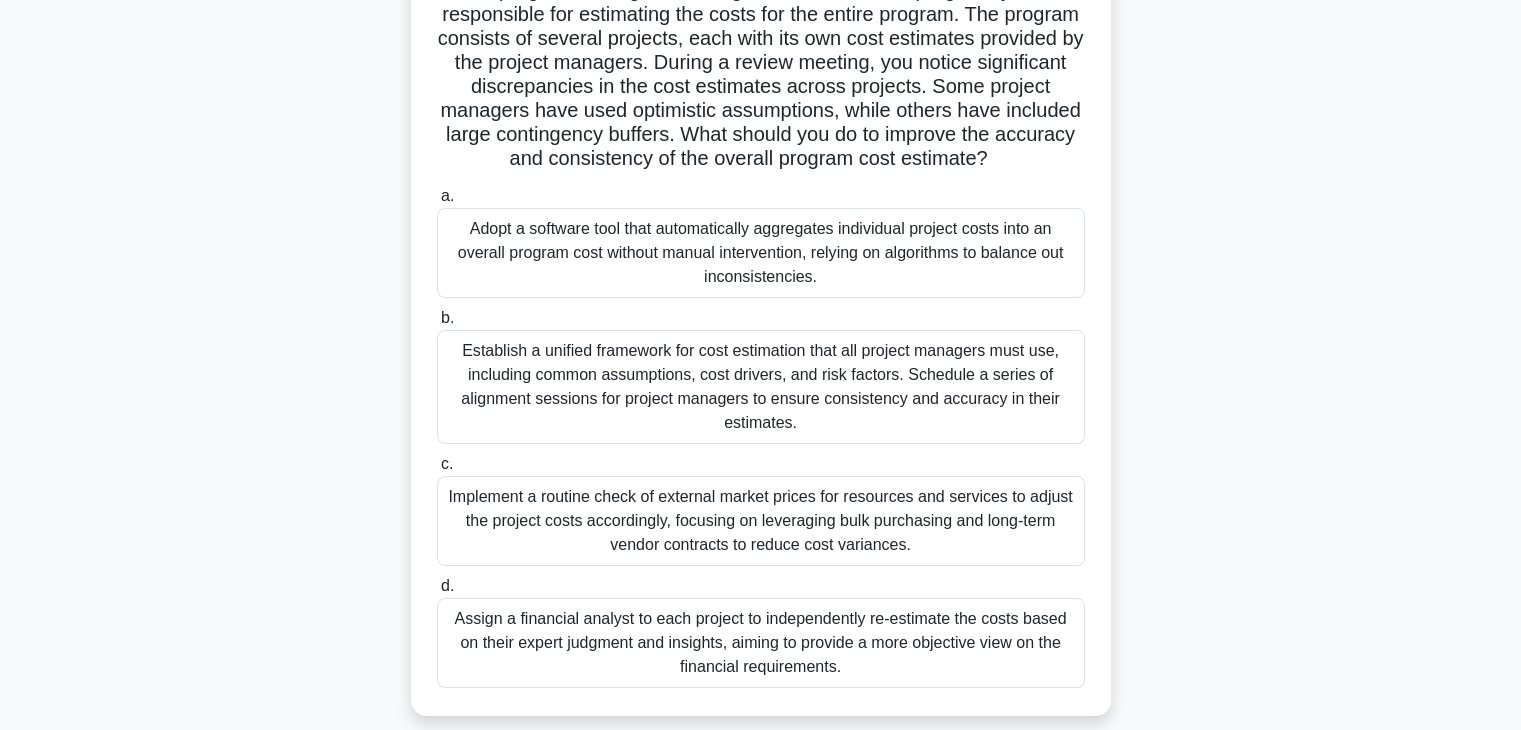 scroll, scrollTop: 200, scrollLeft: 0, axis: vertical 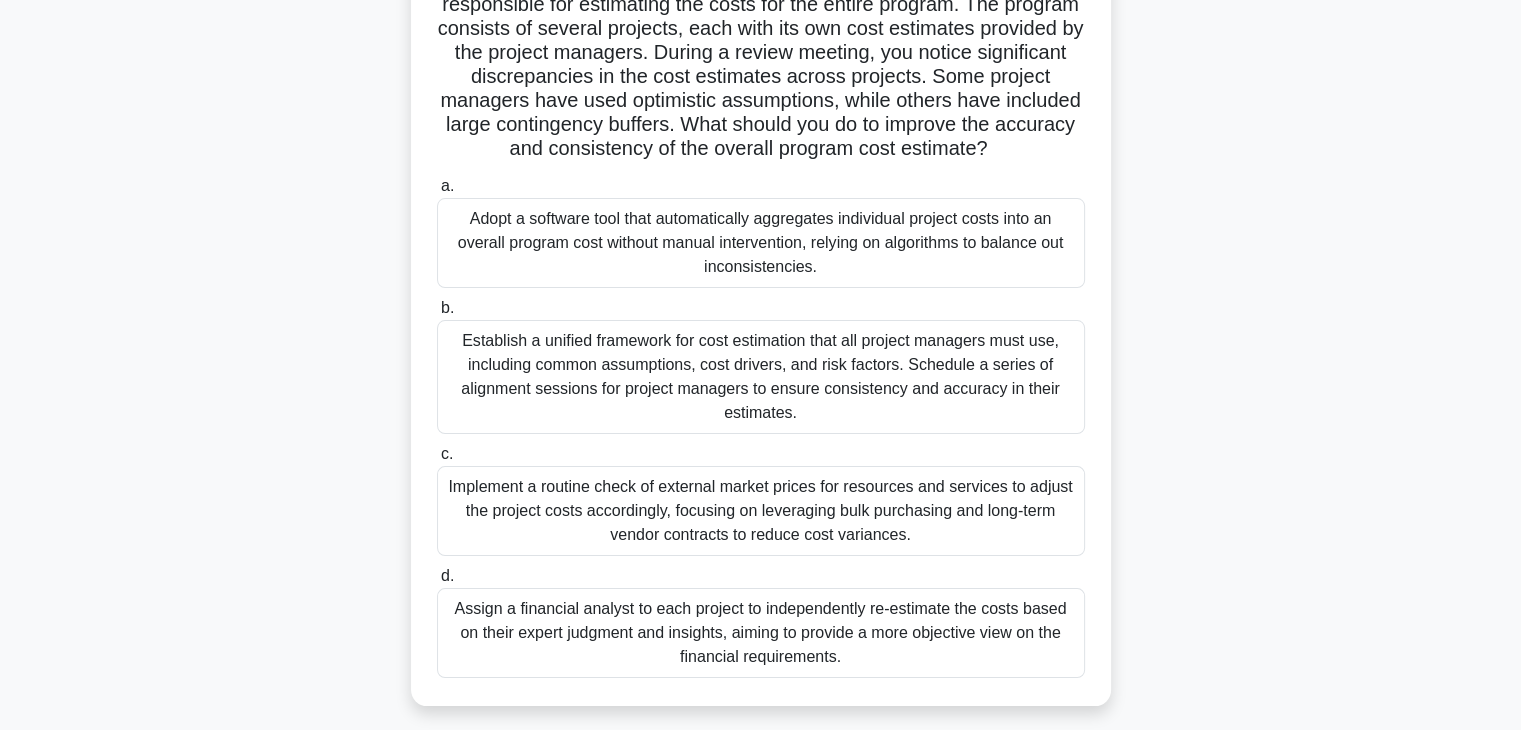 click on "Establish a unified framework for cost estimation that all project managers must use, including common assumptions, cost drivers, and risk factors. Schedule a series of alignment sessions for project managers to ensure consistency and accuracy in their estimates." at bounding box center (761, 377) 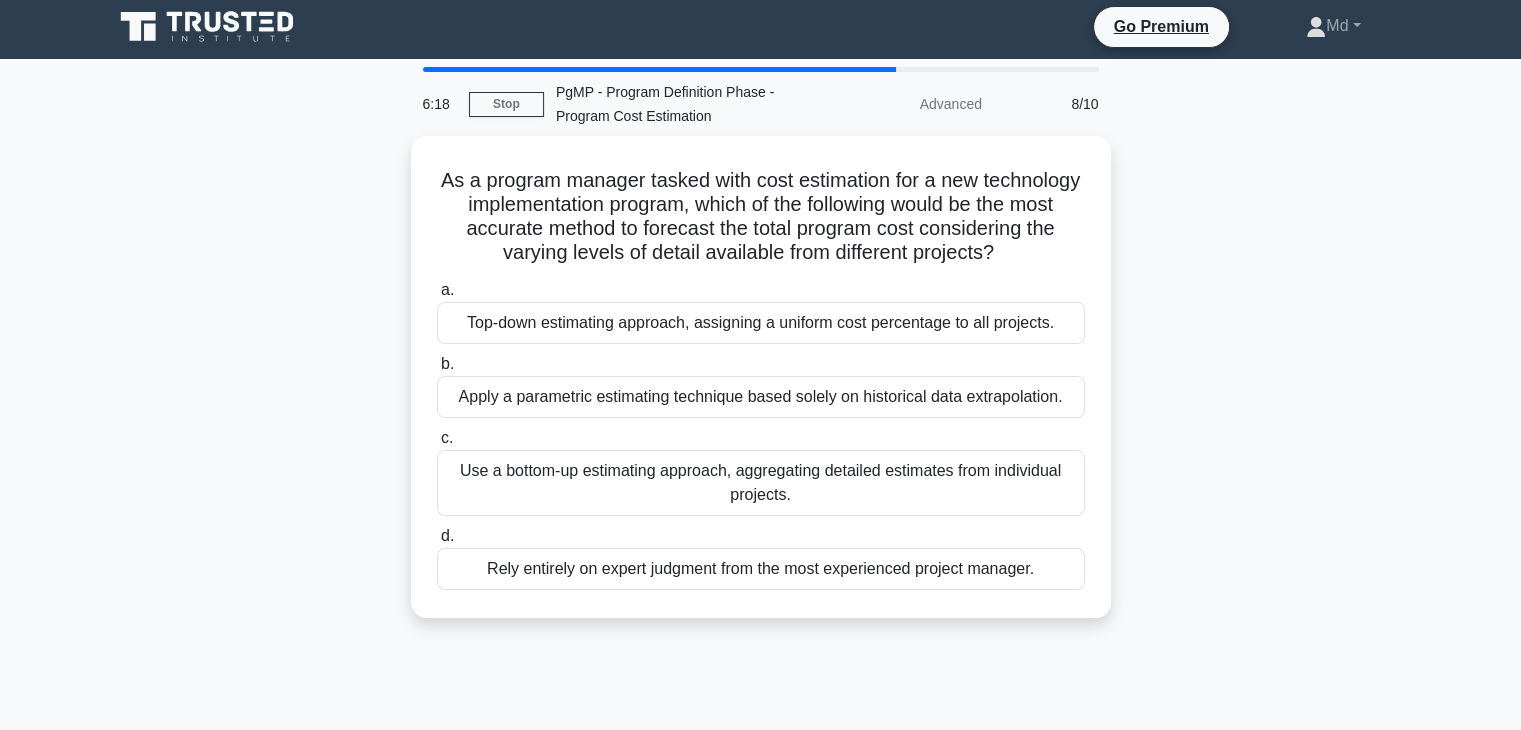 scroll, scrollTop: 0, scrollLeft: 0, axis: both 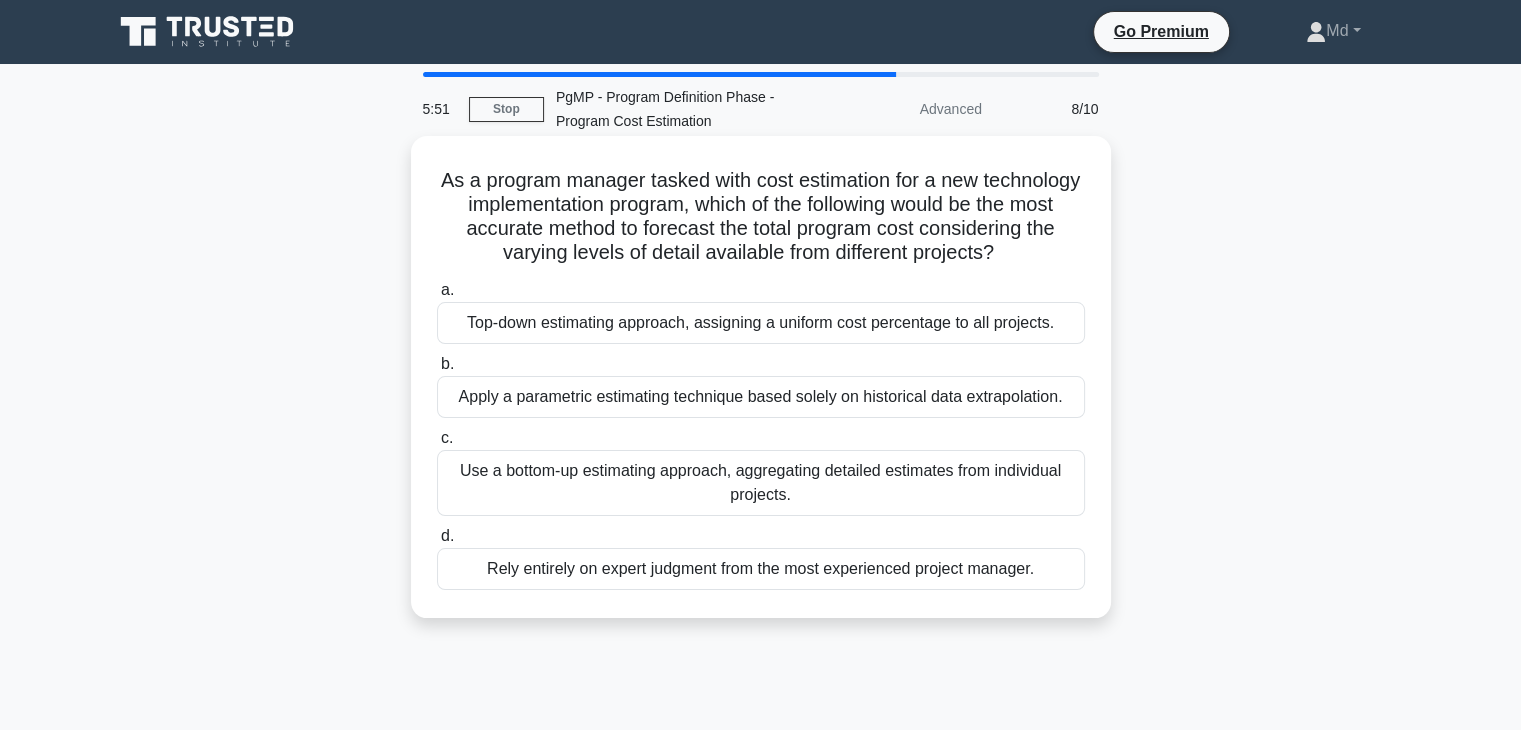 click on "Use a bottom-up estimating approach, aggregating detailed estimates from individual projects." at bounding box center (761, 483) 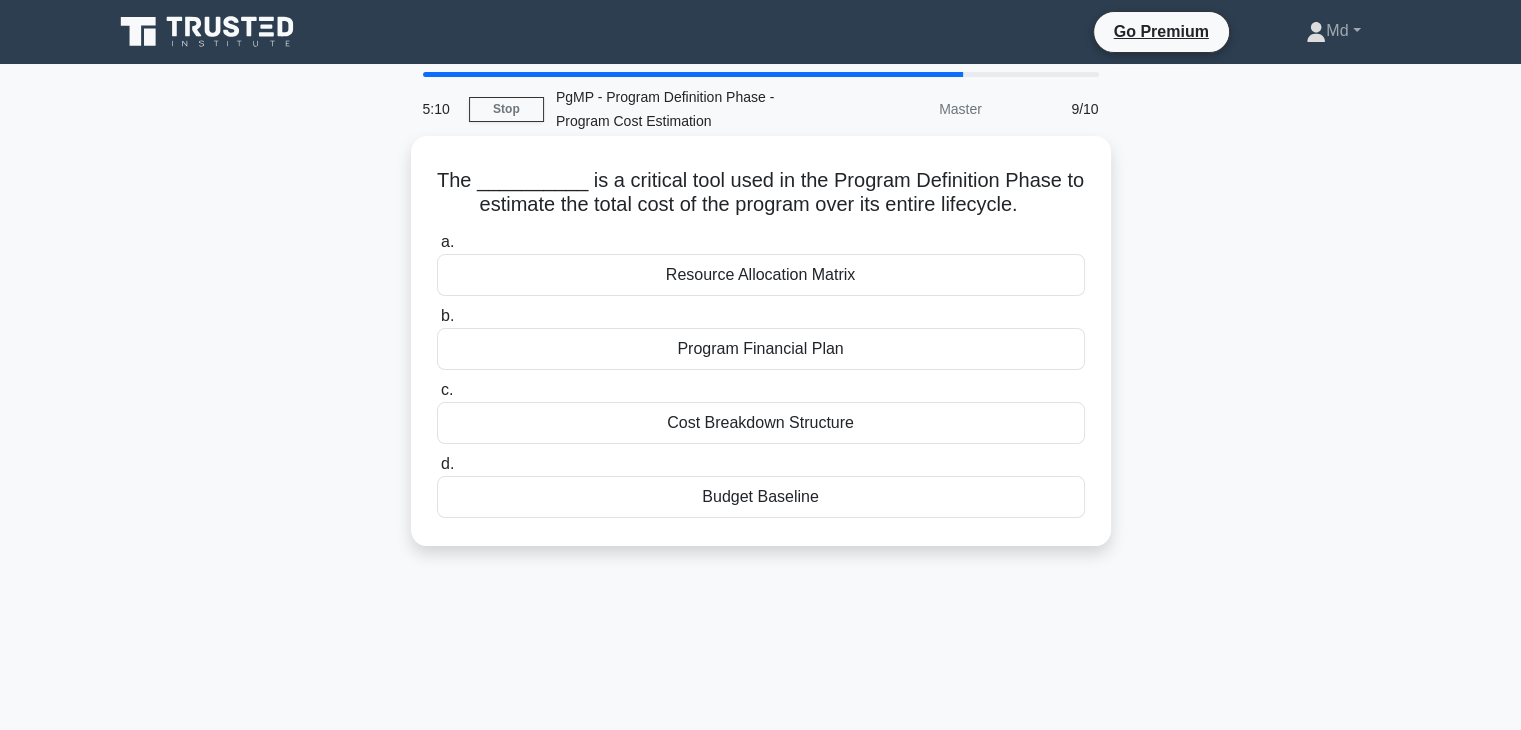 click on "Resource Allocation Matrix" at bounding box center [761, 275] 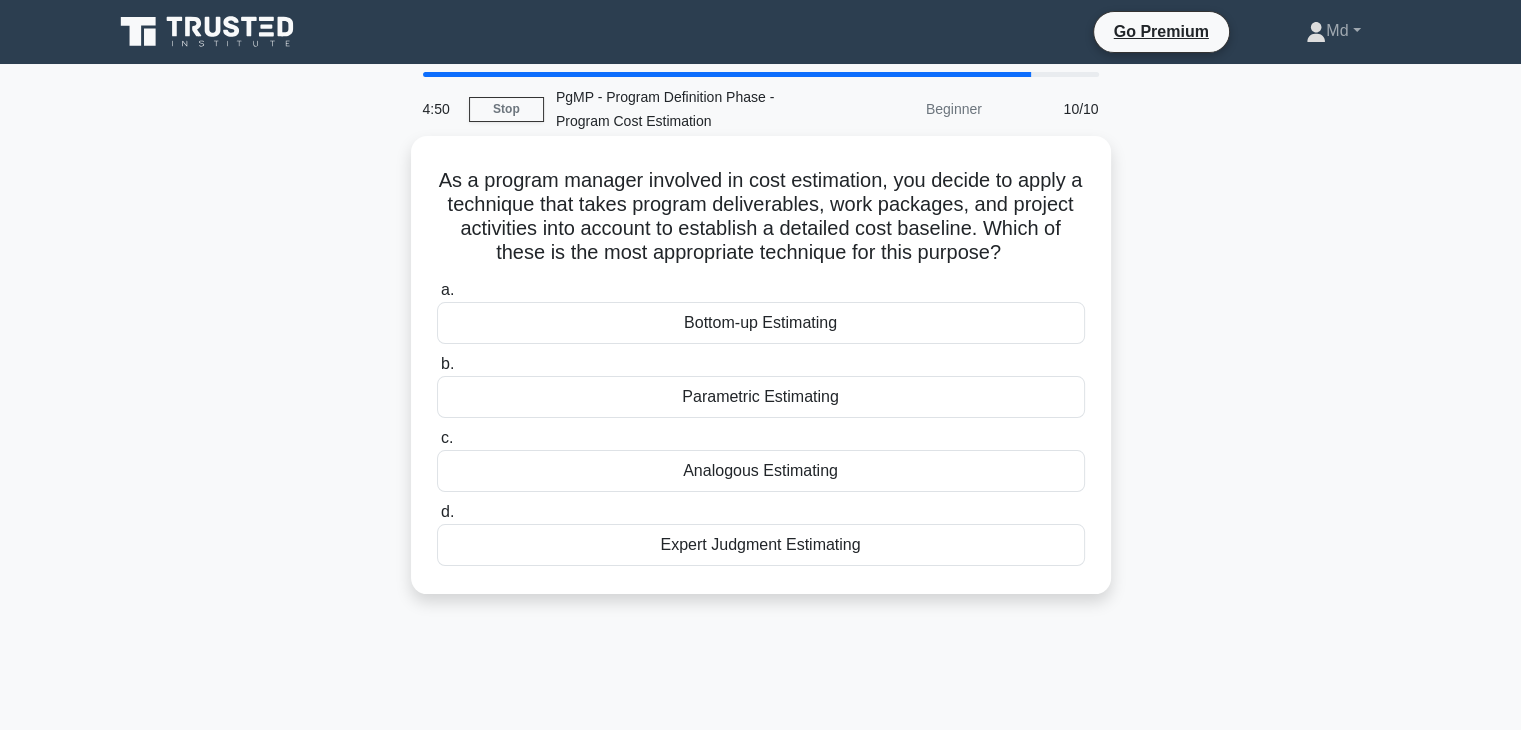 click on "Bottom-up Estimating" at bounding box center (761, 323) 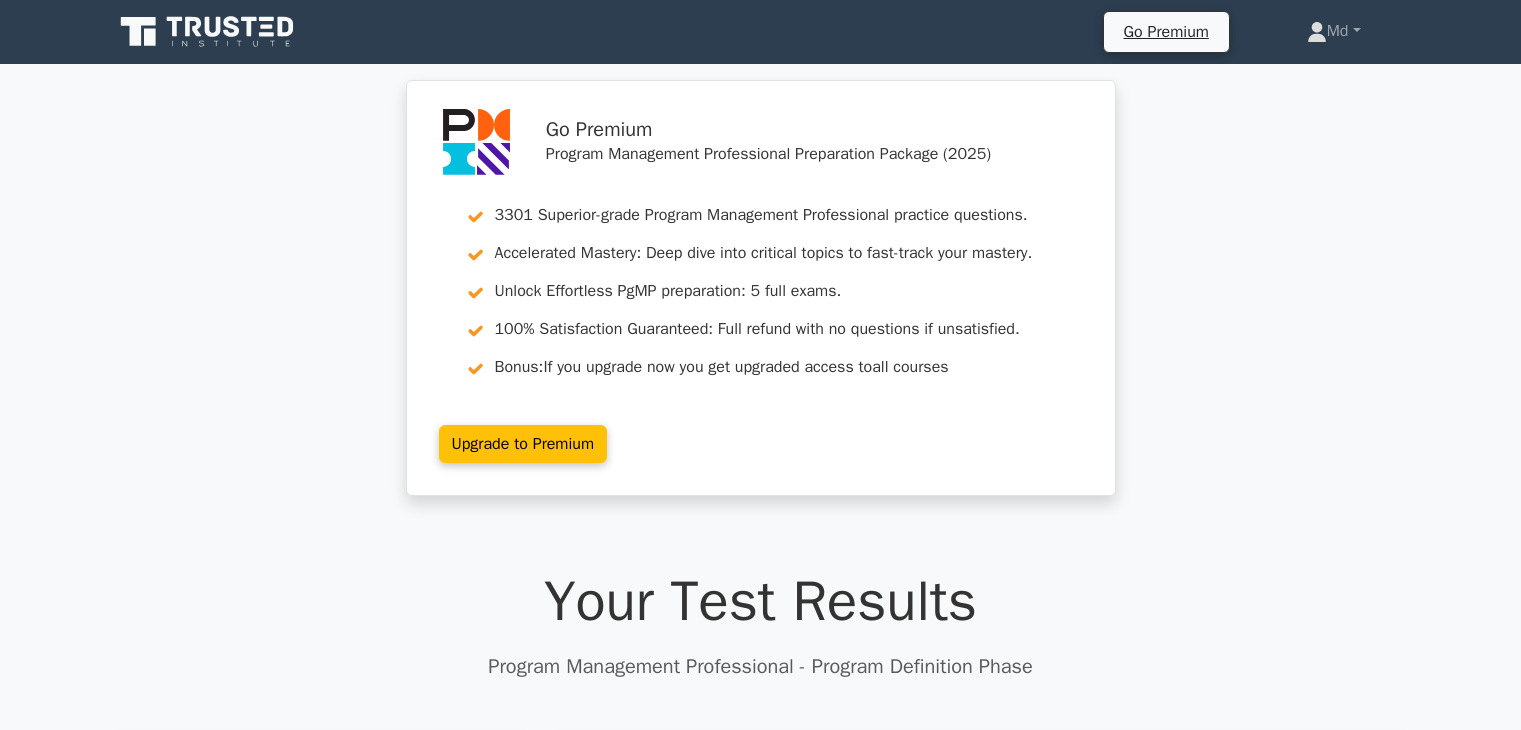 scroll, scrollTop: 0, scrollLeft: 0, axis: both 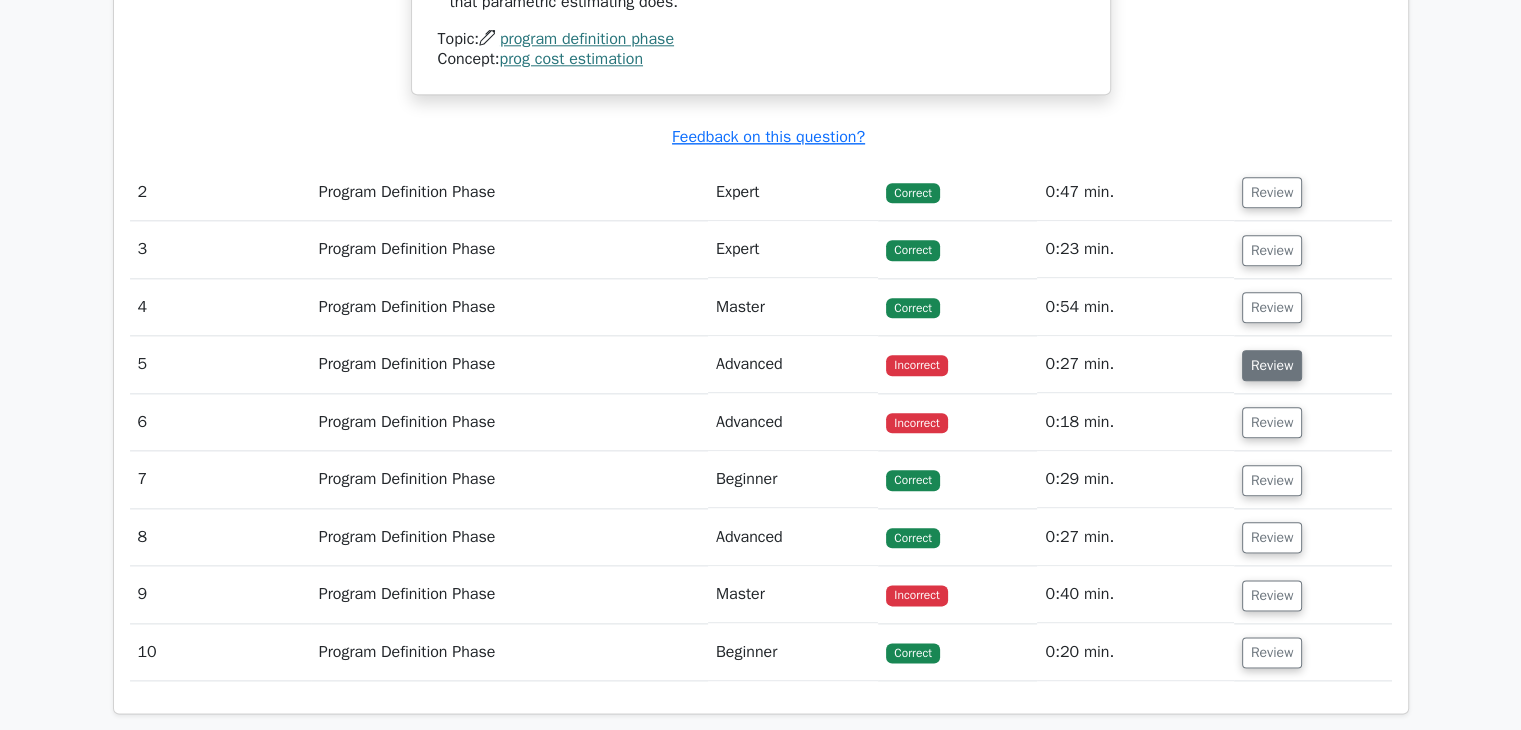 click on "Review" at bounding box center [1272, 365] 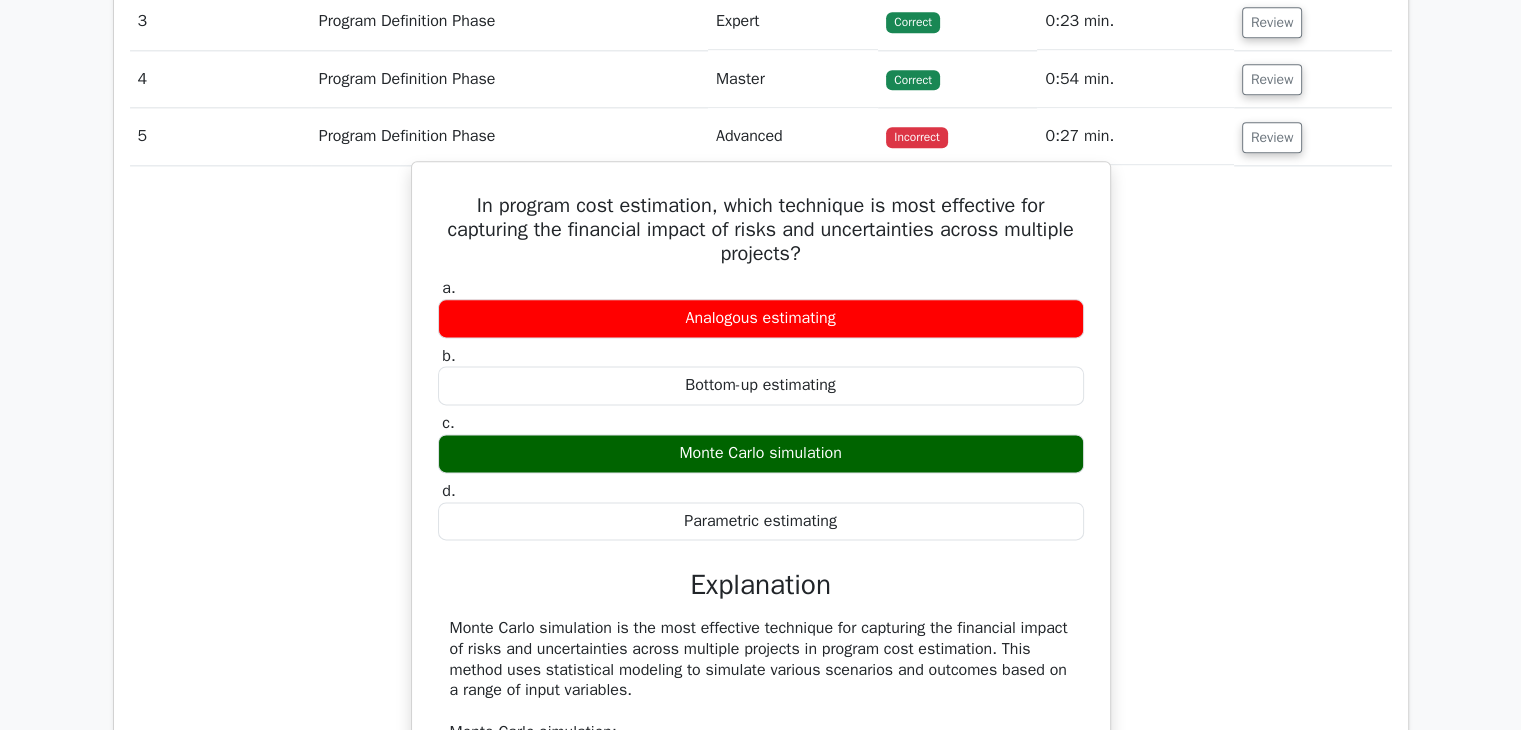 scroll, scrollTop: 2500, scrollLeft: 0, axis: vertical 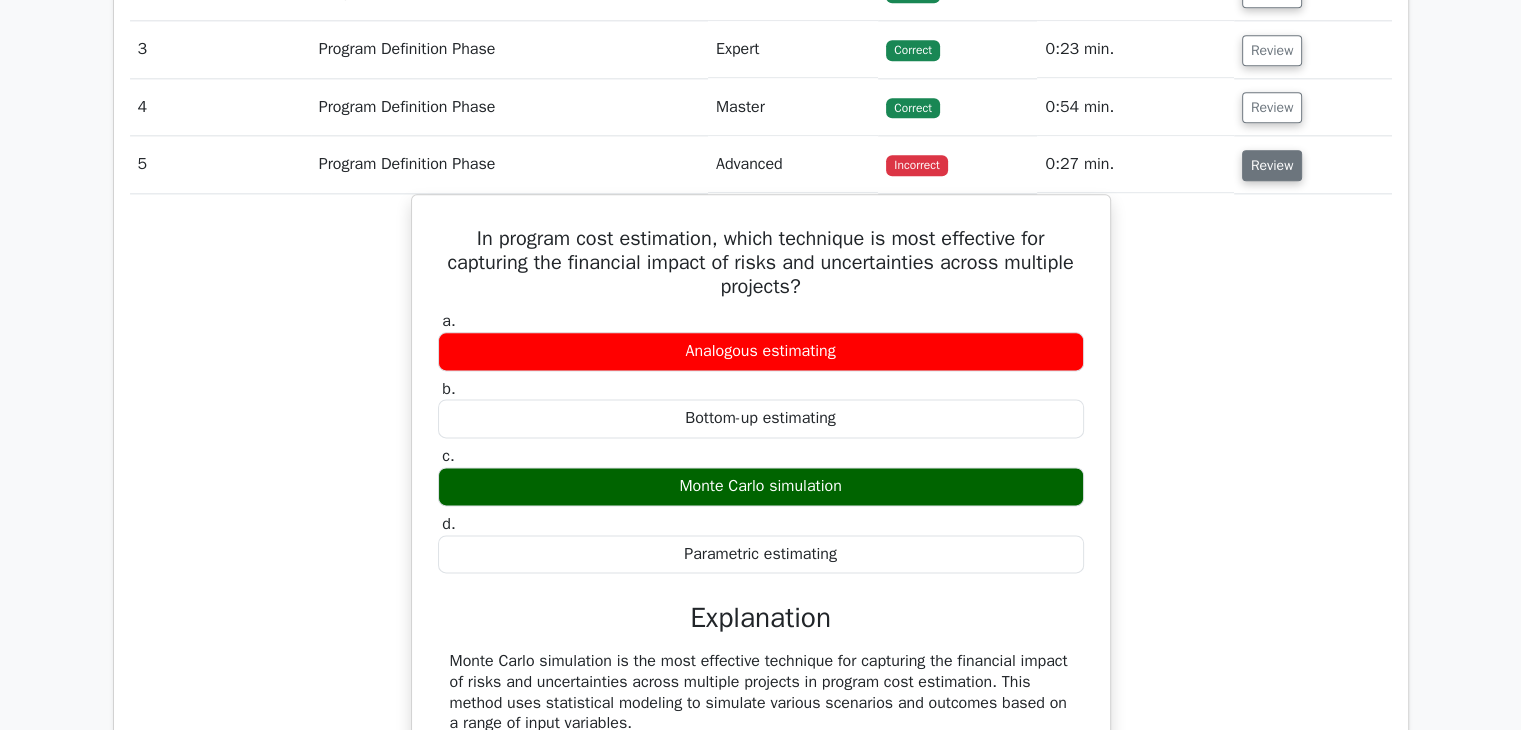 click on "Review" at bounding box center [1272, 165] 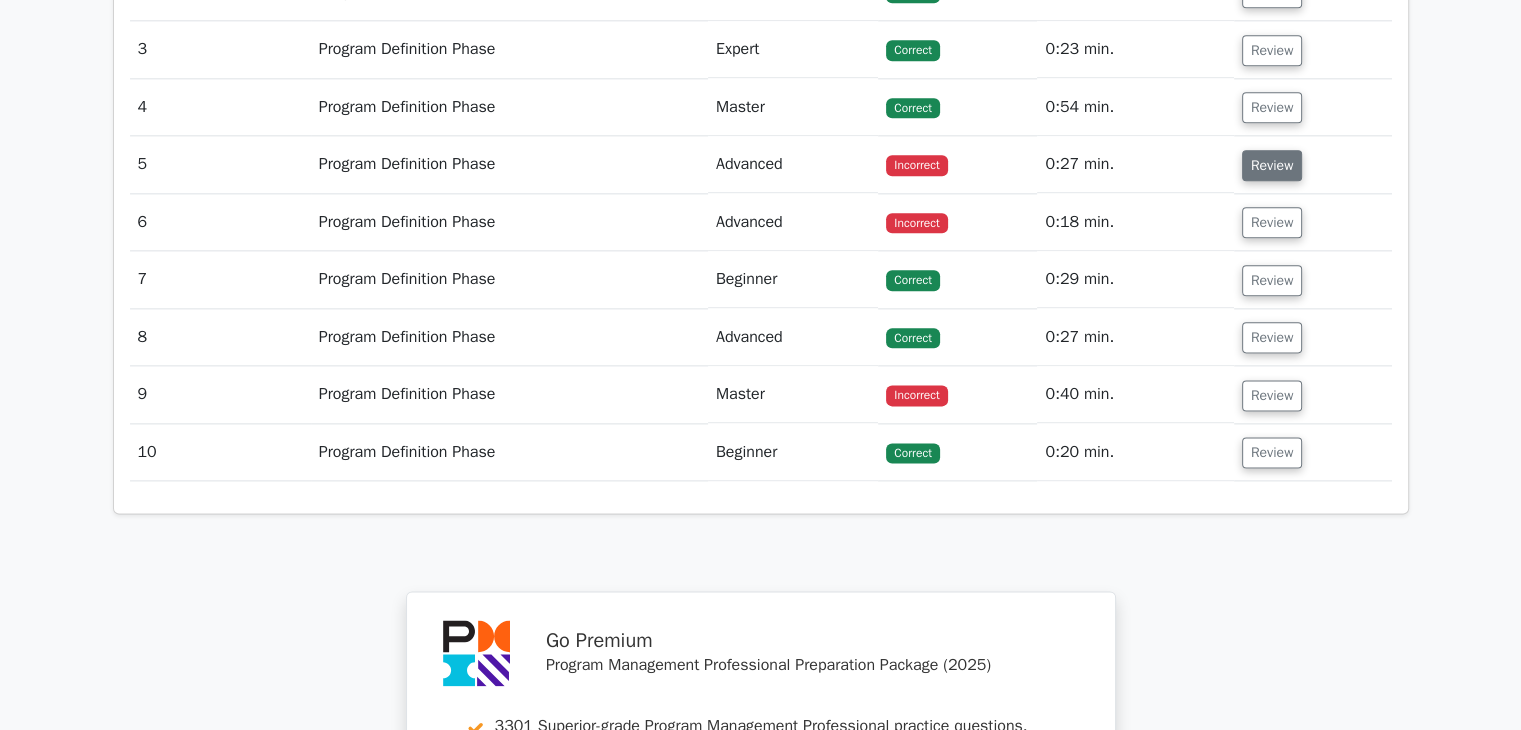 click on "Review" at bounding box center (1272, 165) 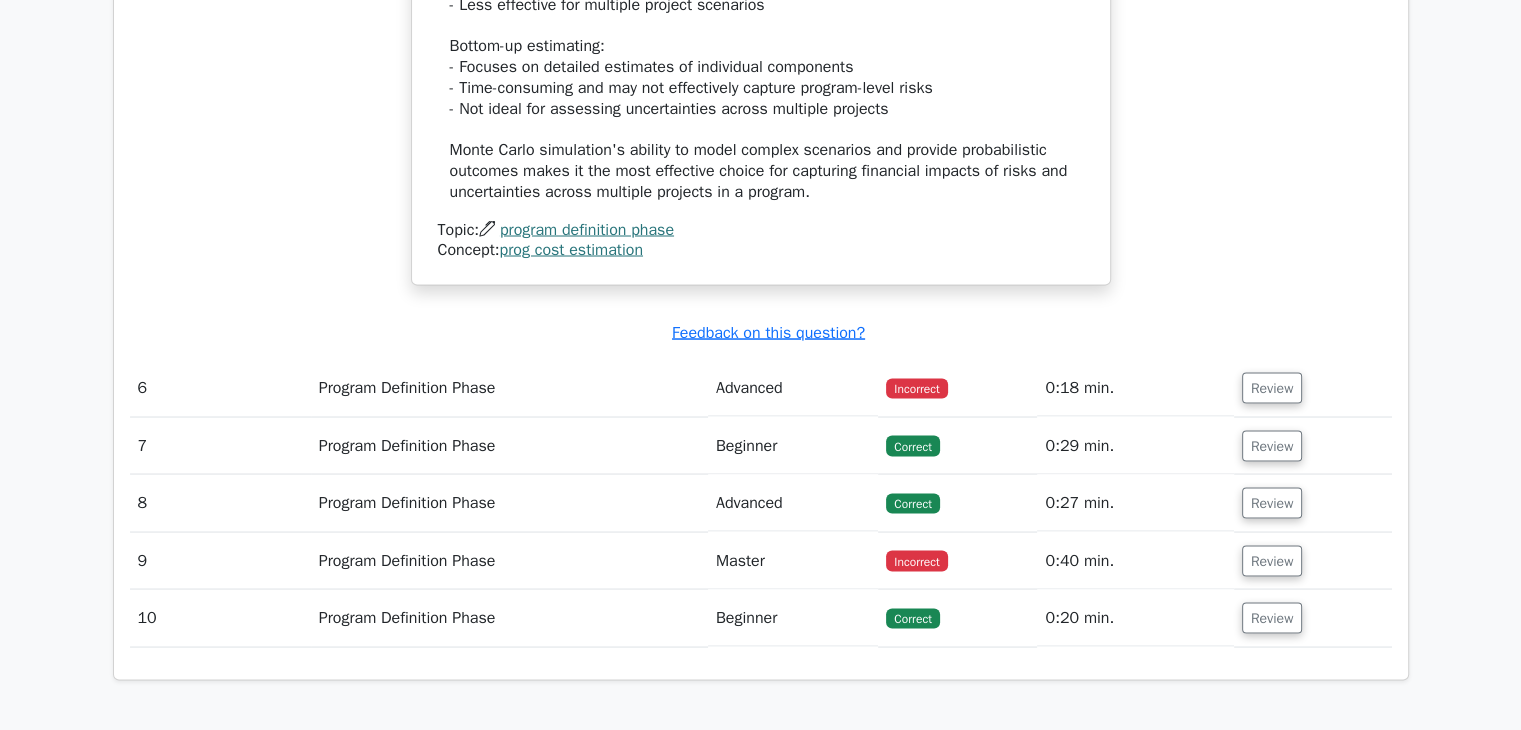 scroll, scrollTop: 3600, scrollLeft: 0, axis: vertical 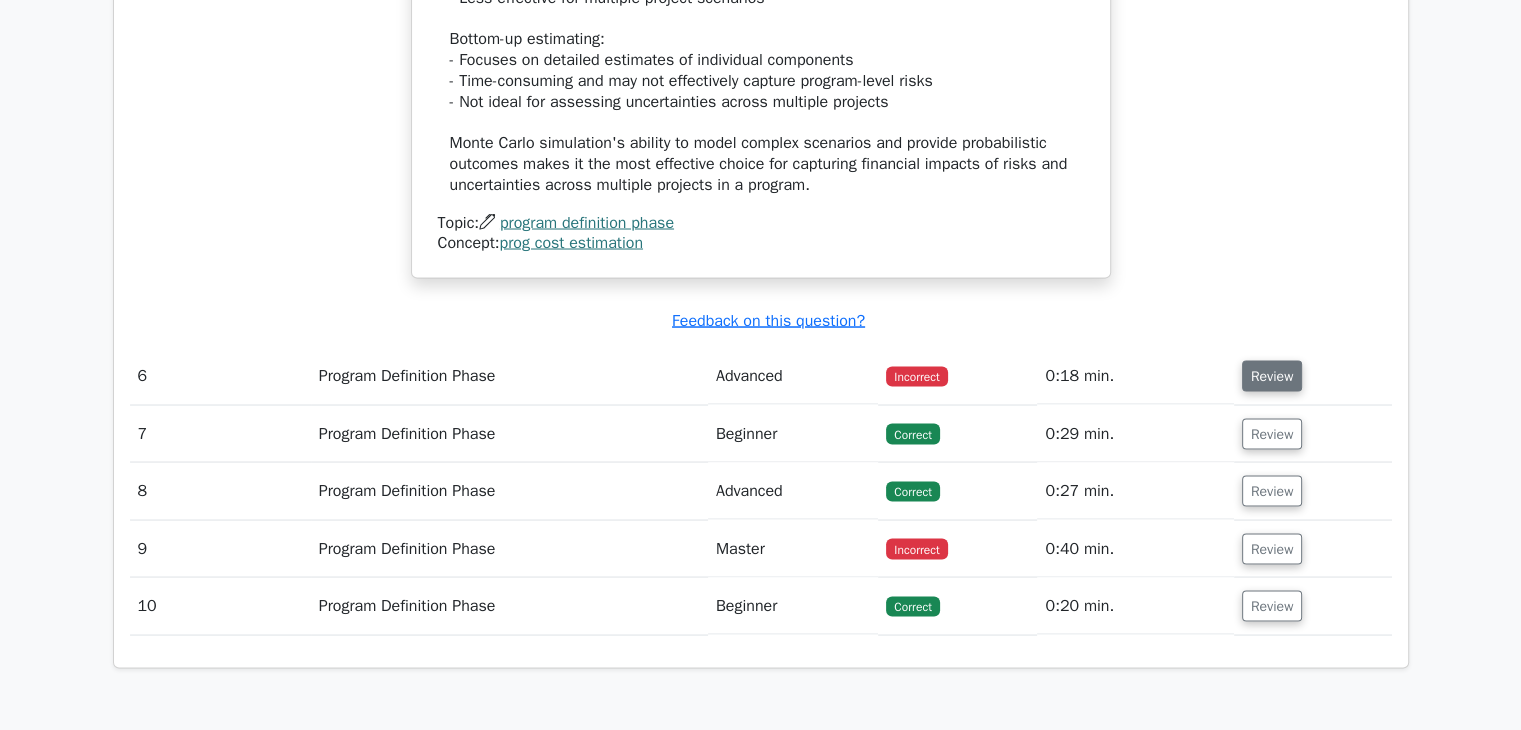 click on "Review" at bounding box center [1272, 375] 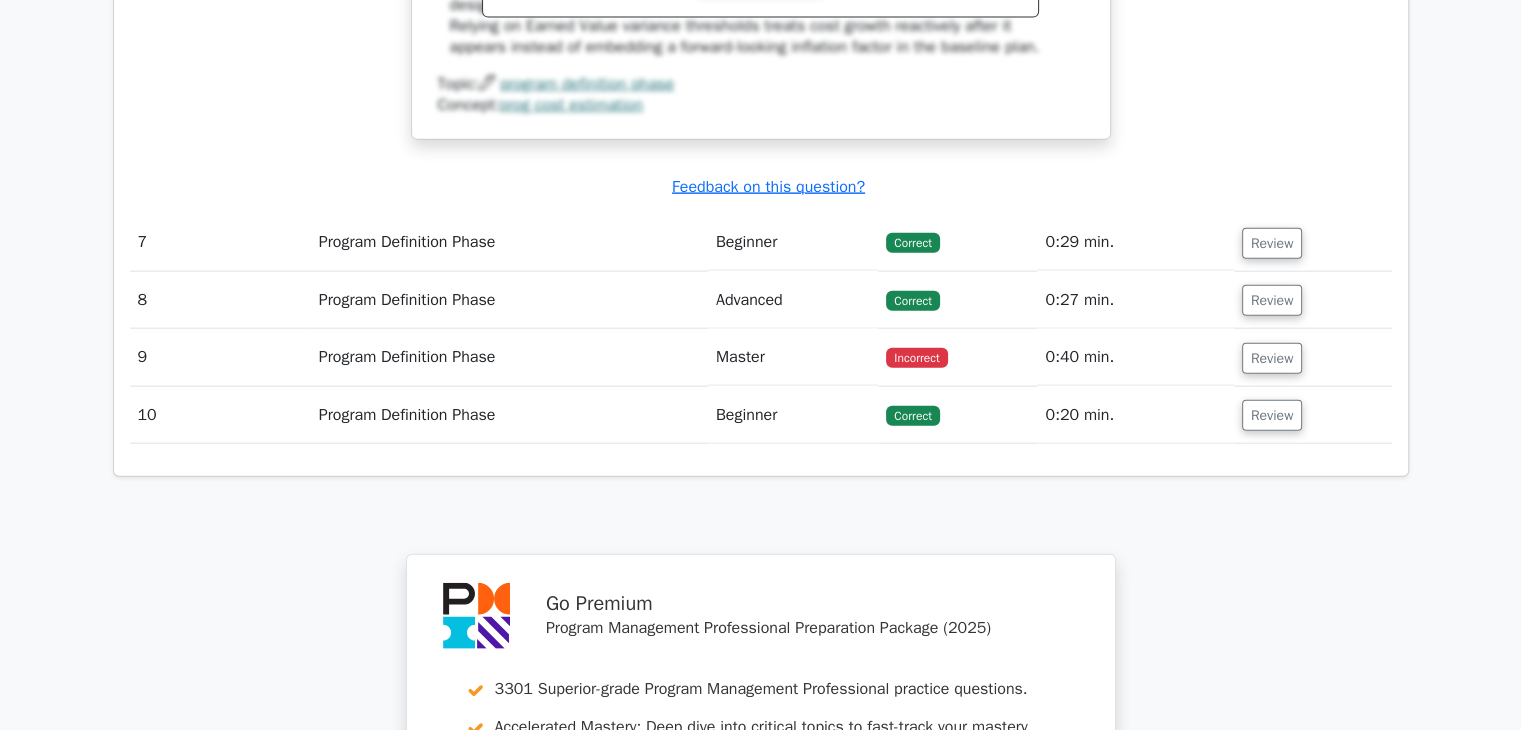 scroll, scrollTop: 4700, scrollLeft: 0, axis: vertical 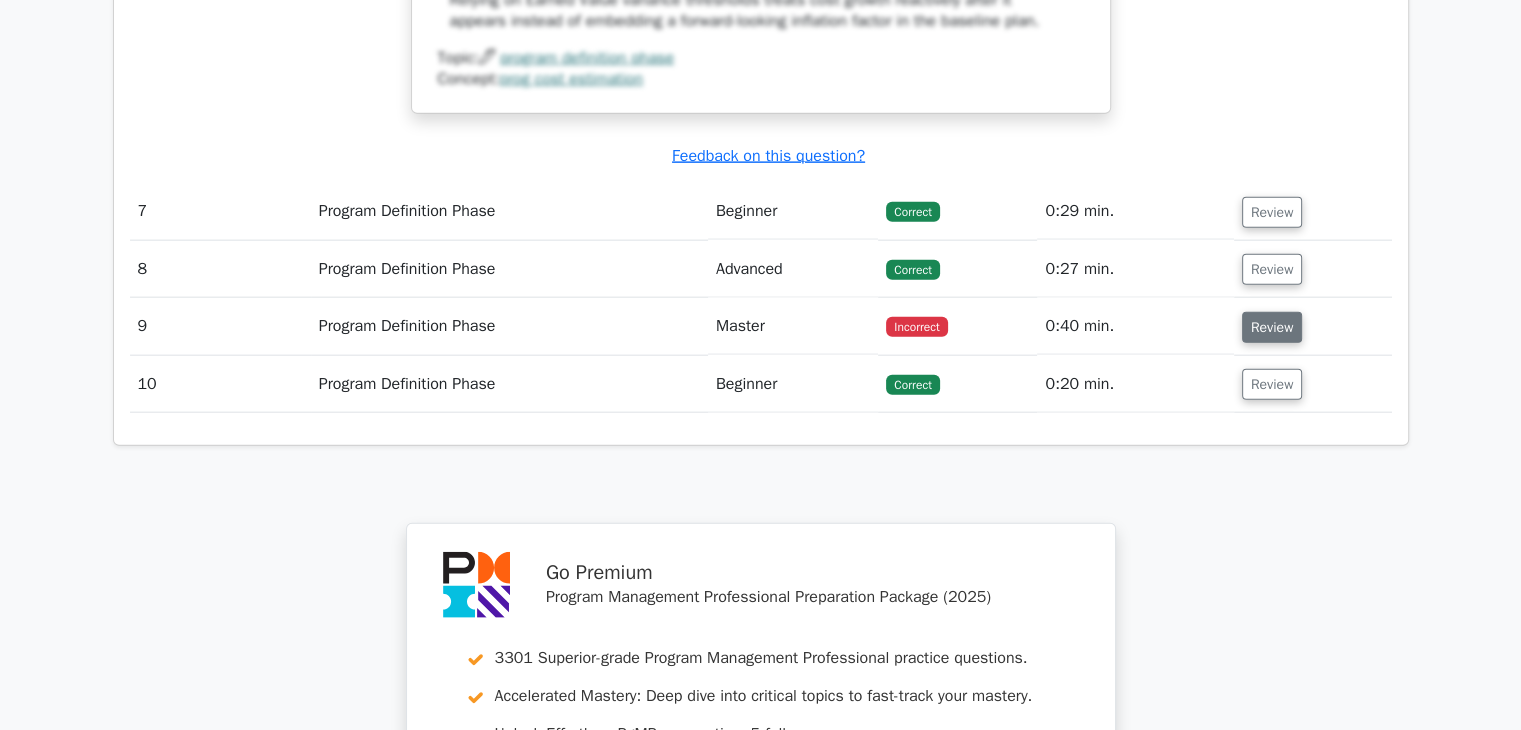 click on "Review" at bounding box center (1272, 327) 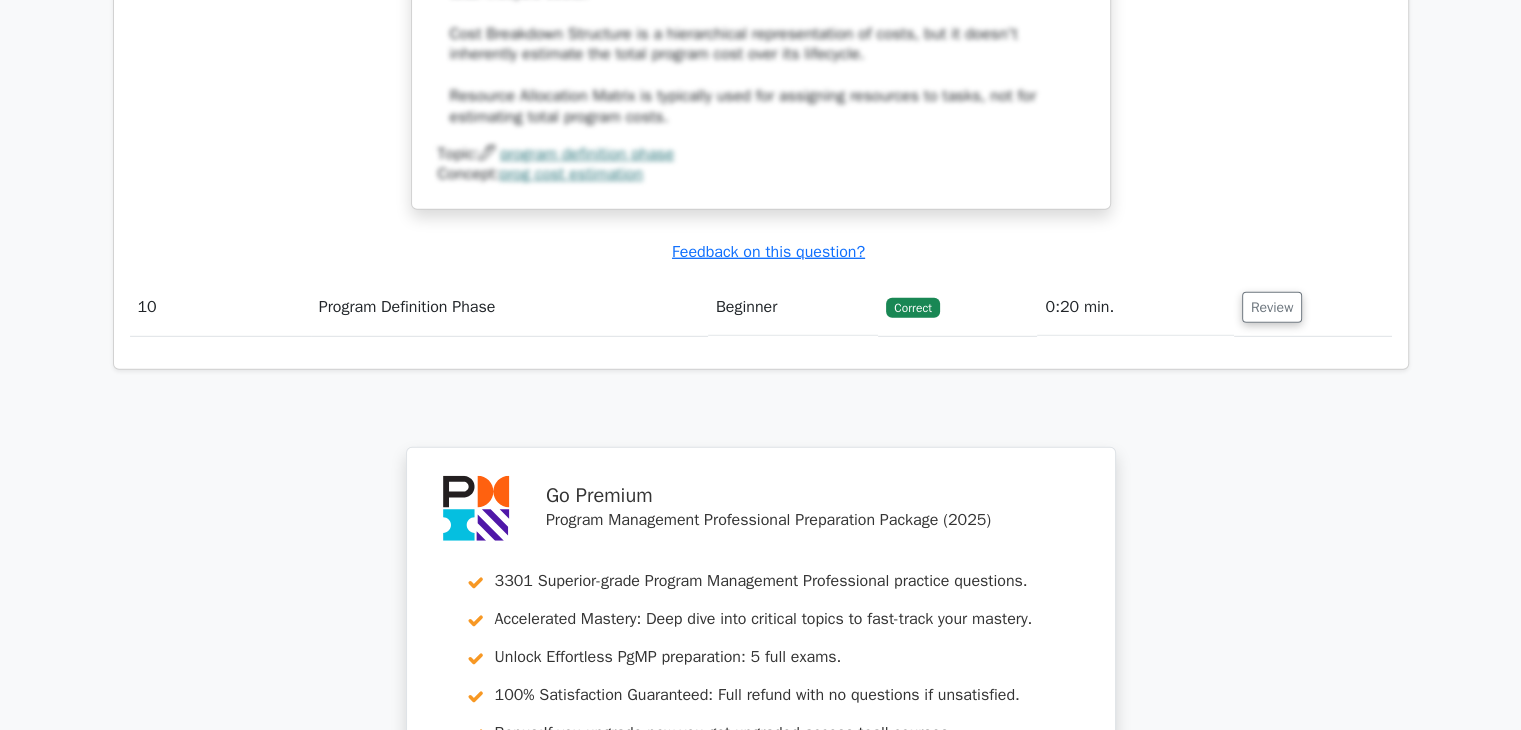 scroll, scrollTop: 5800, scrollLeft: 0, axis: vertical 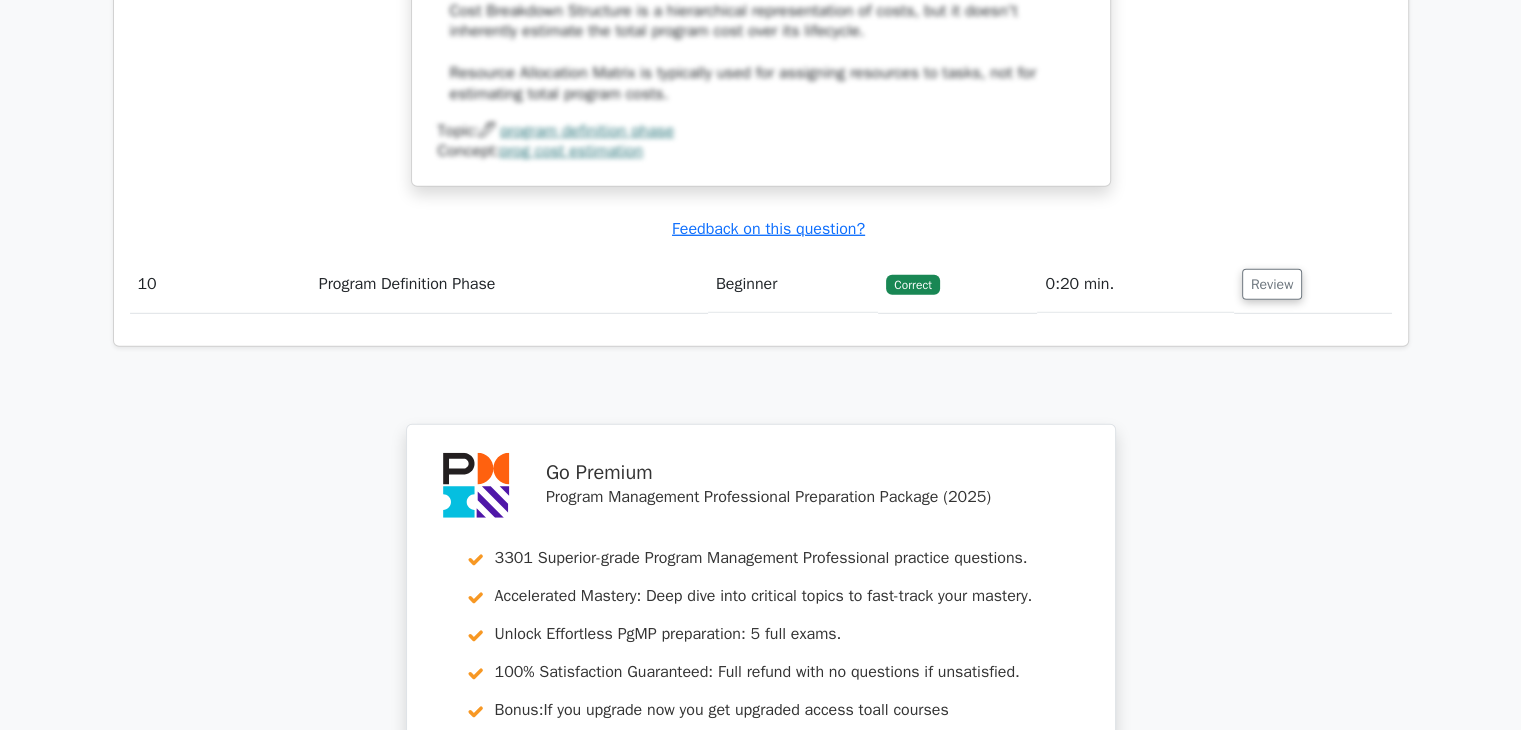 type 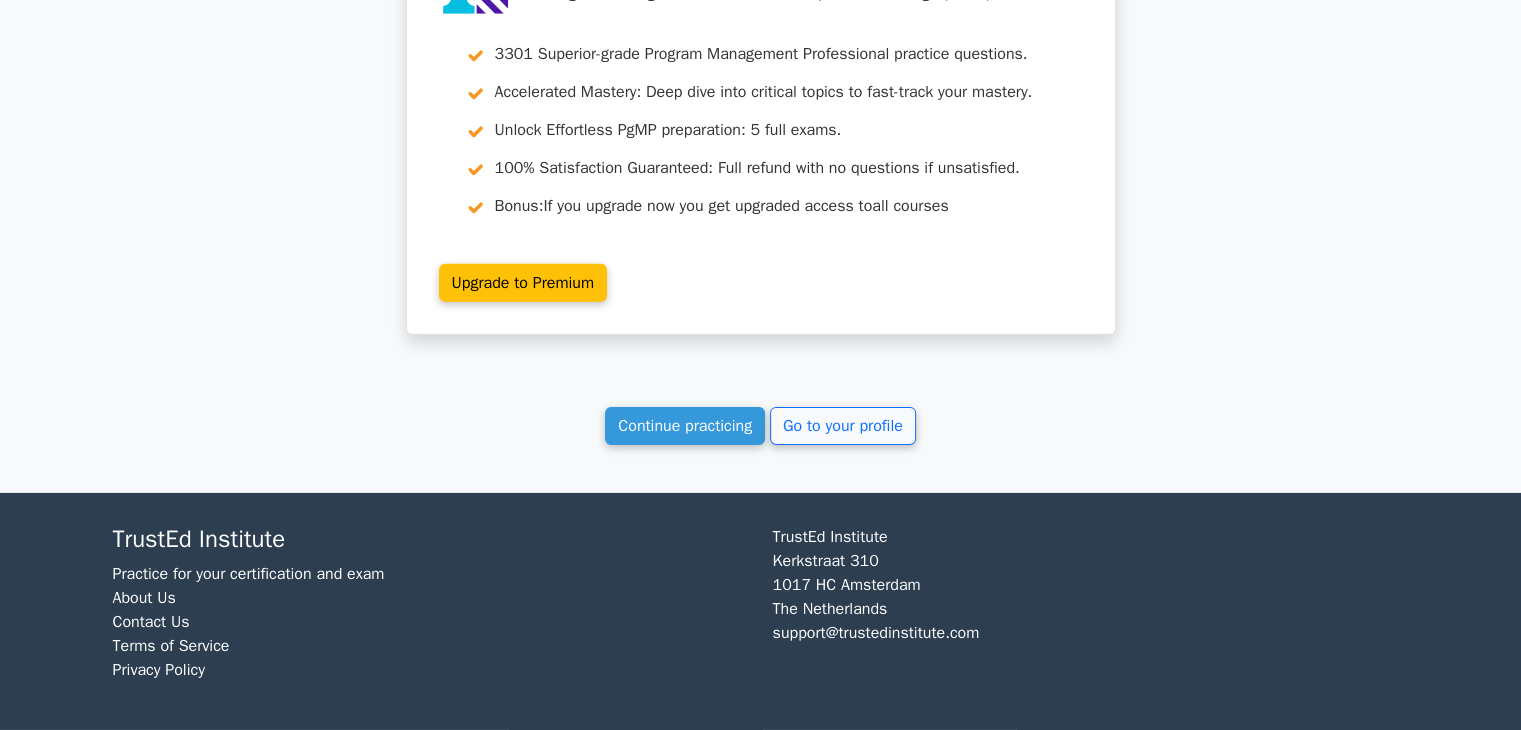 scroll, scrollTop: 6349, scrollLeft: 0, axis: vertical 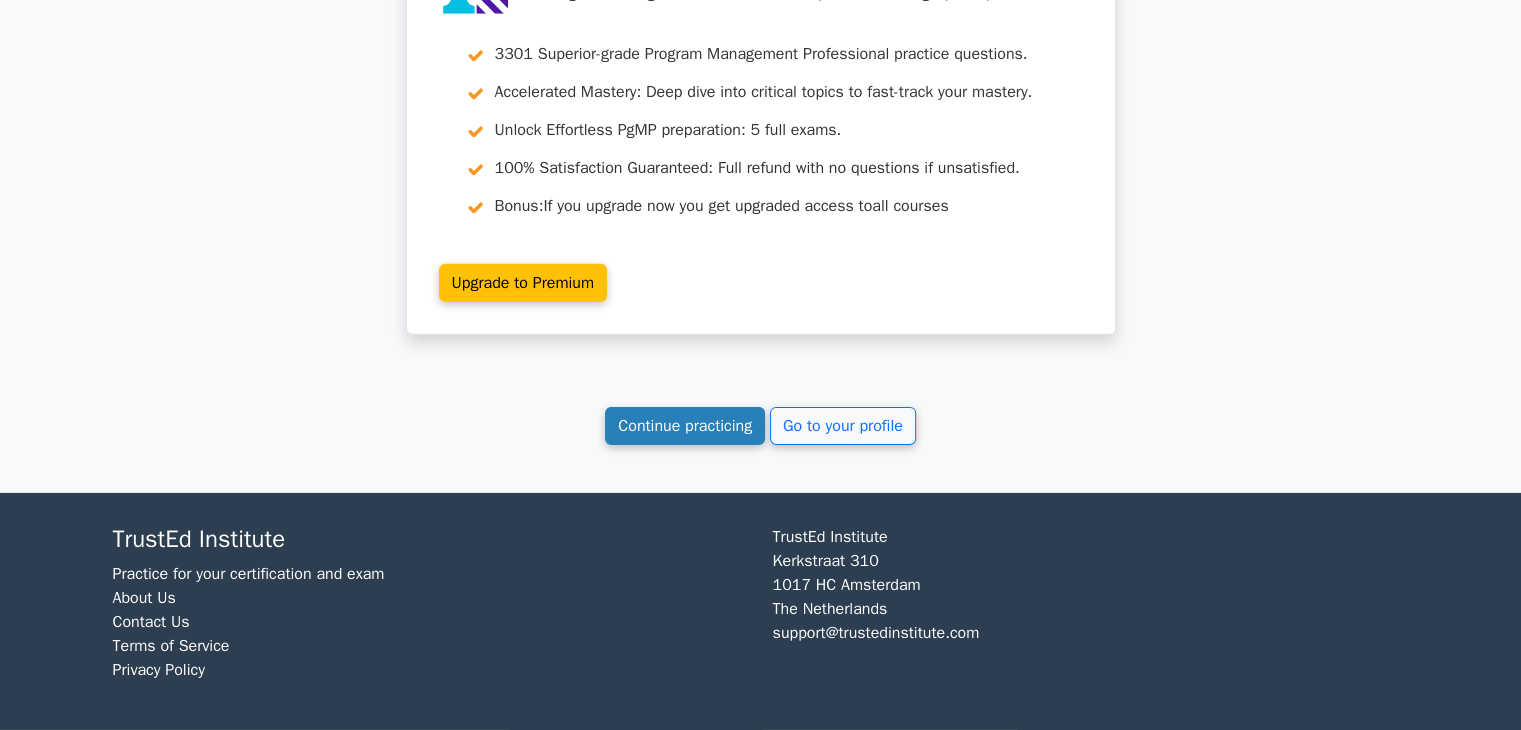click on "Continue practicing" at bounding box center (685, 426) 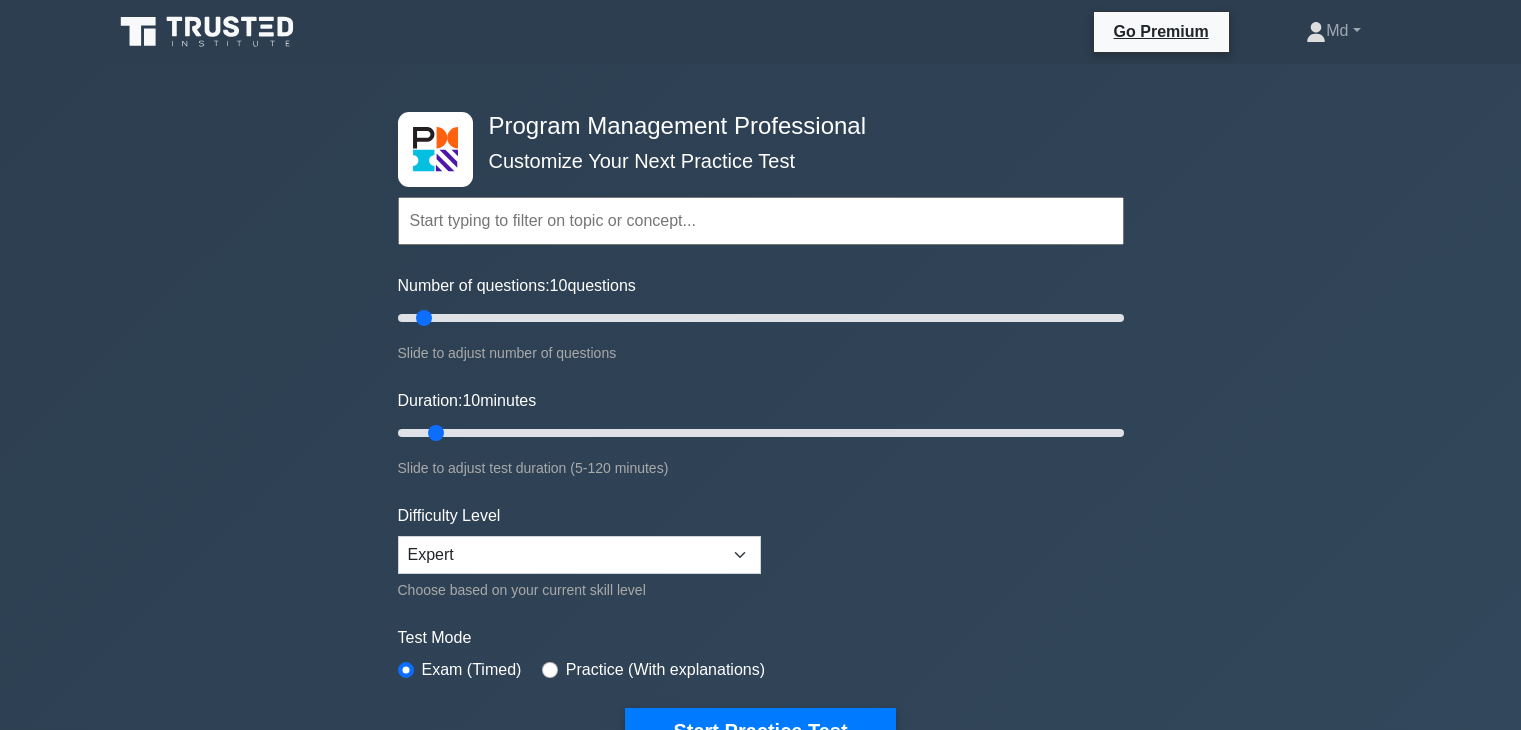 scroll, scrollTop: 0, scrollLeft: 0, axis: both 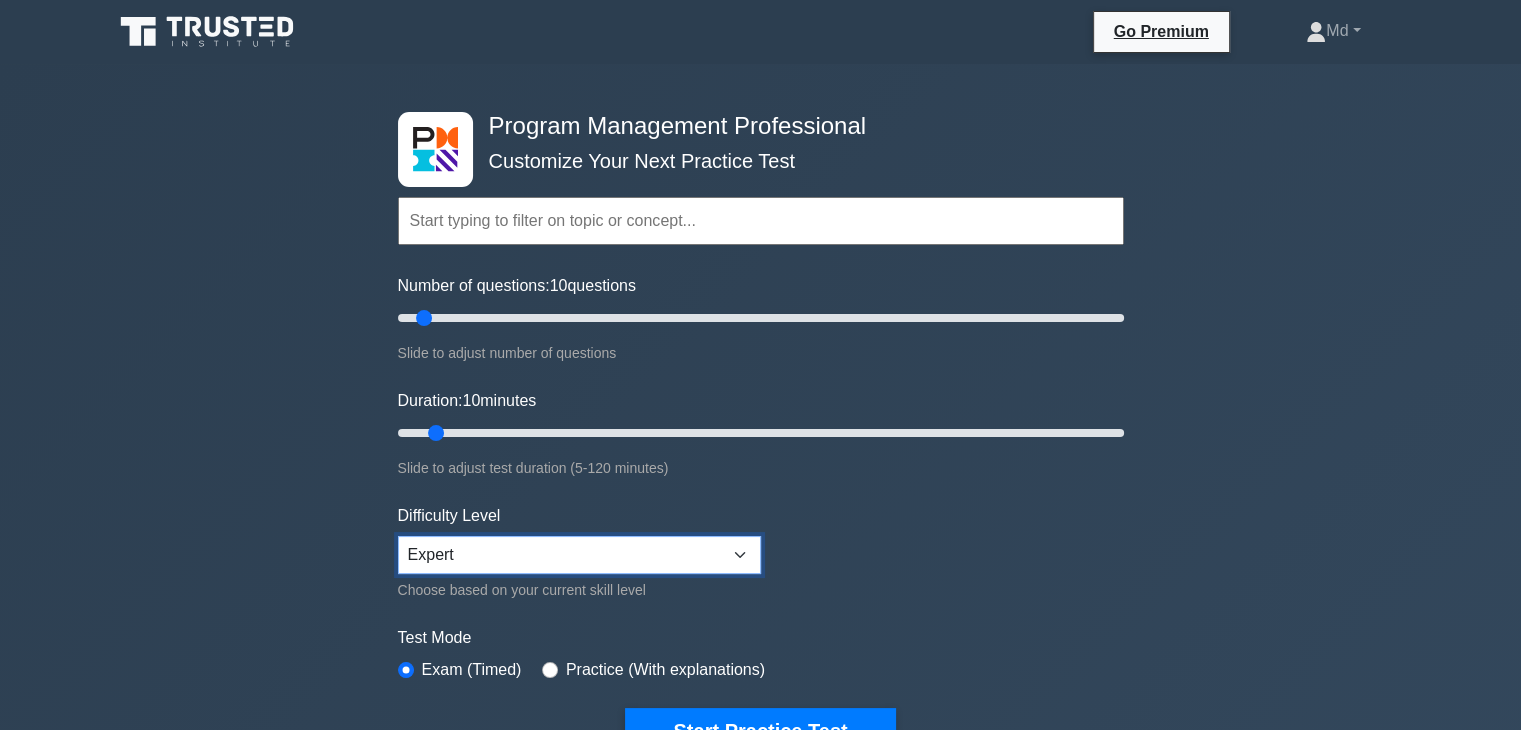 click on "Beginner
Intermediate
Expert" at bounding box center (579, 555) 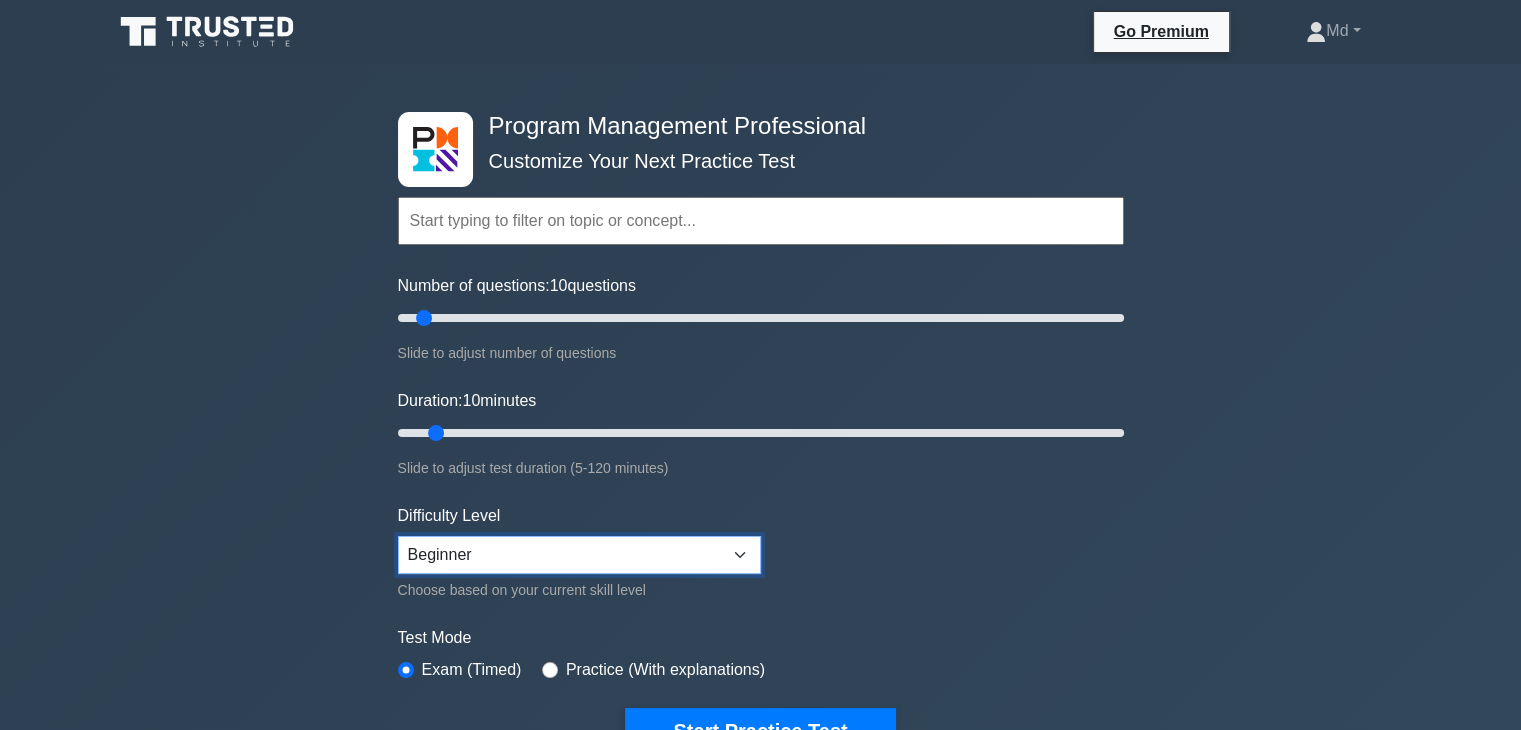 click on "Beginner
Intermediate
Expert" at bounding box center (579, 555) 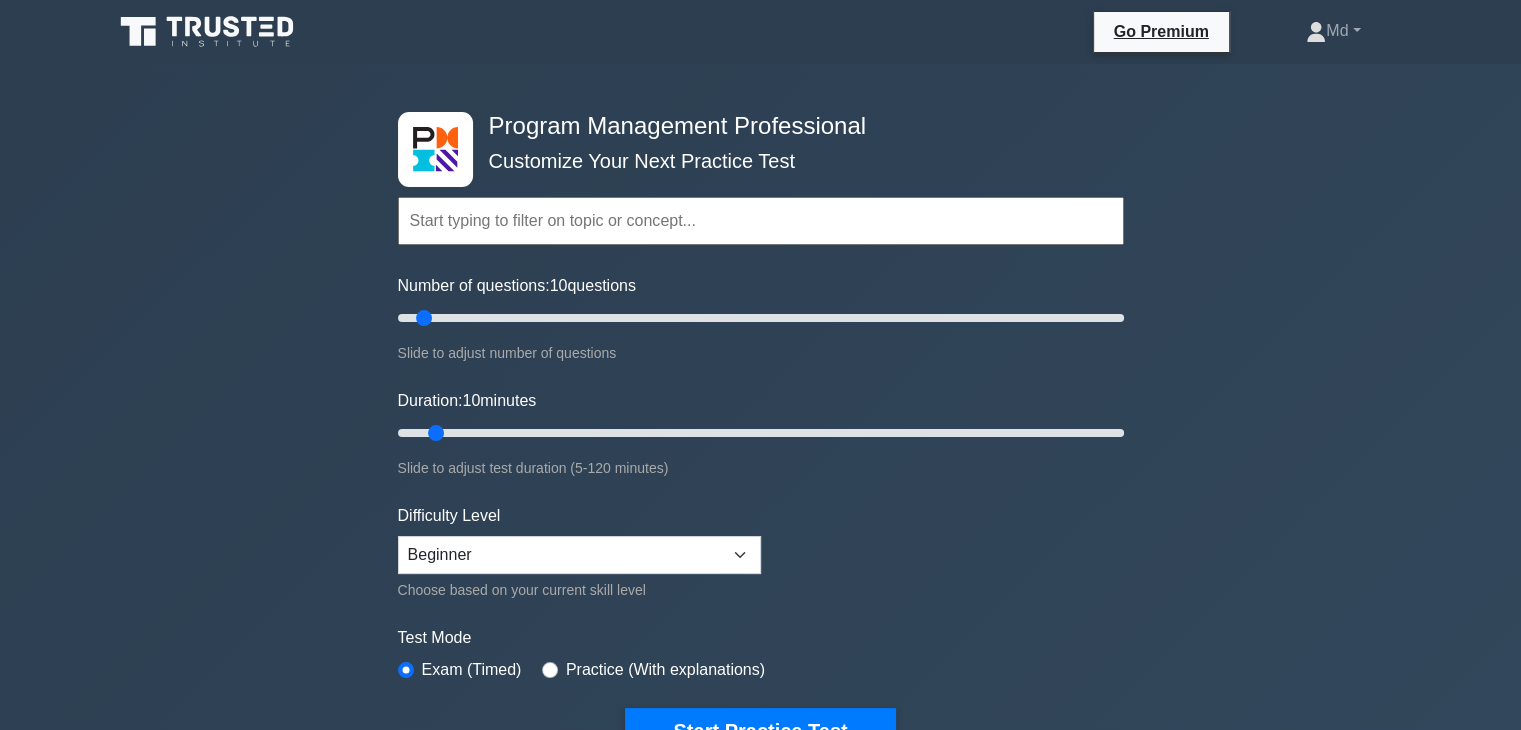 click at bounding box center [761, 221] 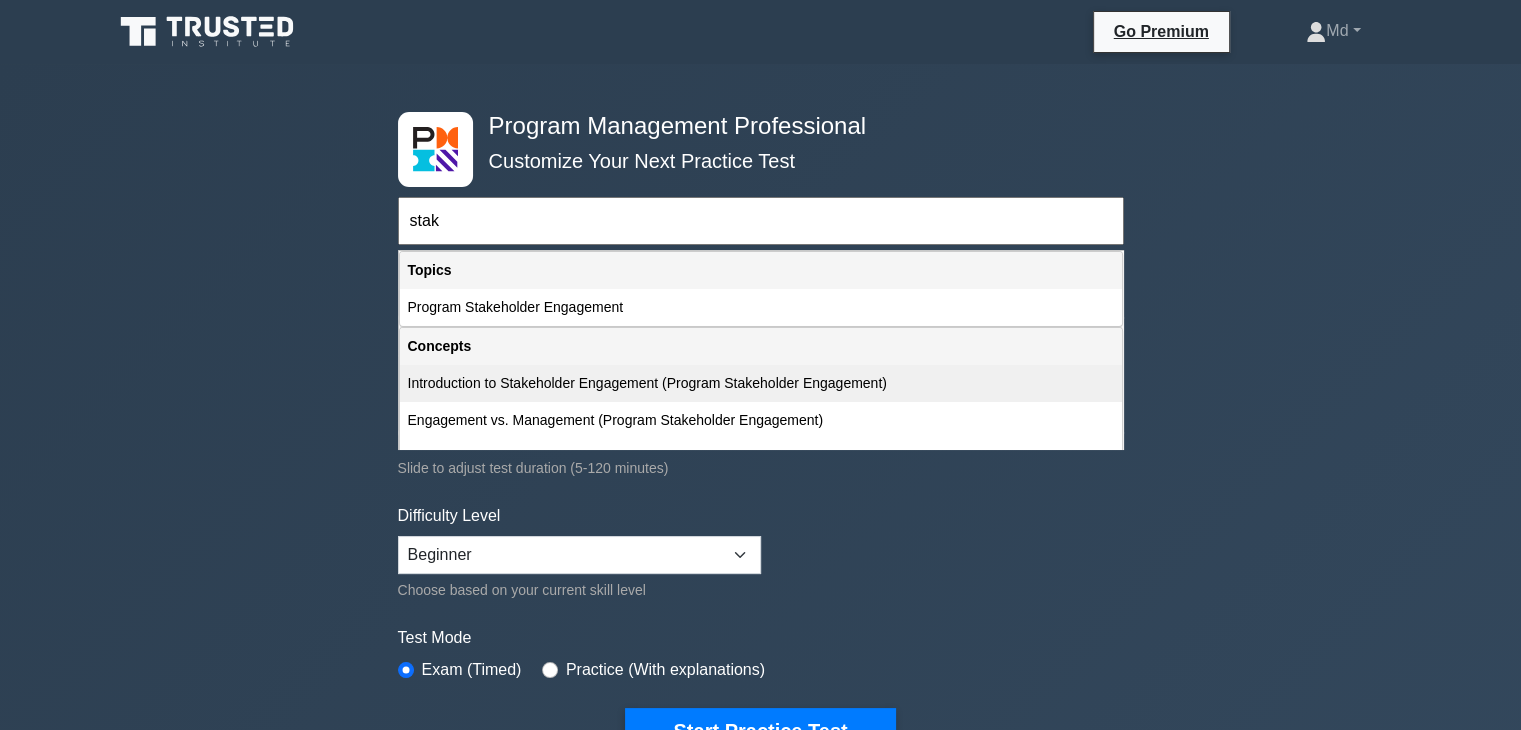 click on "Introduction to Stakeholder Engagement (Program Stakeholder Engagement)" at bounding box center (761, 383) 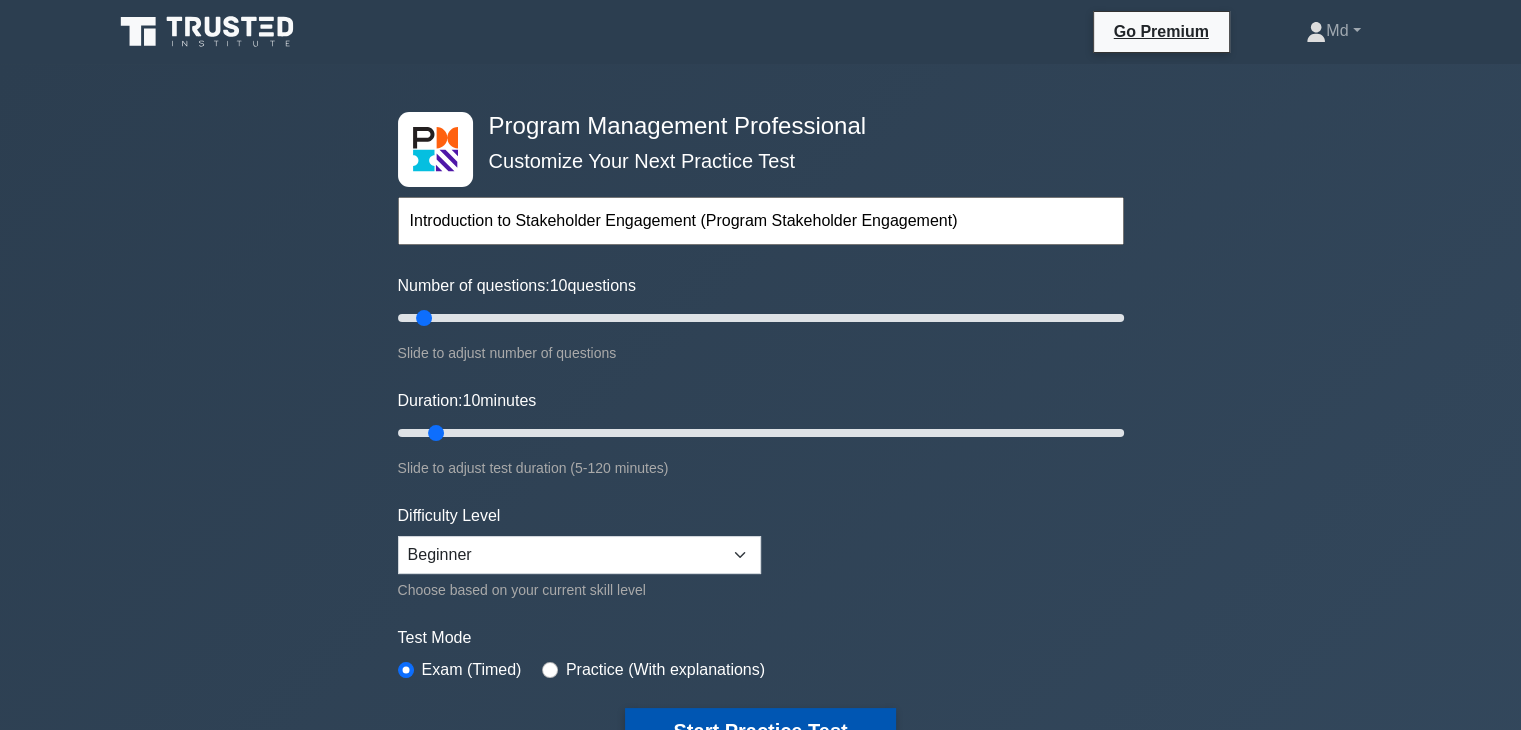 click on "Start Practice Test" at bounding box center [760, 731] 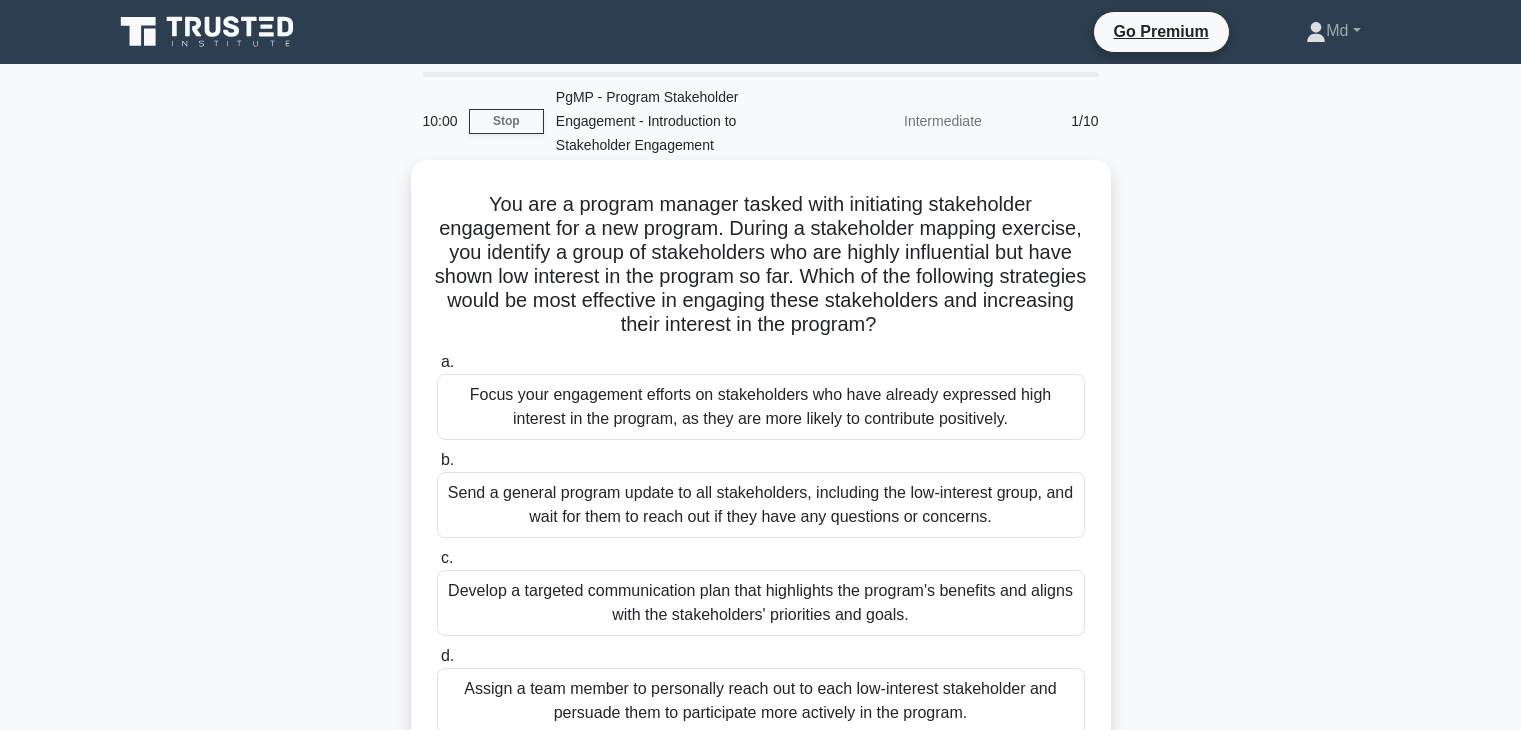 scroll, scrollTop: 0, scrollLeft: 0, axis: both 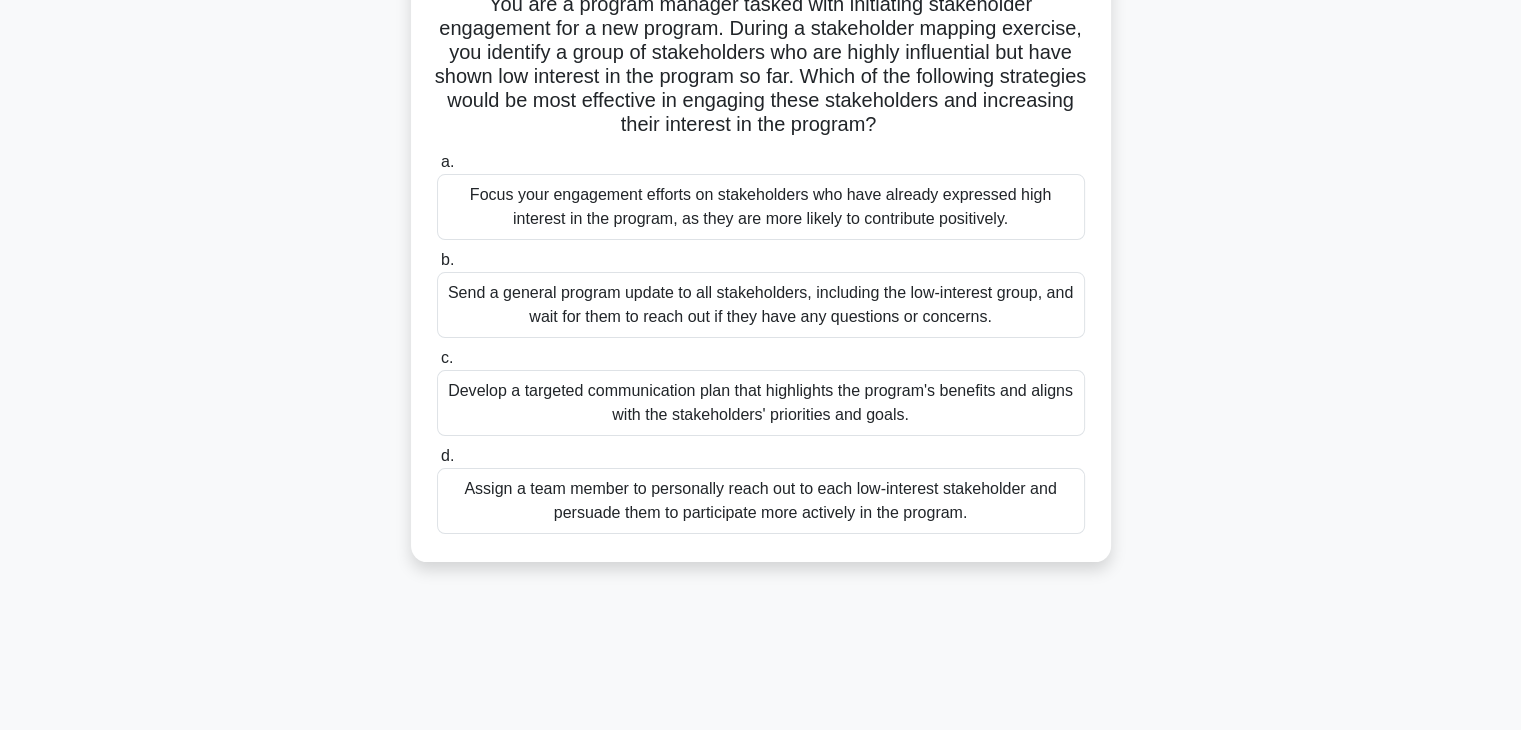 click on "Develop a targeted communication plan that highlights the program's benefits and aligns with the stakeholders' priorities and goals." at bounding box center (761, 403) 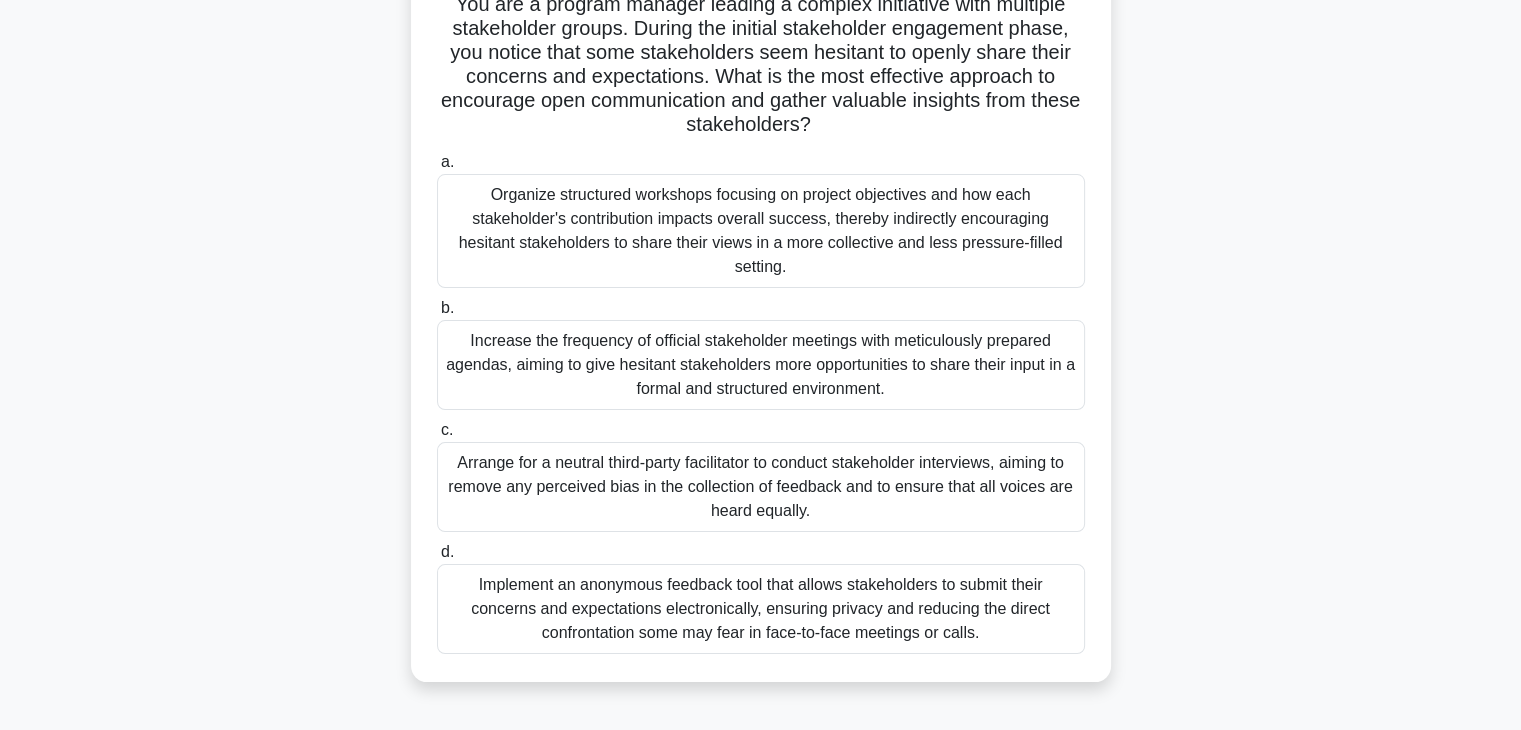 scroll, scrollTop: 300, scrollLeft: 0, axis: vertical 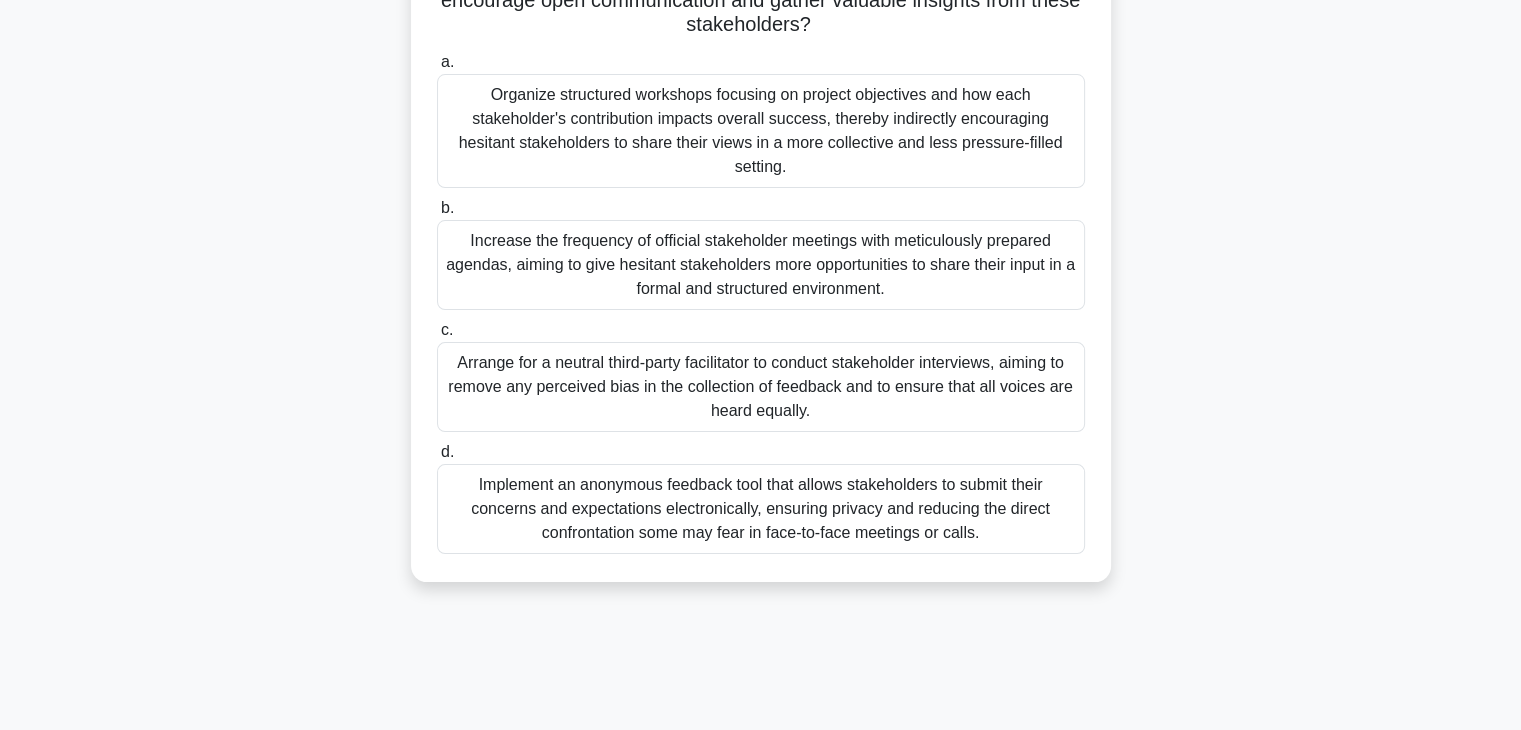 click on "Organize structured workshops focusing on project objectives and how each stakeholder's contribution impacts overall success, thereby indirectly encouraging hesitant stakeholders to share their views in a more collective and less pressure-filled setting." at bounding box center [761, 131] 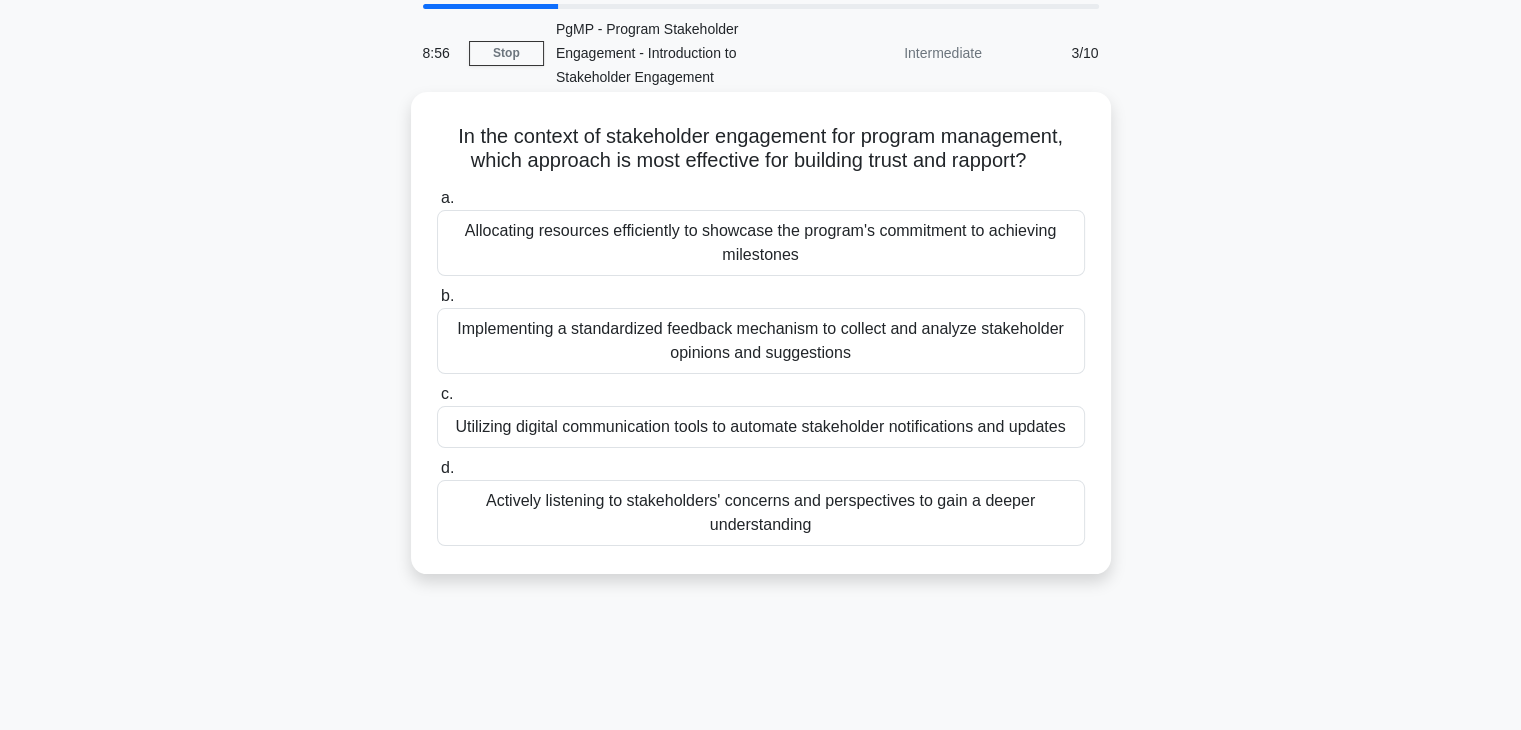 scroll, scrollTop: 0, scrollLeft: 0, axis: both 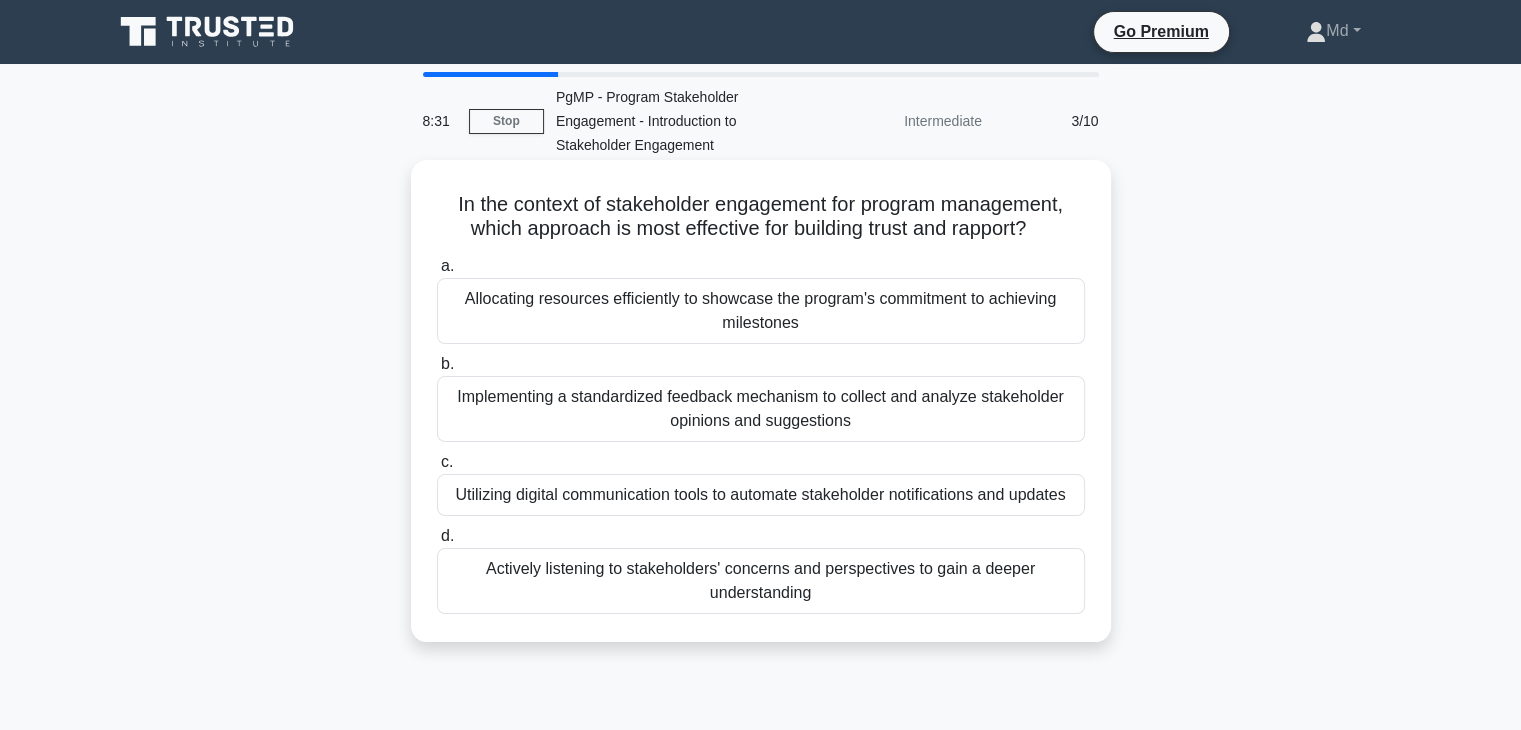 click on "Actively listening to stakeholders' concerns and perspectives to gain a deeper understanding" at bounding box center (761, 581) 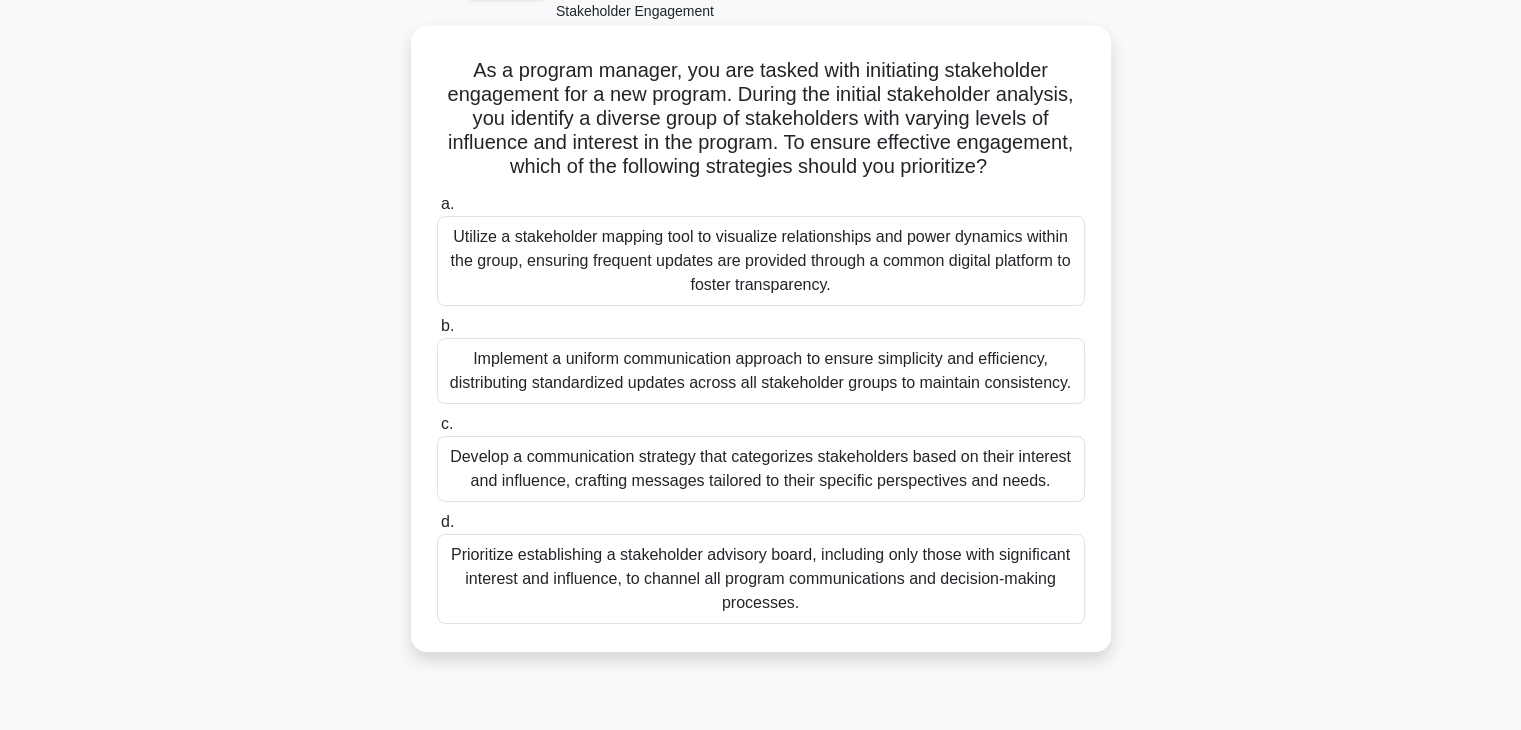 scroll, scrollTop: 100, scrollLeft: 0, axis: vertical 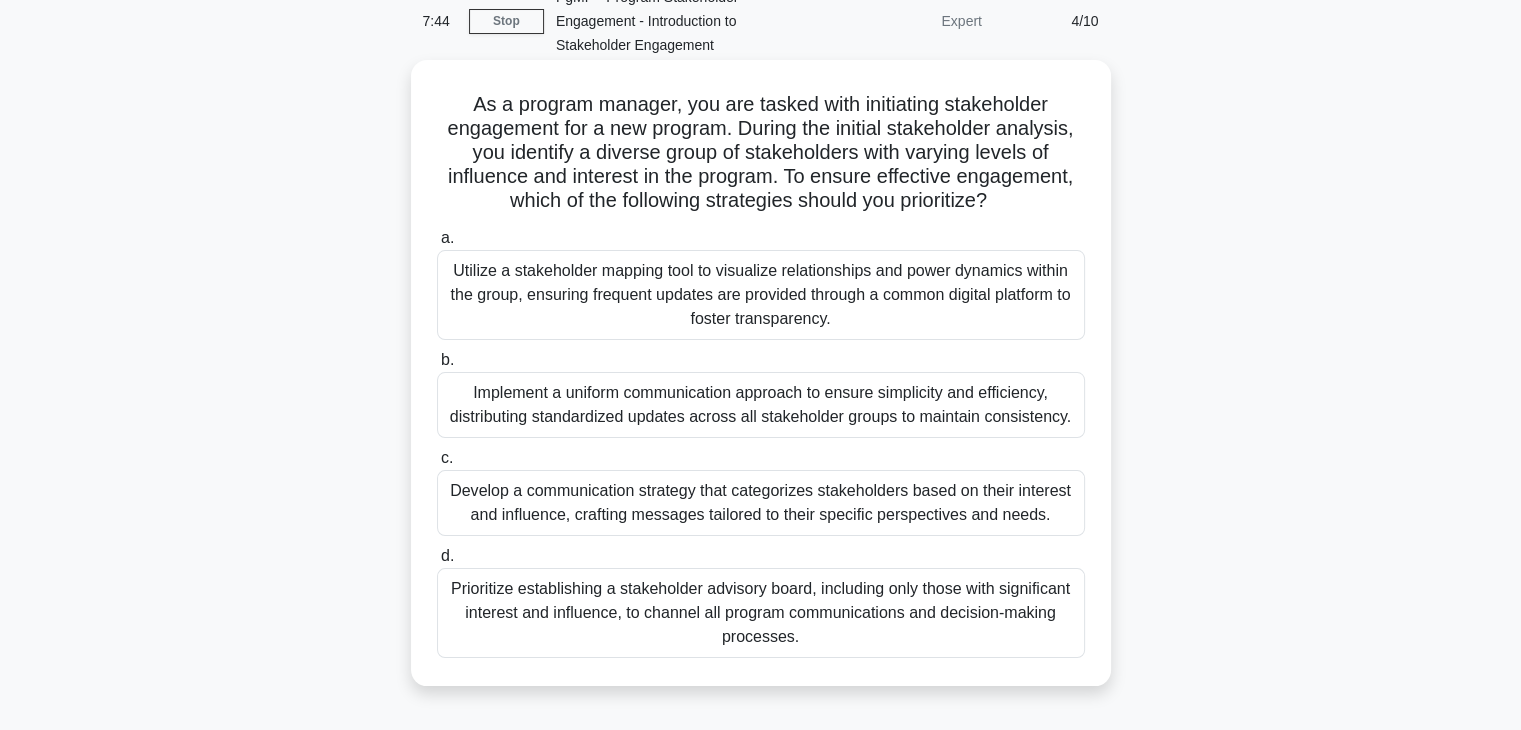 click on "Develop a communication strategy that categorizes stakeholders based on their interest and influence, crafting messages tailored to their specific perspectives and needs." at bounding box center (761, 503) 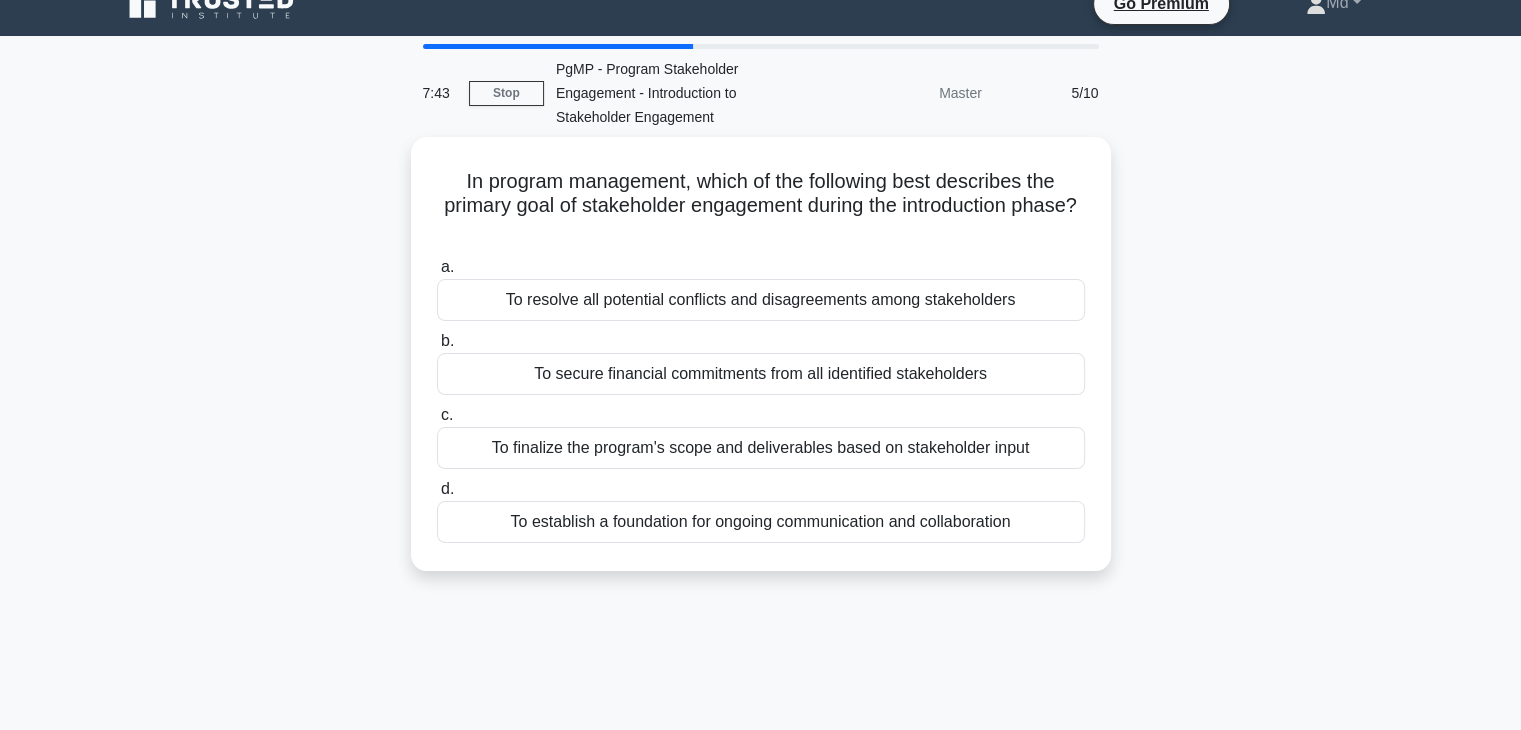 scroll, scrollTop: 0, scrollLeft: 0, axis: both 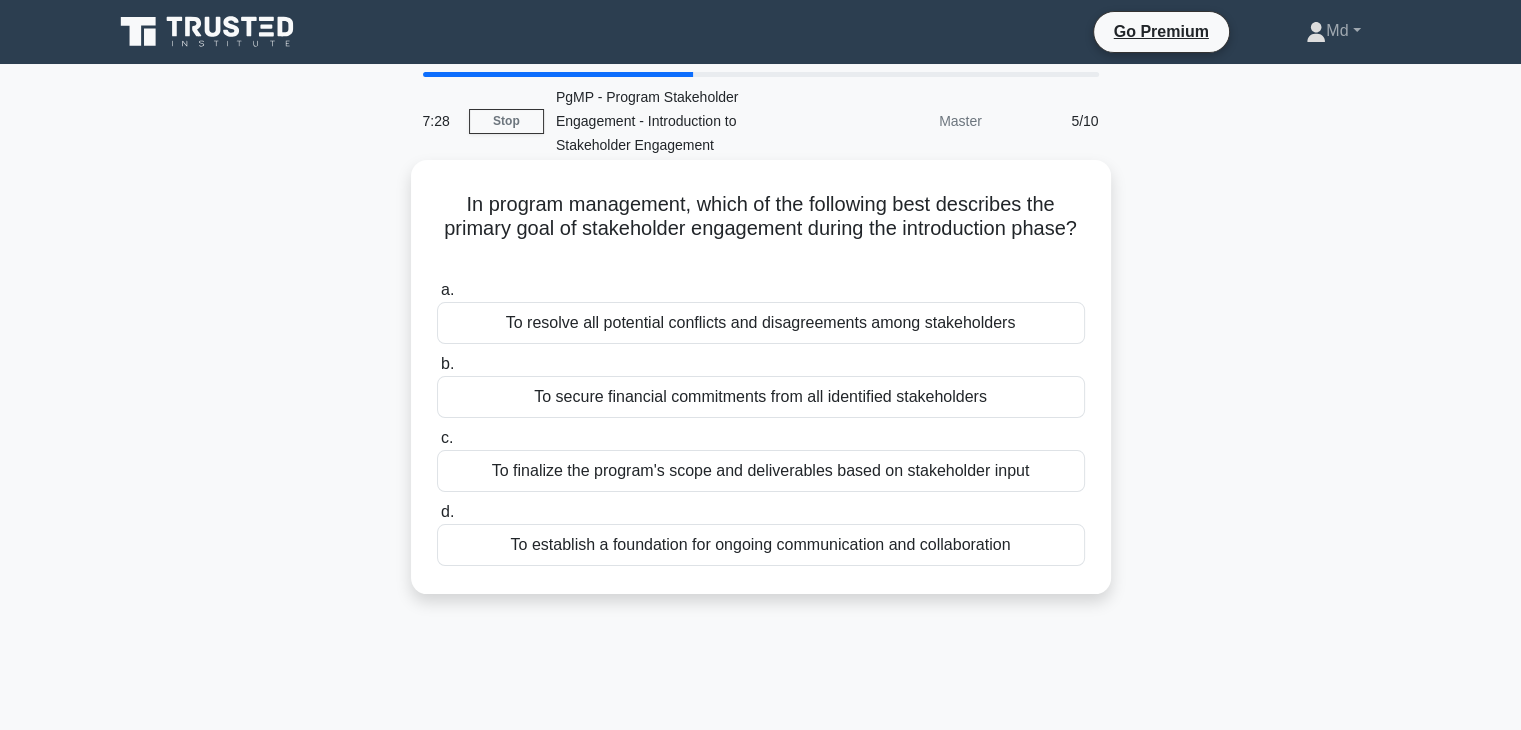 click on "To resolve all potential conflicts and disagreements among stakeholders" at bounding box center [761, 323] 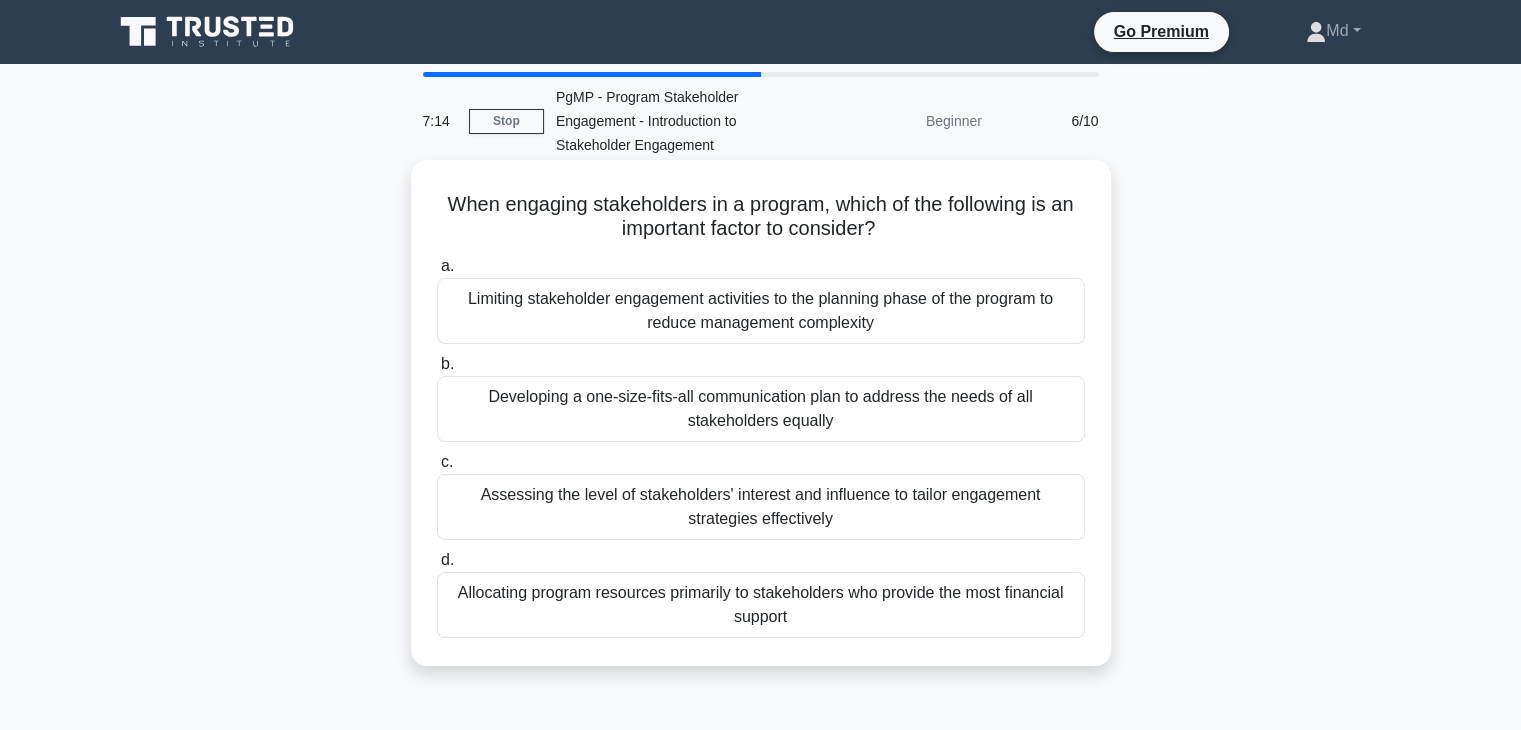 click on "Assessing the level of stakeholders' interest and influence to tailor engagement strategies effectively" at bounding box center [761, 507] 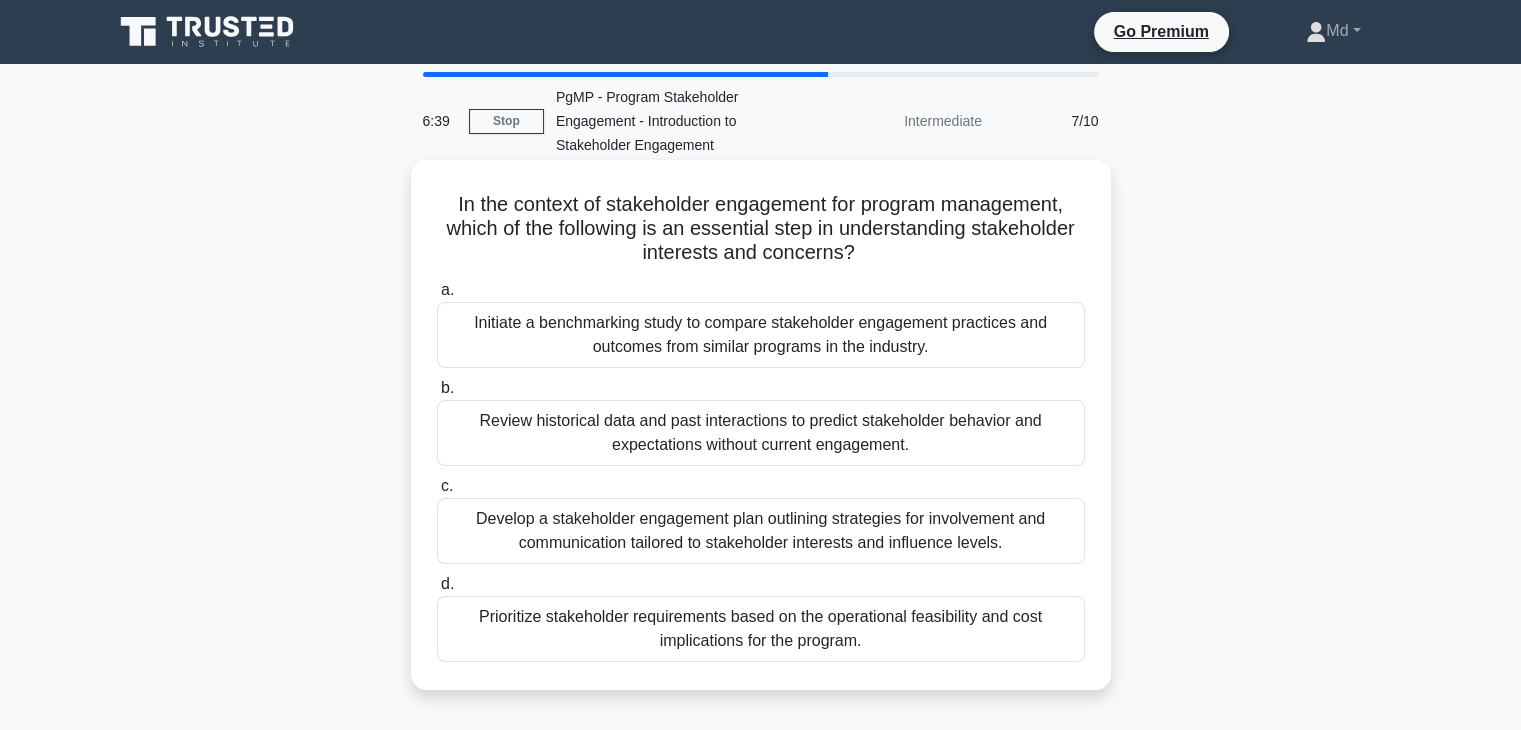 click on "Develop a stakeholder engagement plan outlining strategies for involvement and communication tailored to stakeholder interests and influence levels." at bounding box center (761, 531) 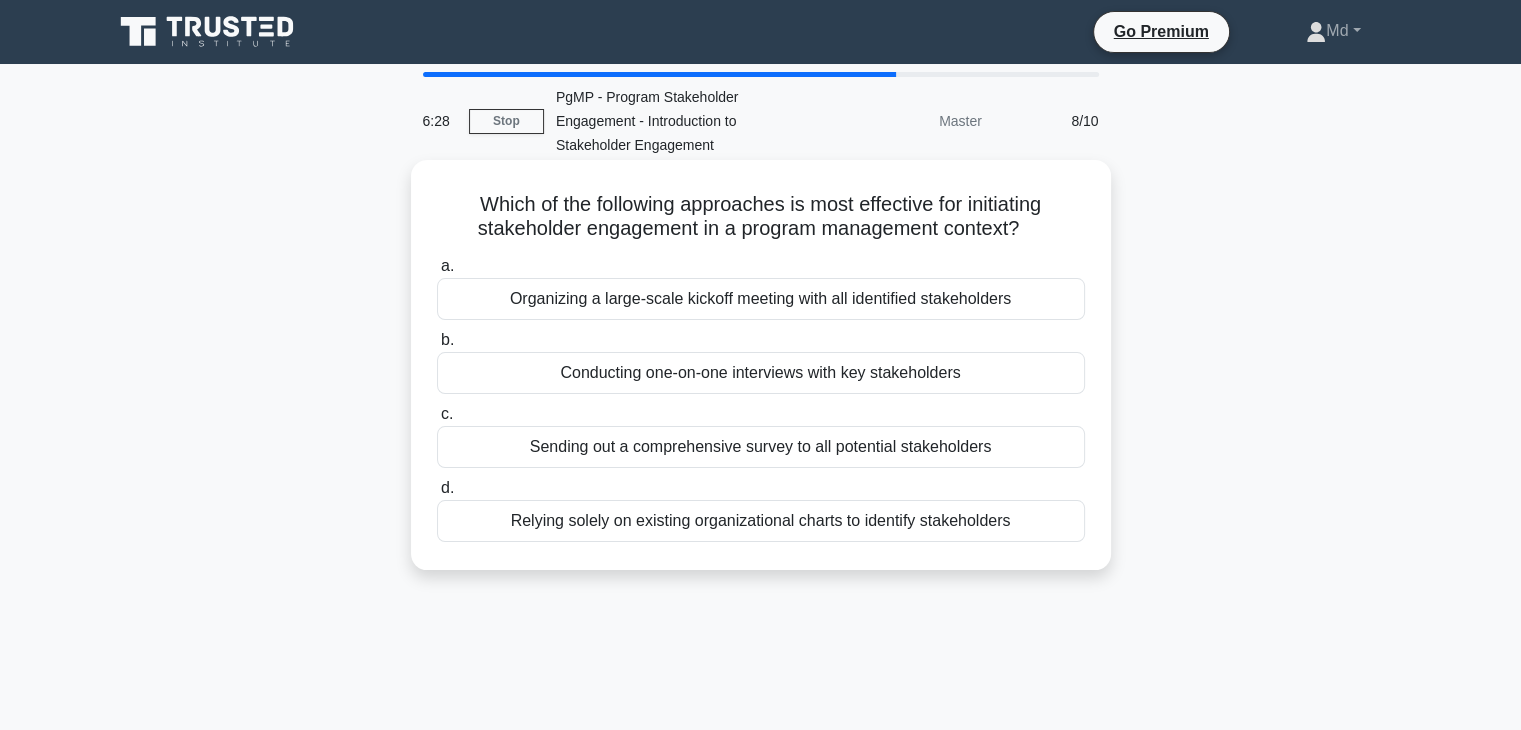click on "Organizing a large-scale kickoff meeting with all identified stakeholders" at bounding box center [761, 299] 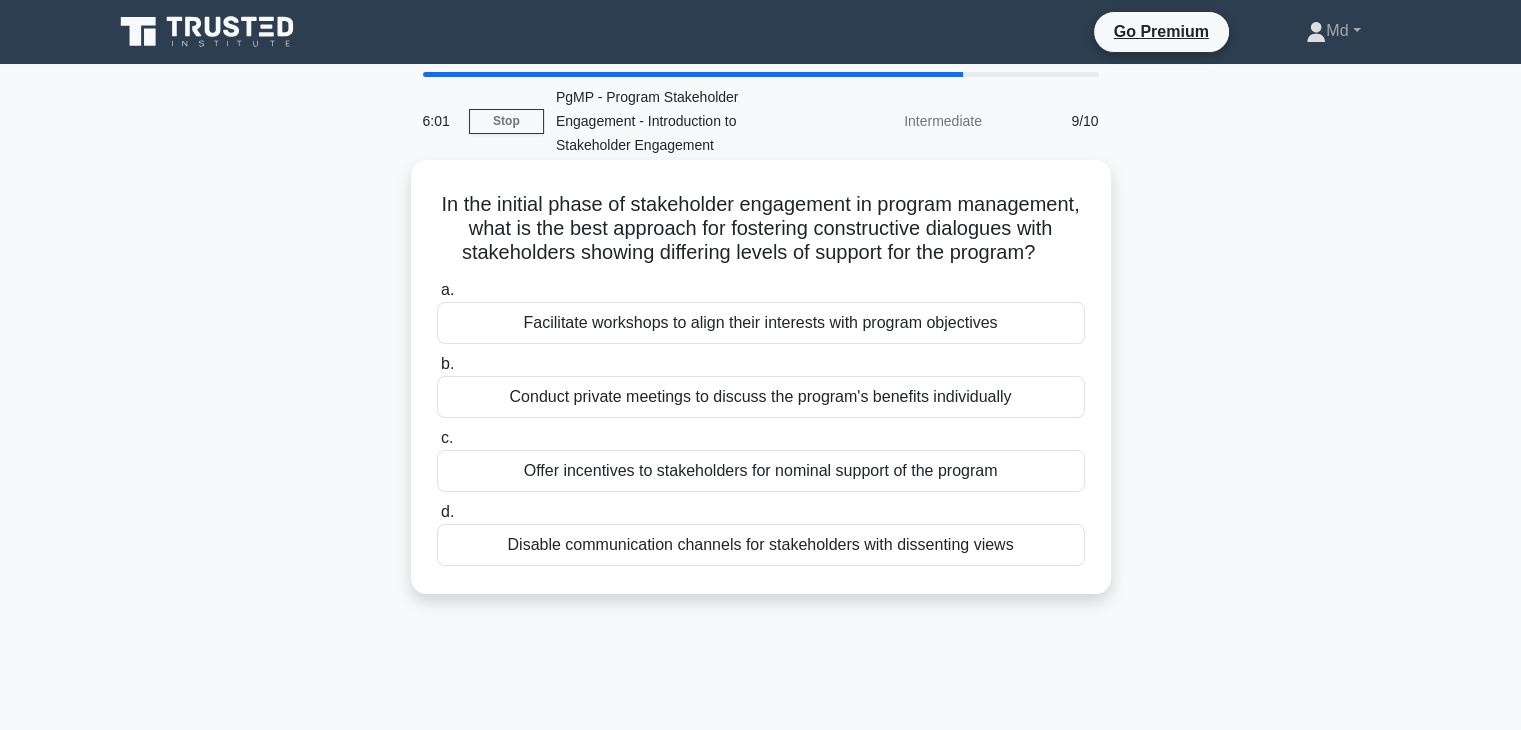 click on "Facilitate workshops to align their interests with program objectives" at bounding box center [761, 323] 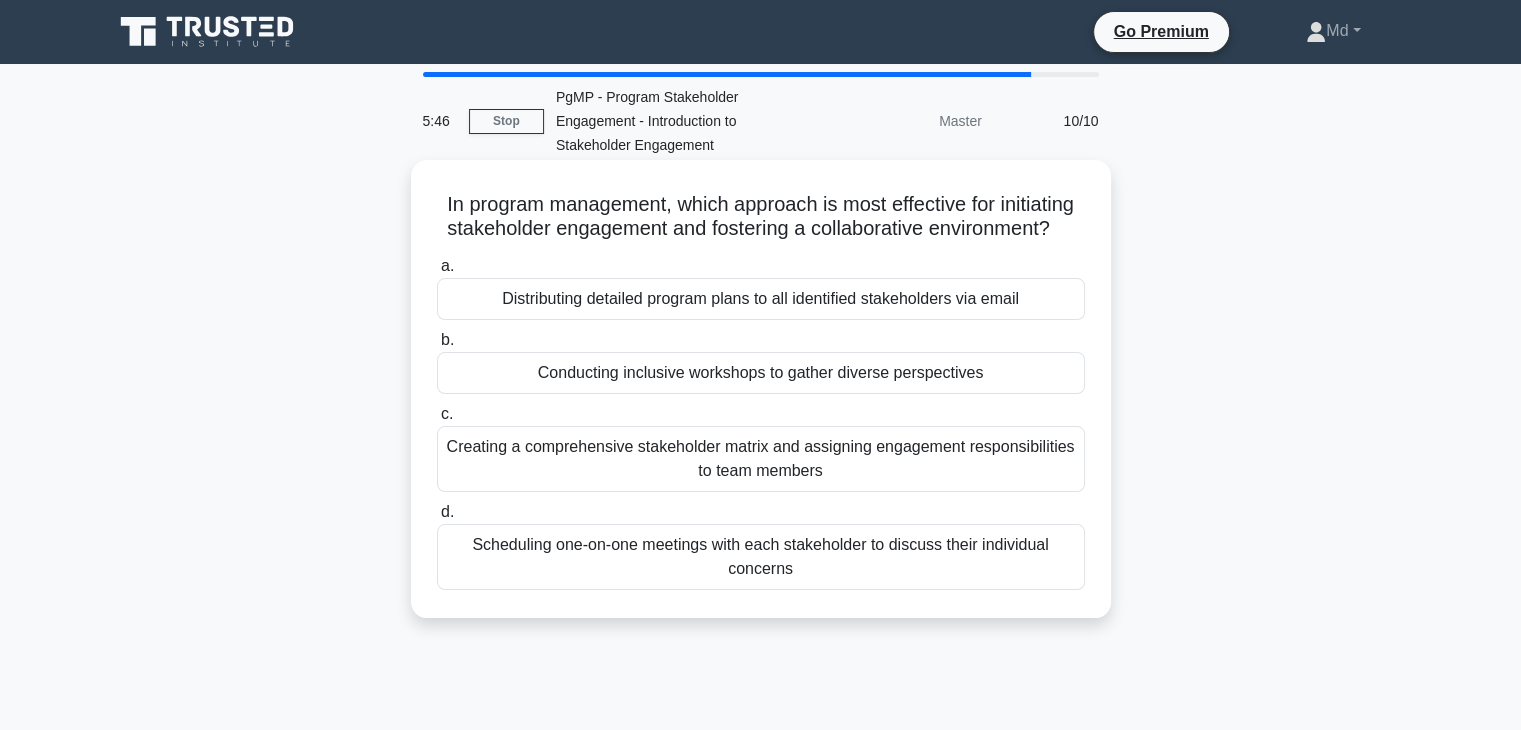 click on "Scheduling one-on-one meetings with each stakeholder to discuss their individual concerns" at bounding box center [761, 557] 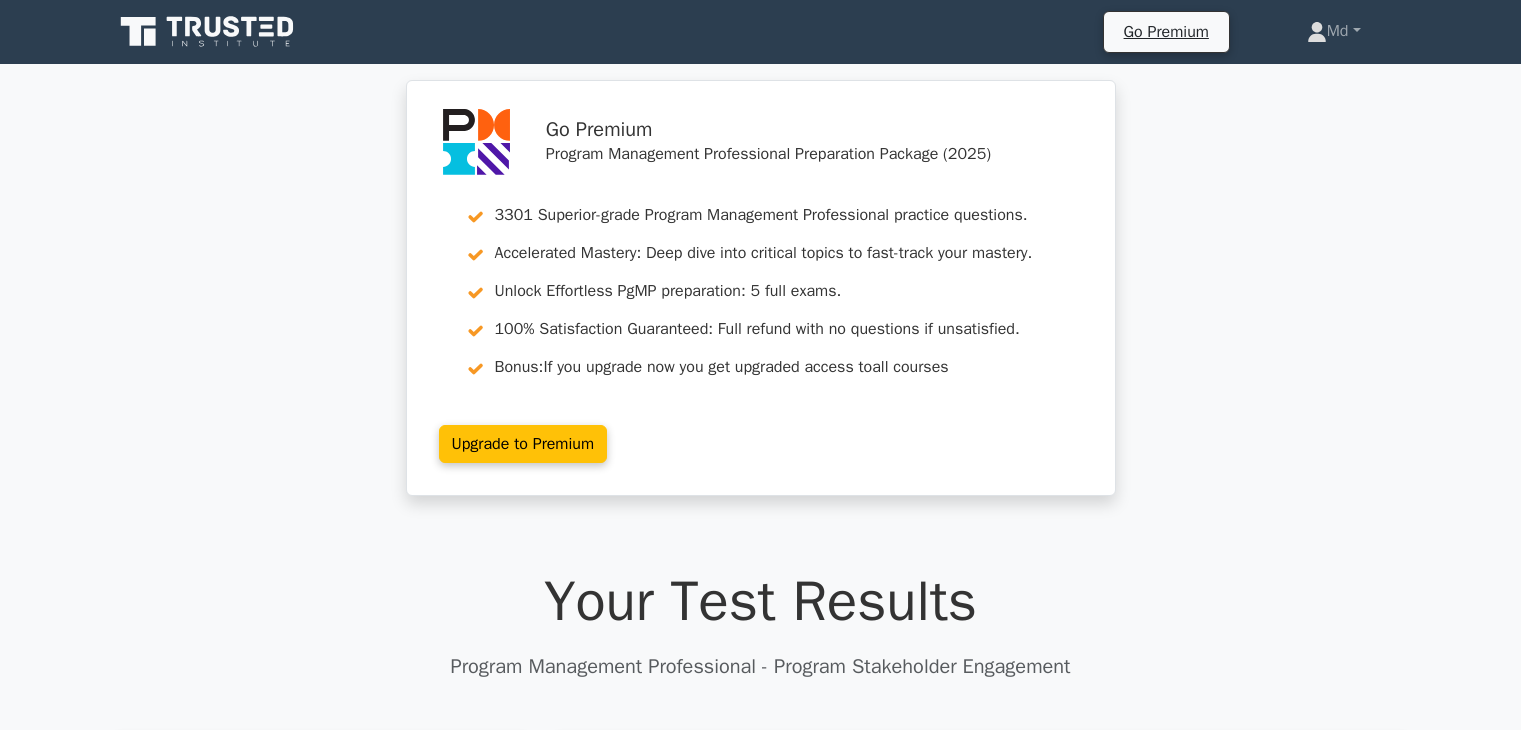 scroll, scrollTop: 0, scrollLeft: 0, axis: both 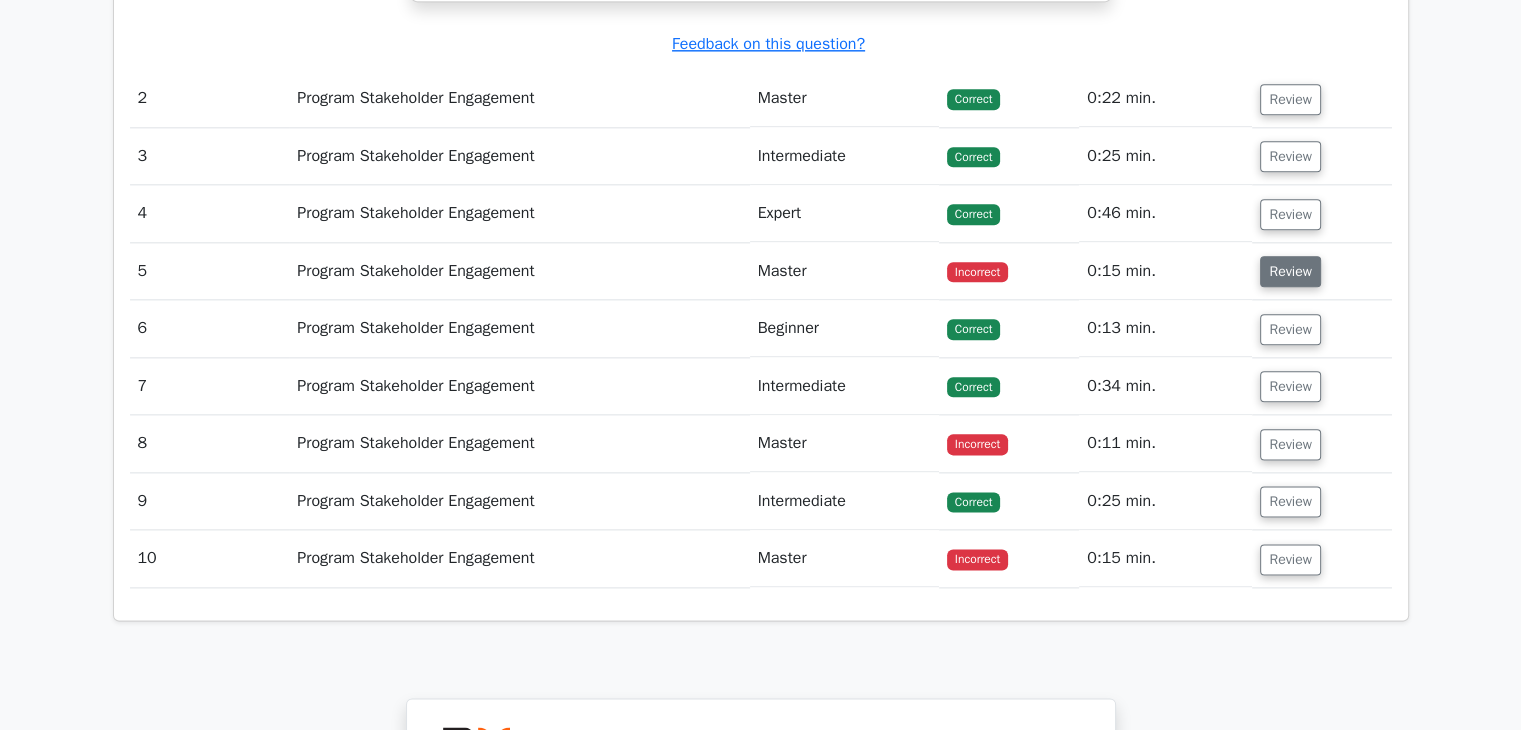 click on "Review" at bounding box center (1290, 271) 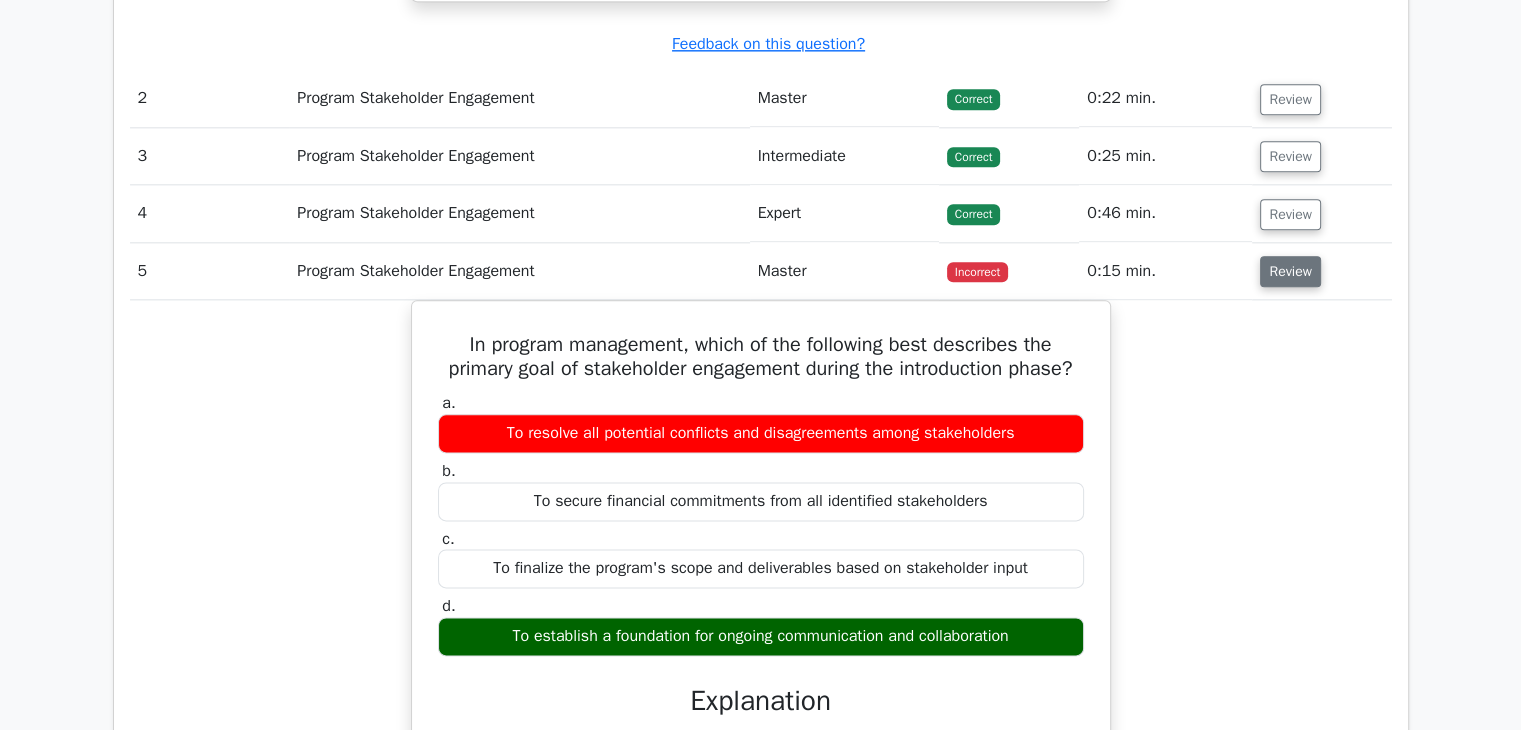 click on "Review" at bounding box center (1290, 271) 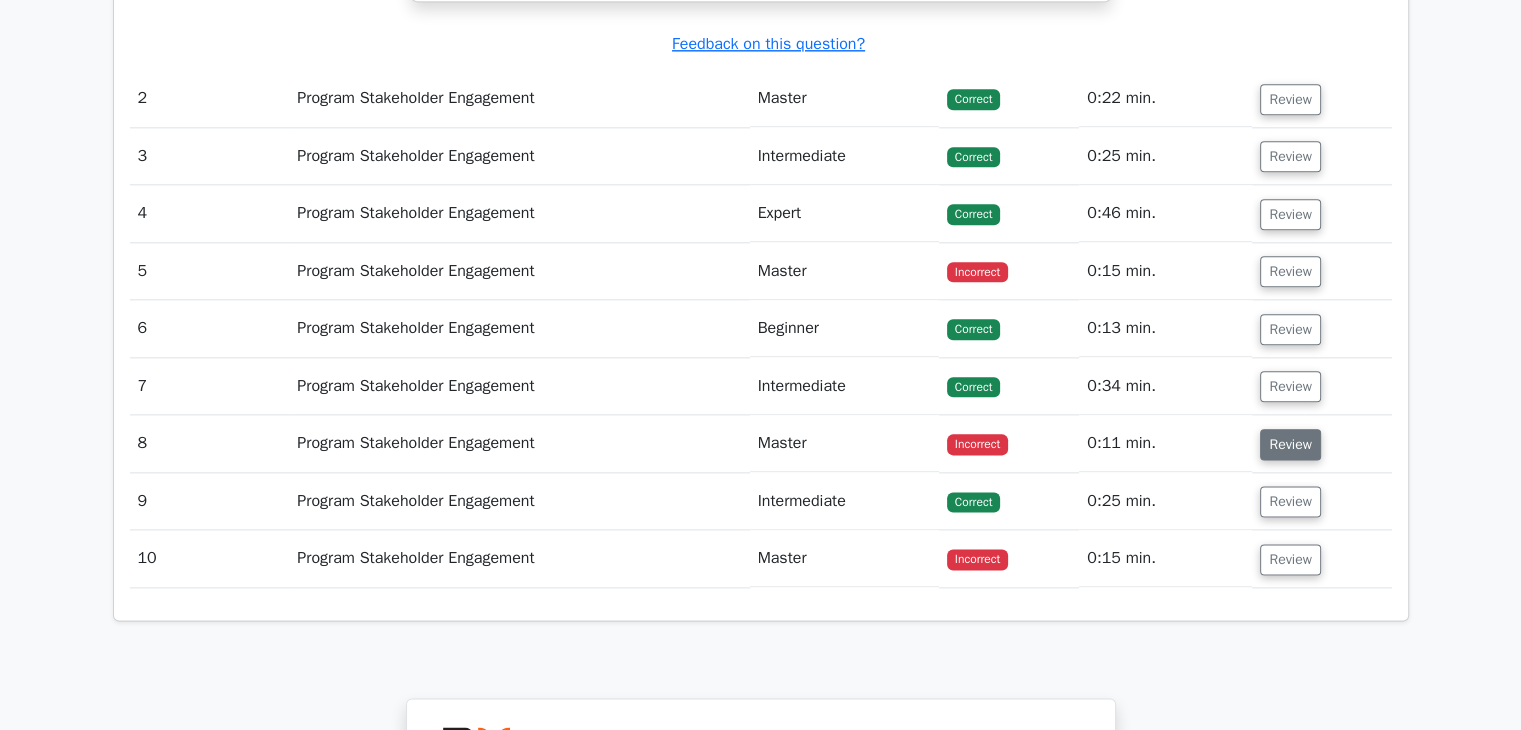 click on "Review" at bounding box center [1290, 444] 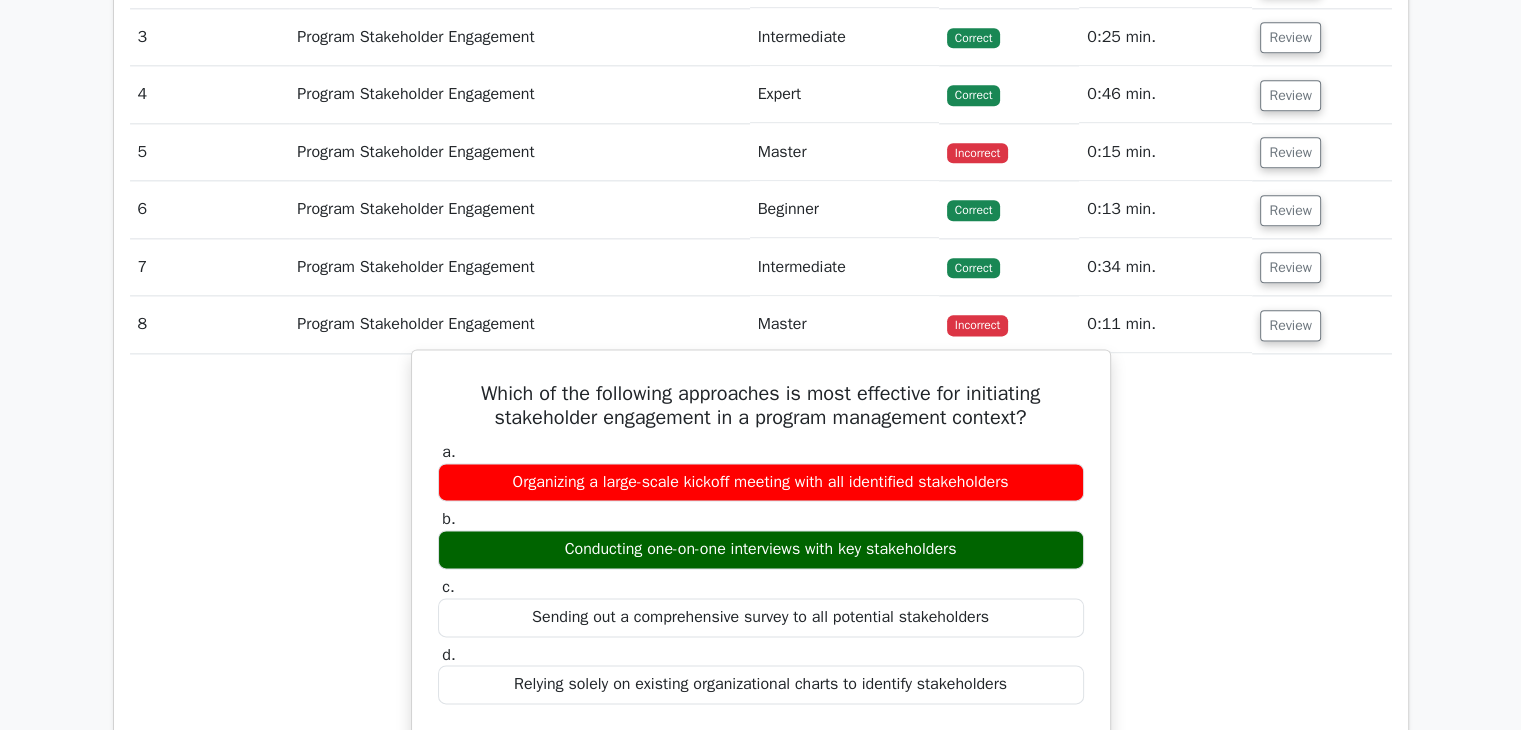 scroll, scrollTop: 2600, scrollLeft: 0, axis: vertical 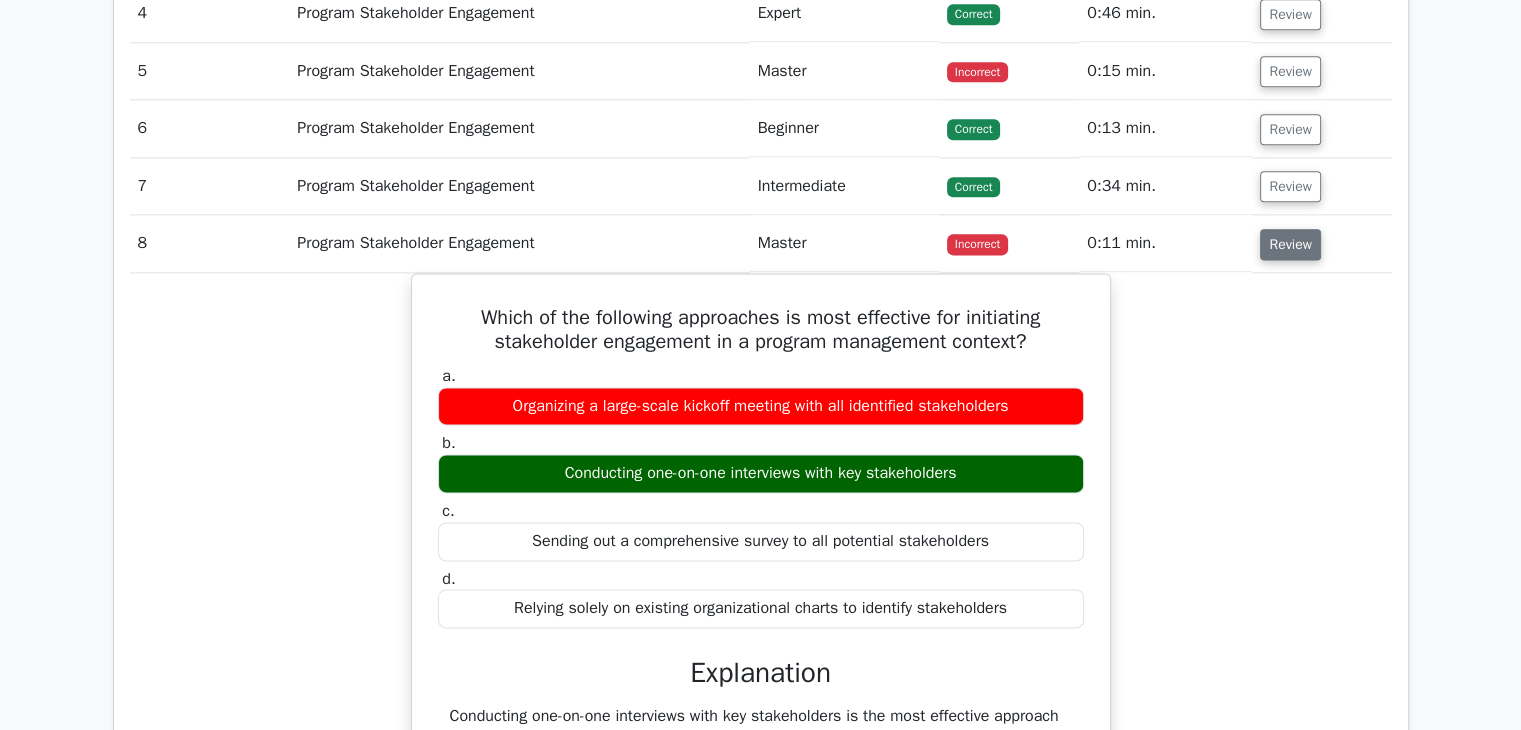 click on "Review" at bounding box center (1290, 244) 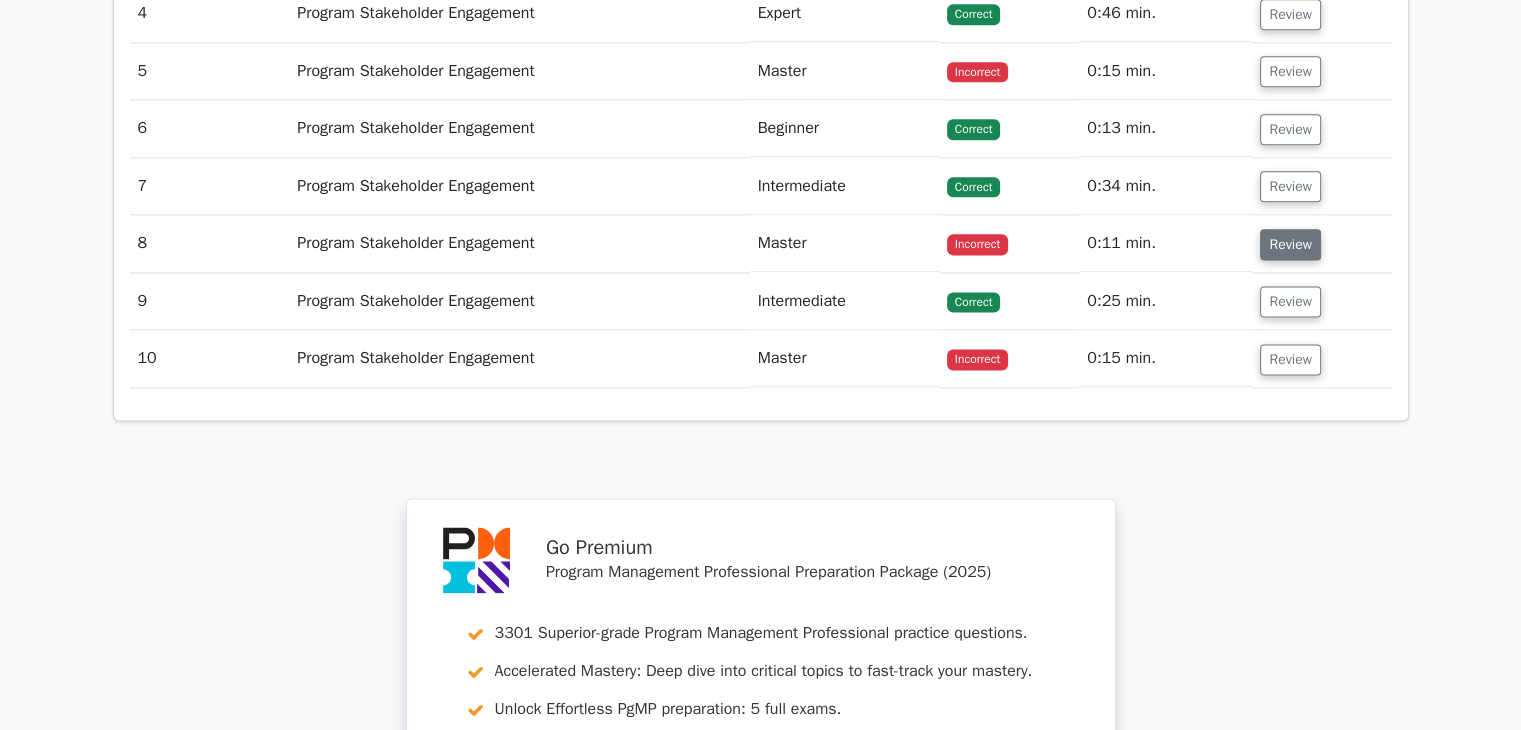 click on "Review" at bounding box center [1290, 244] 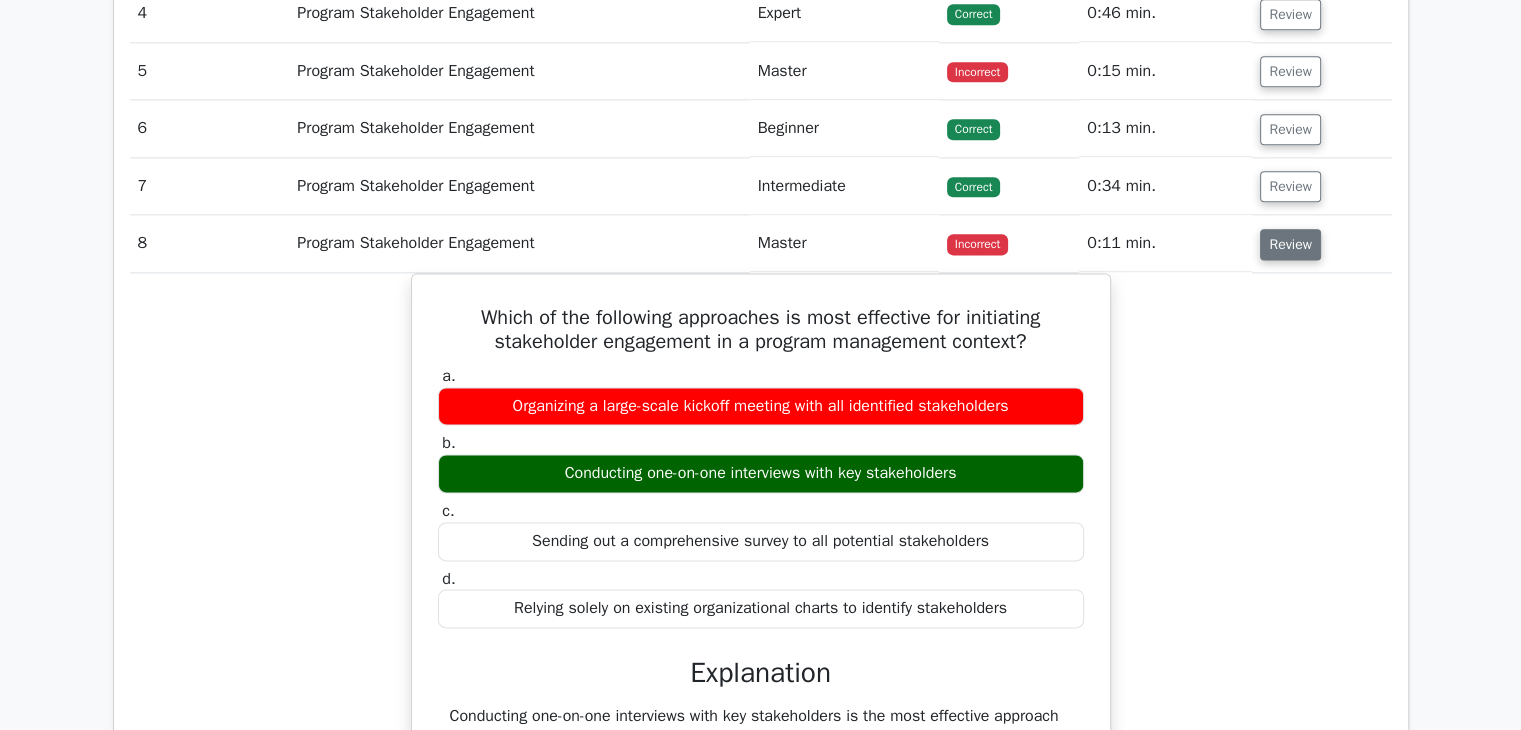 click on "Review" at bounding box center (1290, 244) 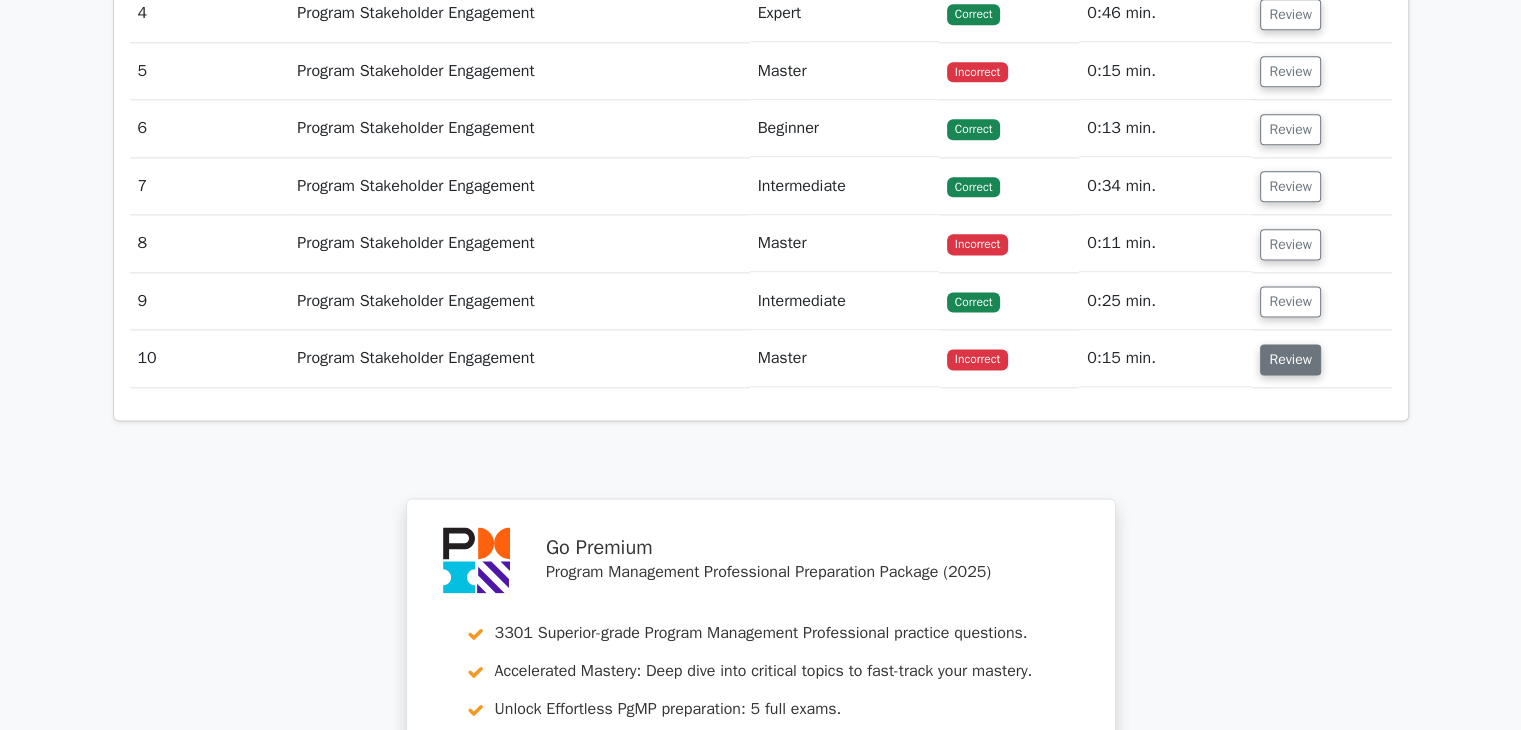 click on "Review" at bounding box center (1290, 359) 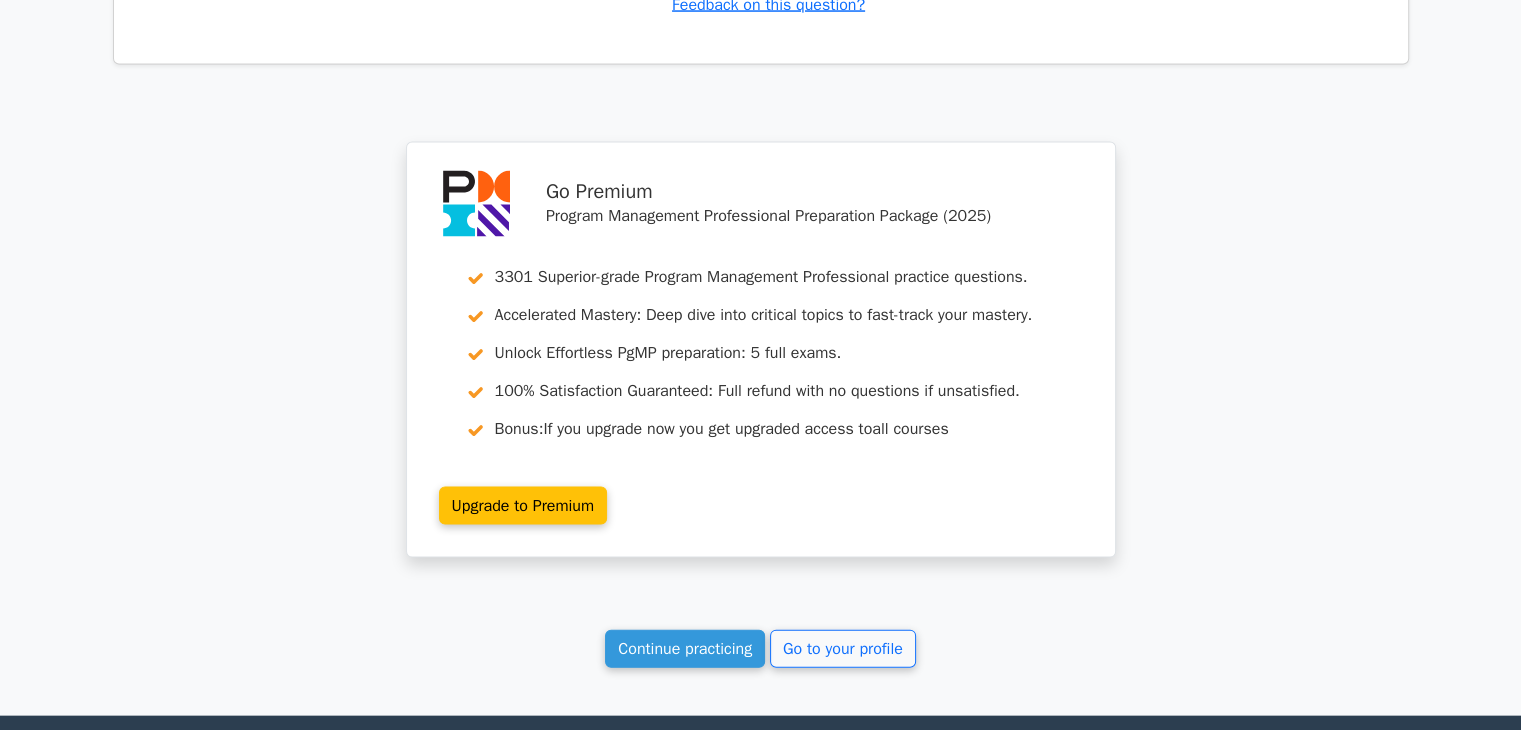 scroll, scrollTop: 4300, scrollLeft: 0, axis: vertical 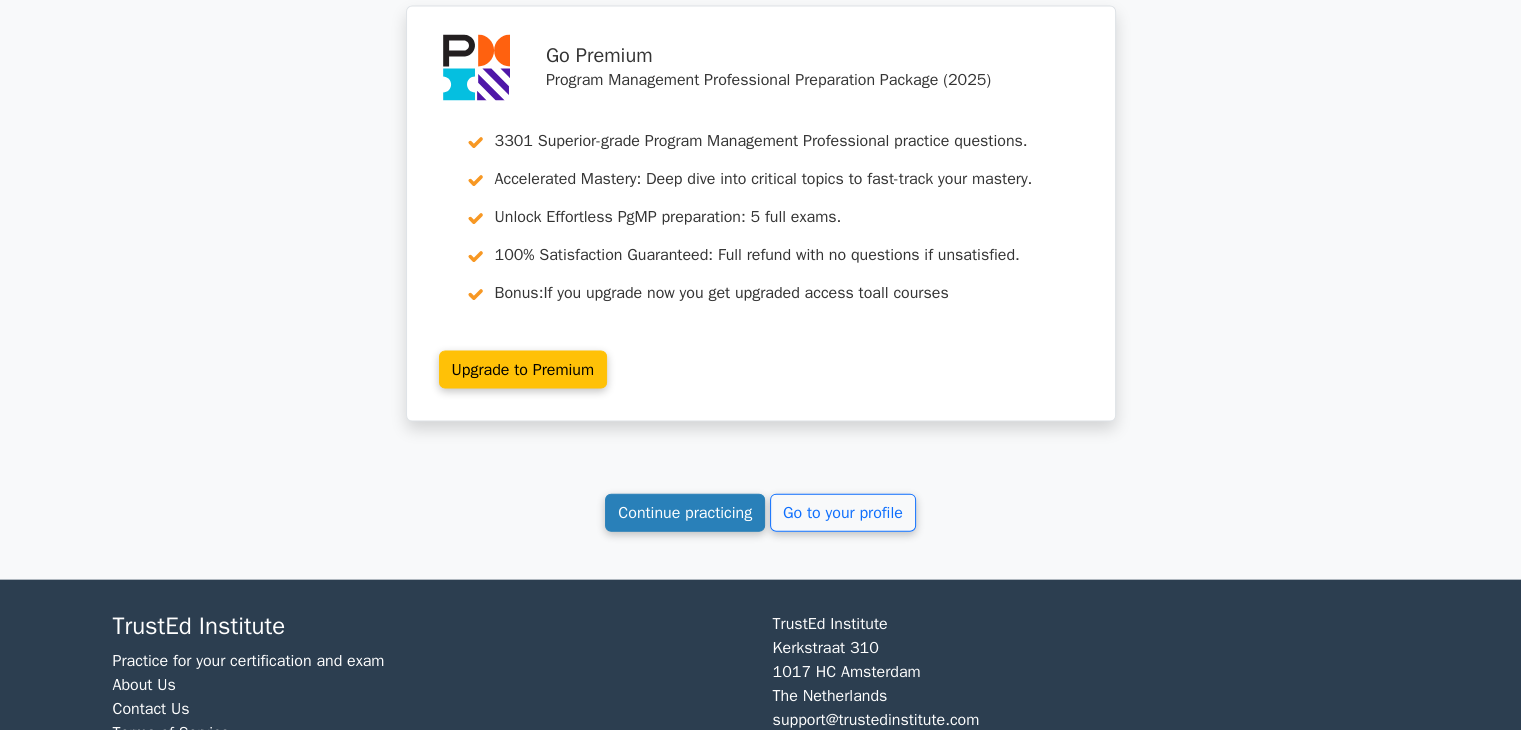 click on "Continue practicing" at bounding box center (685, 513) 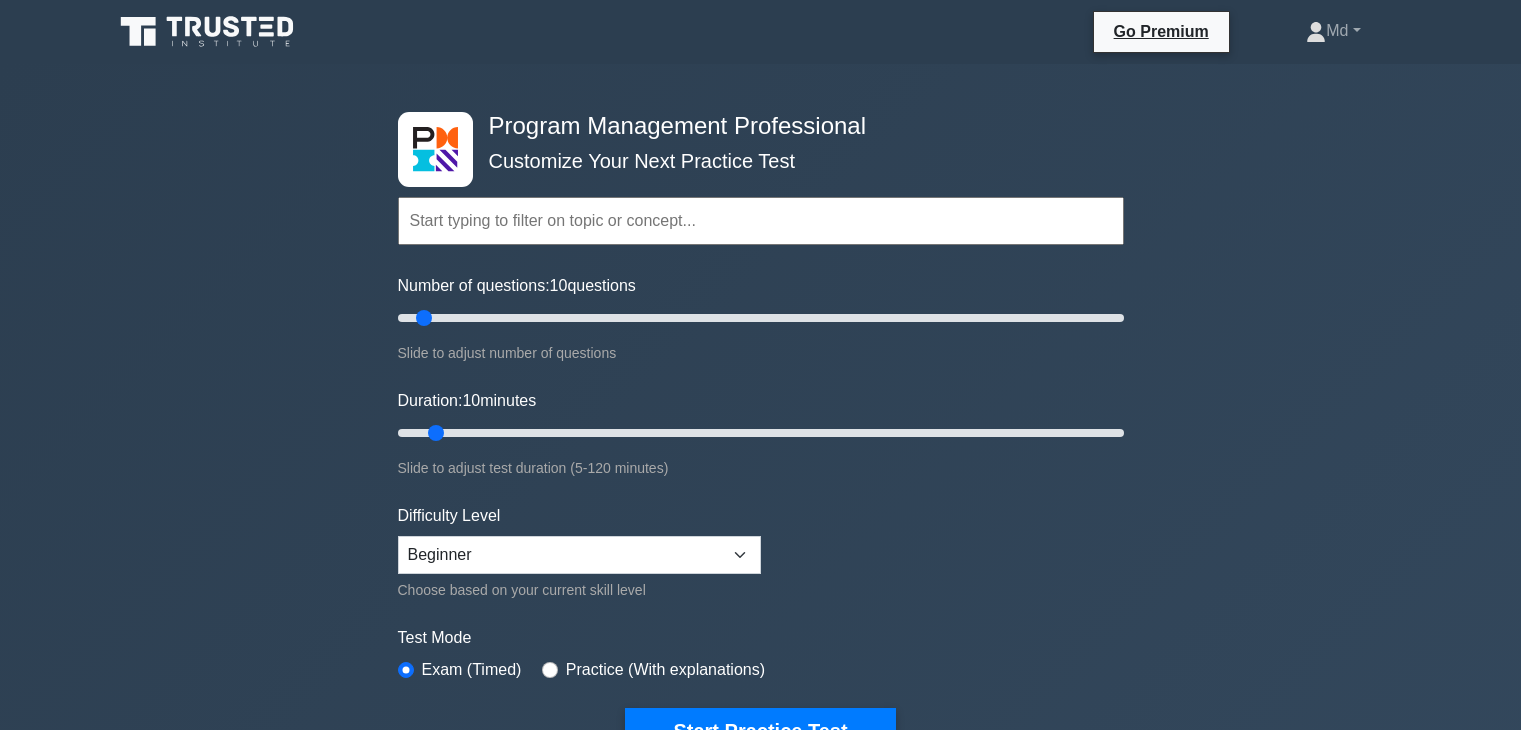 scroll, scrollTop: 0, scrollLeft: 0, axis: both 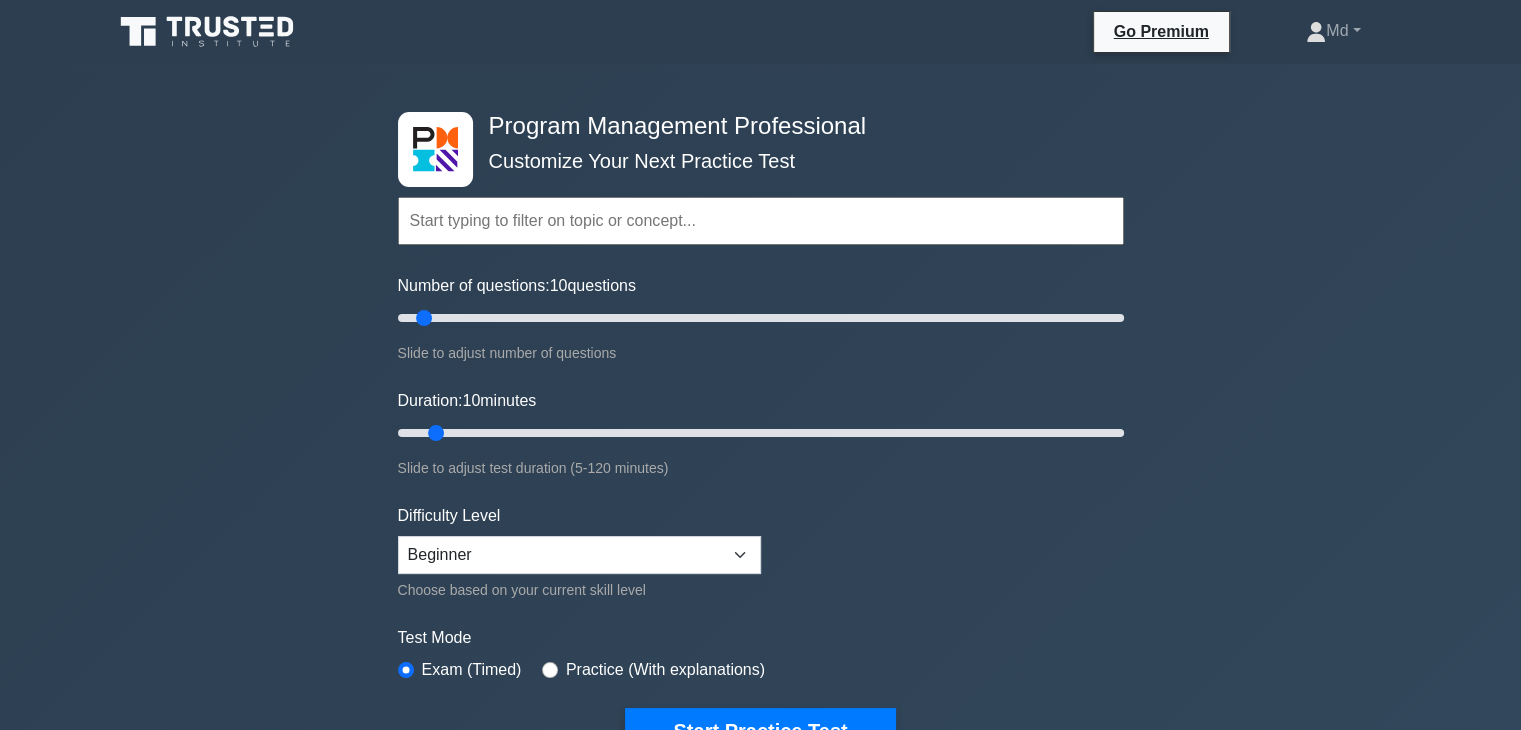 click at bounding box center [761, 221] 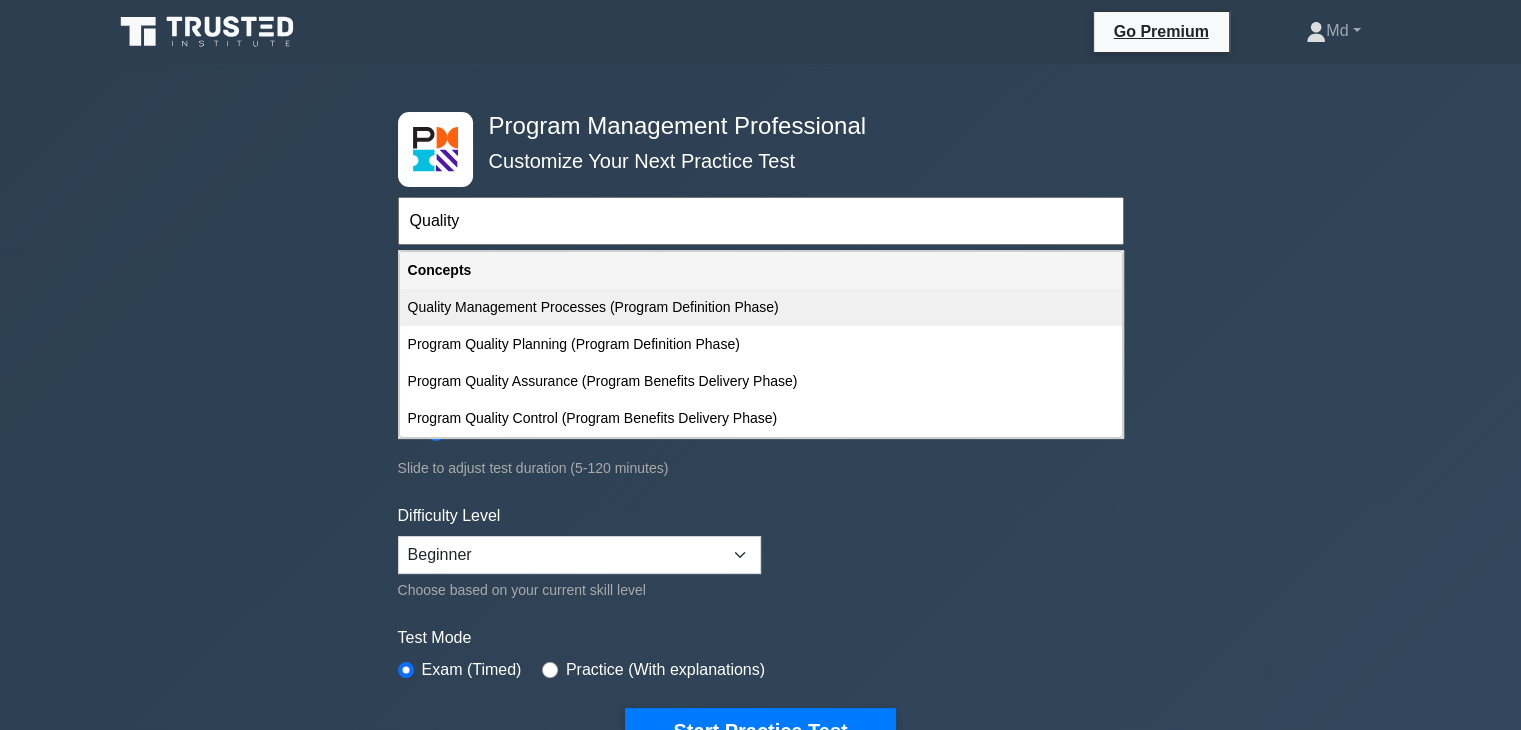 click on "Quality Management Processes (Program Definition Phase)" at bounding box center (761, 307) 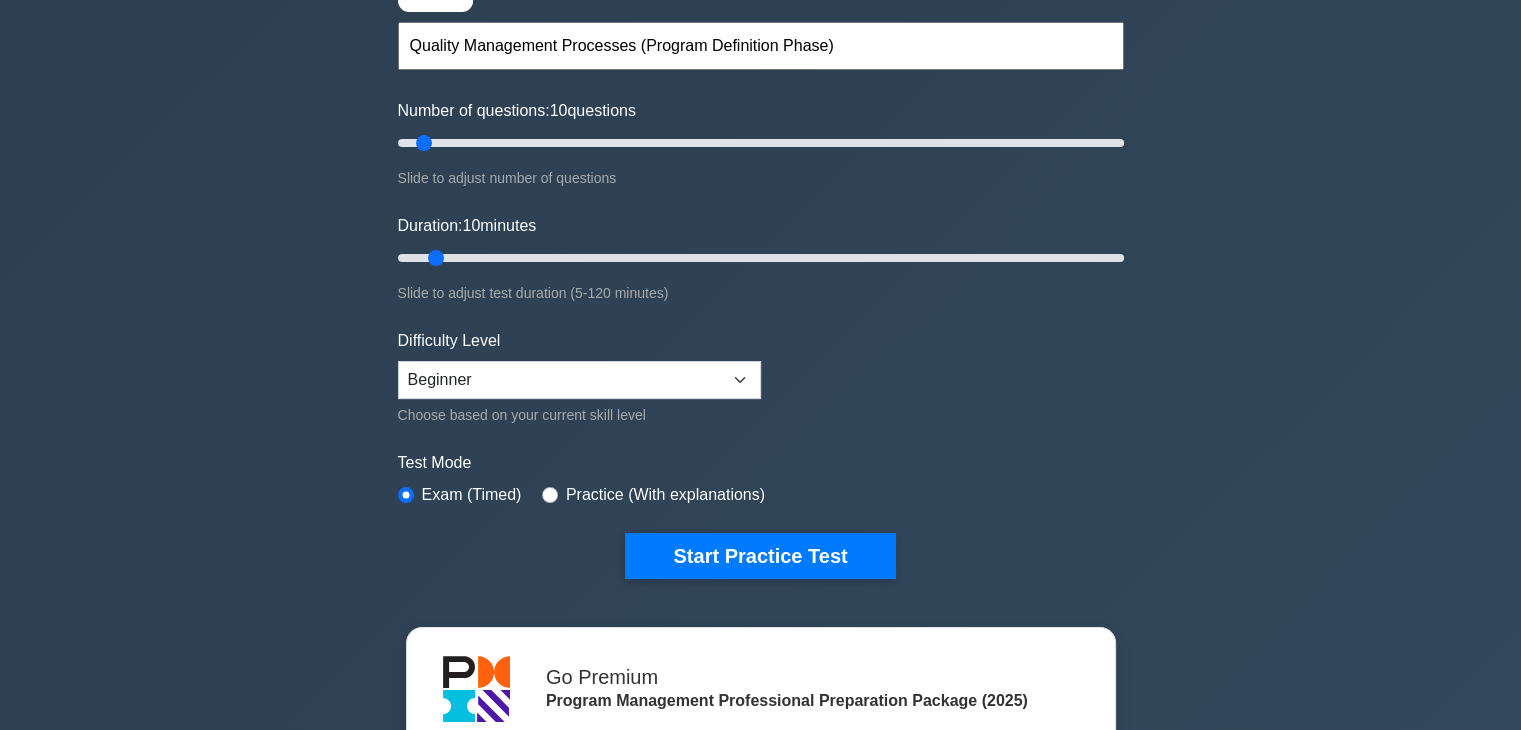 scroll, scrollTop: 200, scrollLeft: 0, axis: vertical 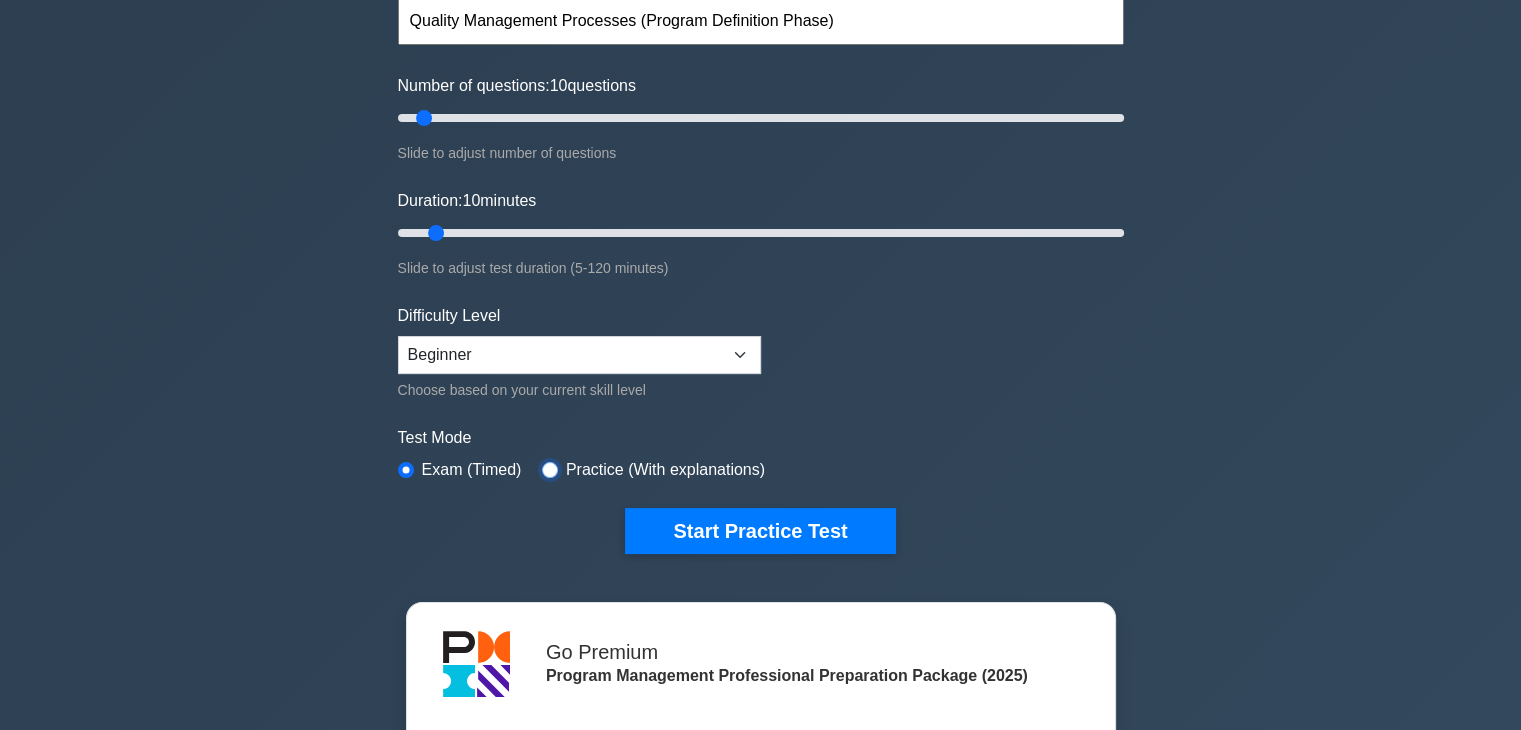 click at bounding box center [550, 470] 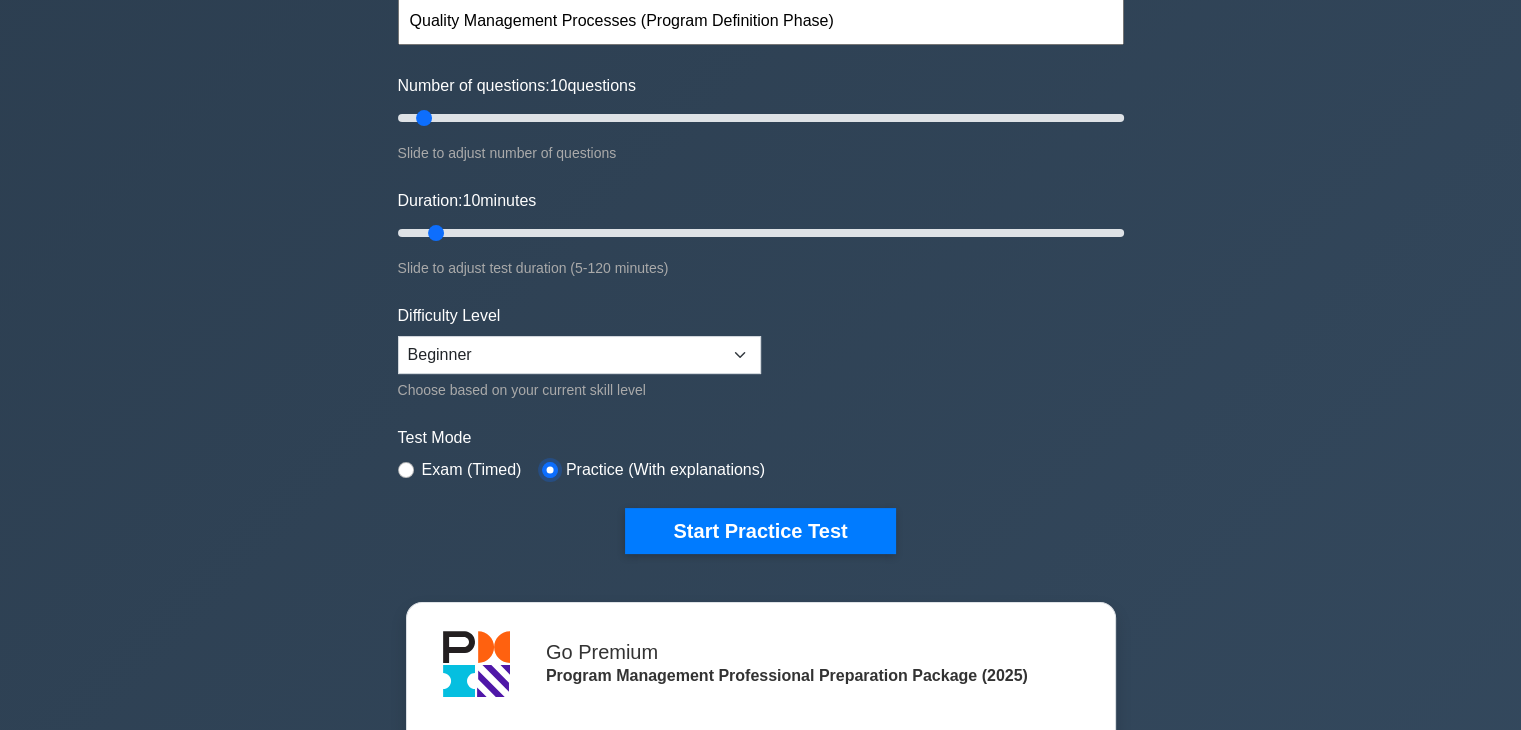 type 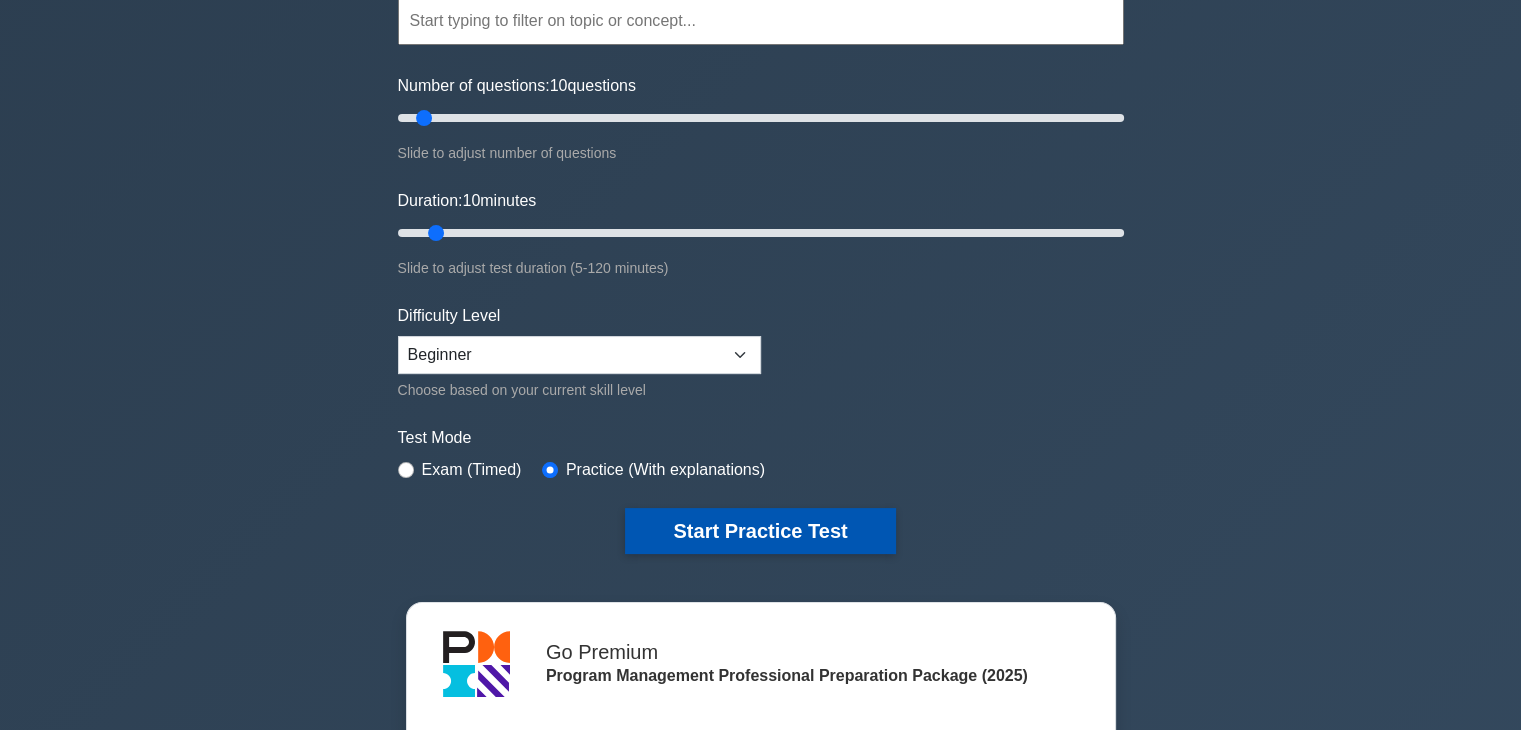 click on "Start Practice Test" at bounding box center [760, 531] 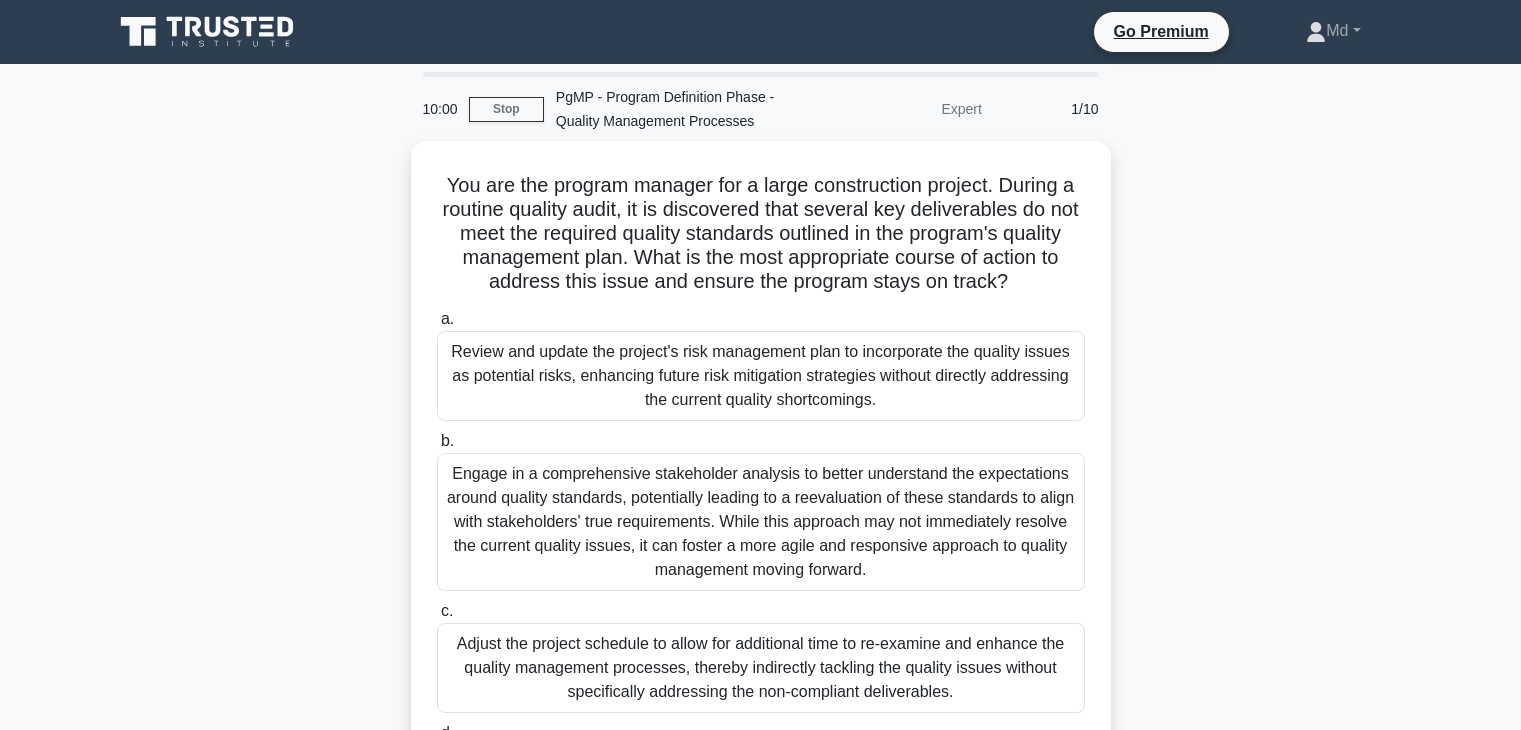 scroll, scrollTop: 0, scrollLeft: 0, axis: both 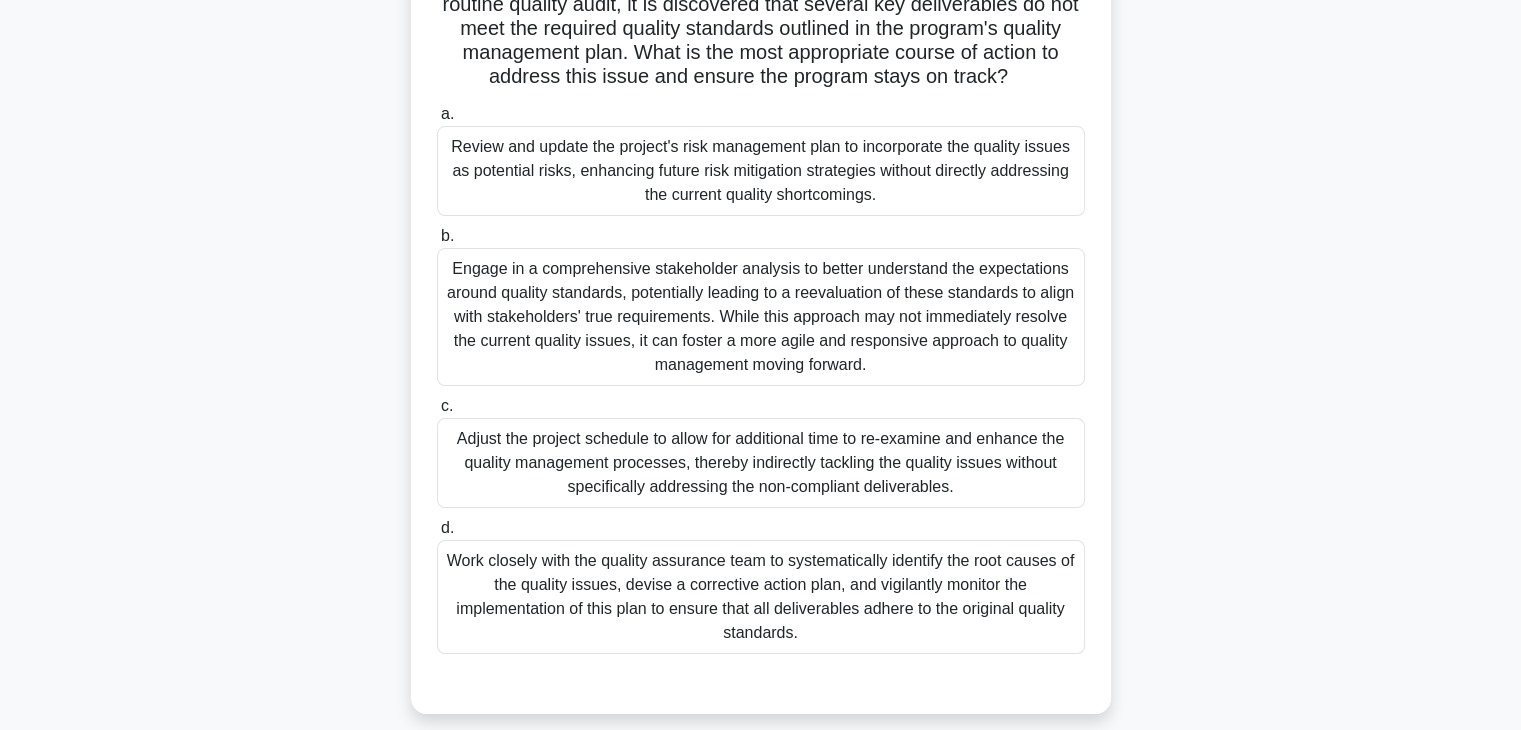 click on "Review and update the project's risk management plan to incorporate the quality issues as potential risks, enhancing future risk mitigation strategies without directly addressing the current quality shortcomings." at bounding box center [761, 171] 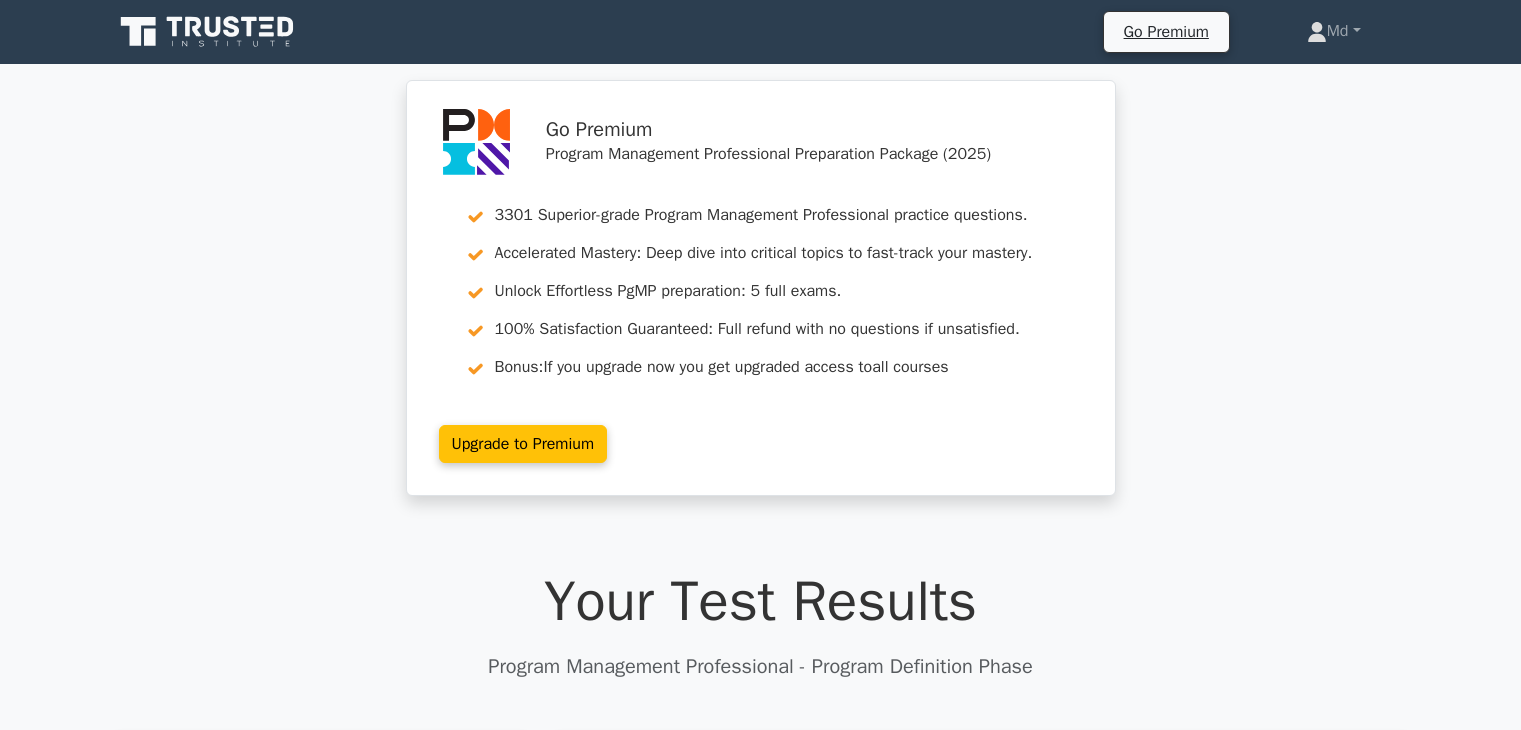 scroll, scrollTop: 0, scrollLeft: 0, axis: both 